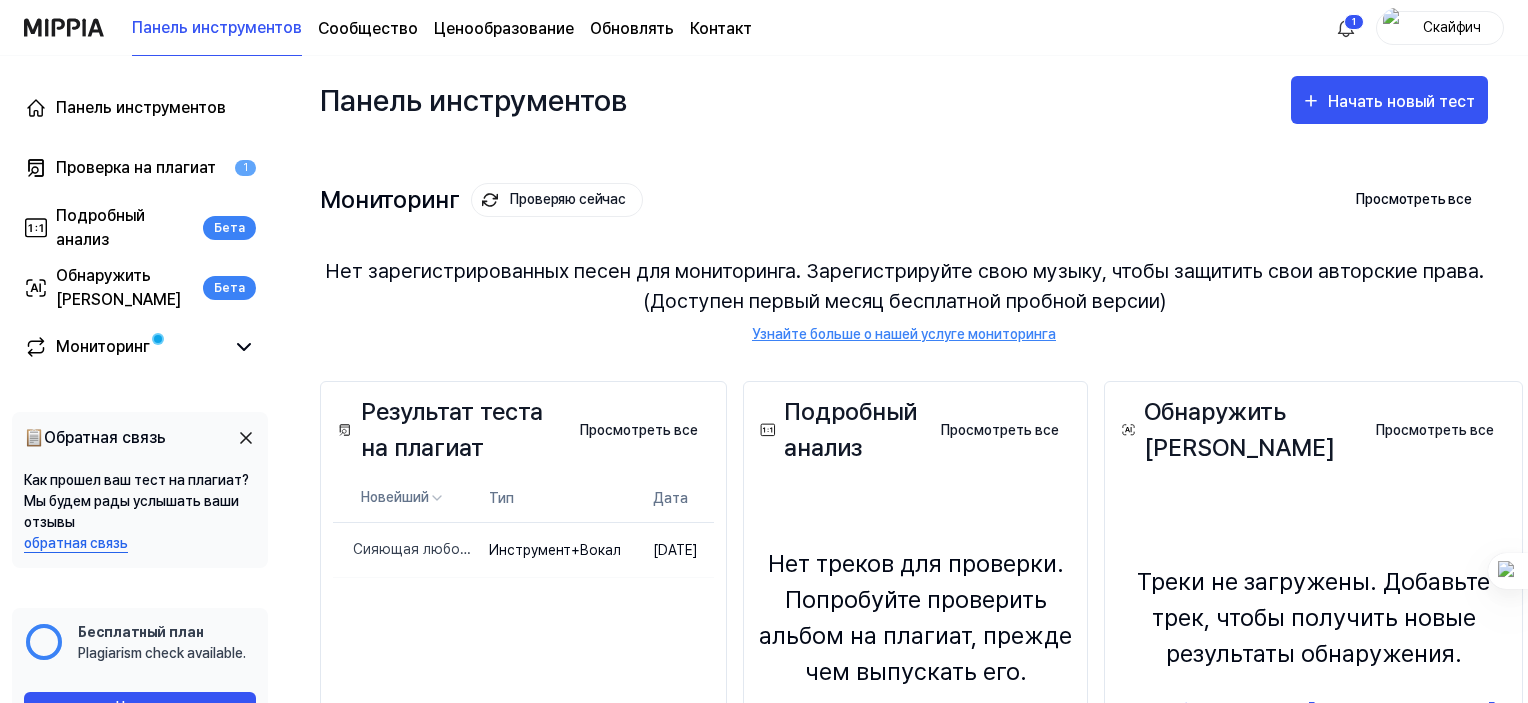 scroll, scrollTop: 227, scrollLeft: 0, axis: vertical 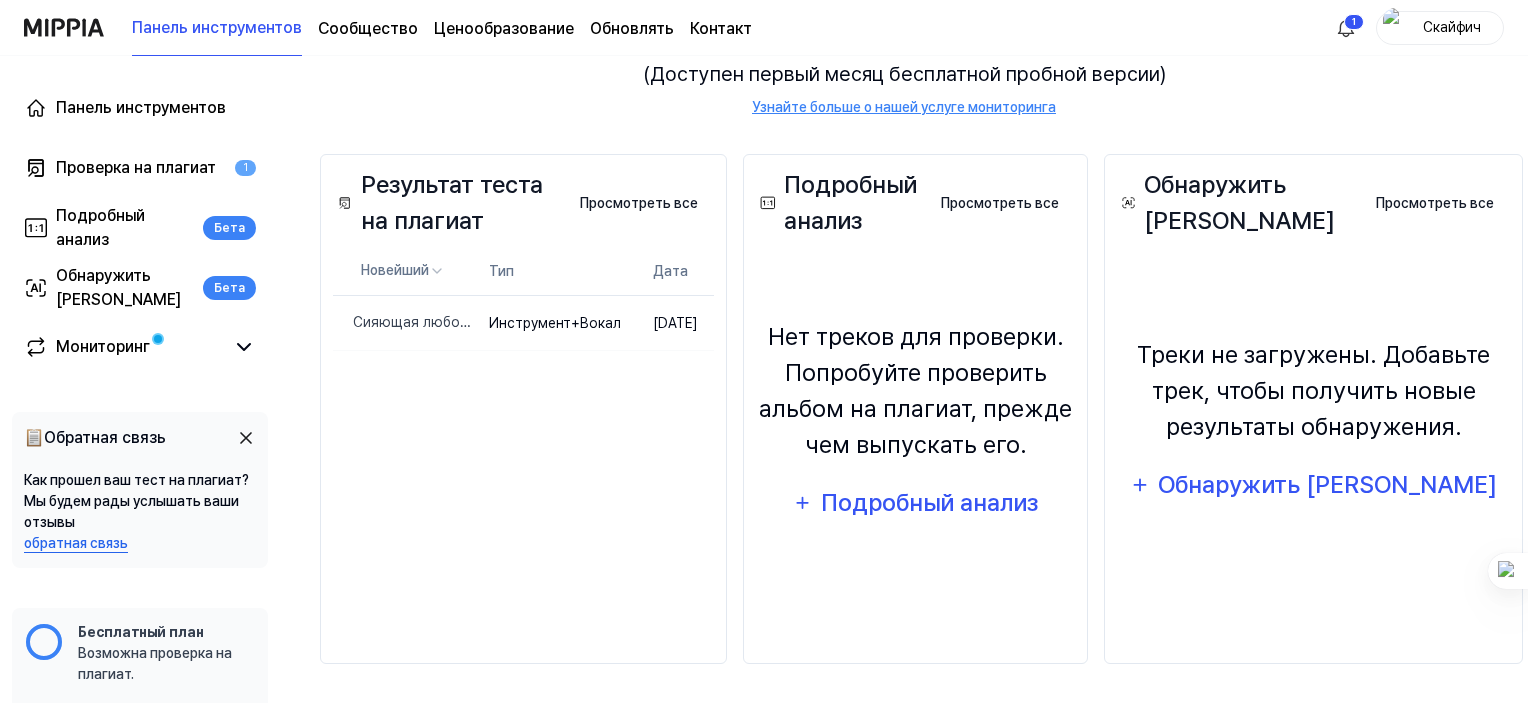 click on "Возможна проверка на плагиат." at bounding box center (155, 663) 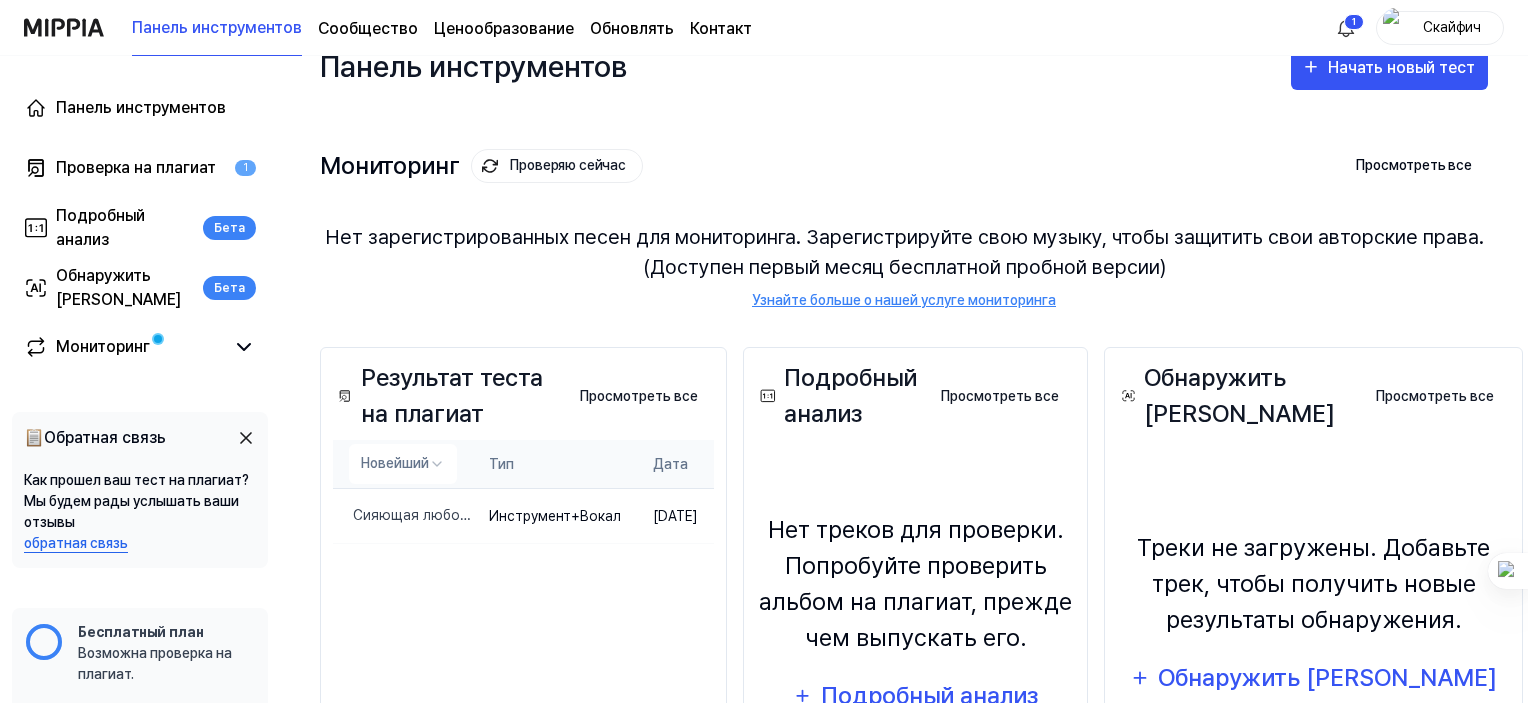 scroll, scrollTop: 0, scrollLeft: 0, axis: both 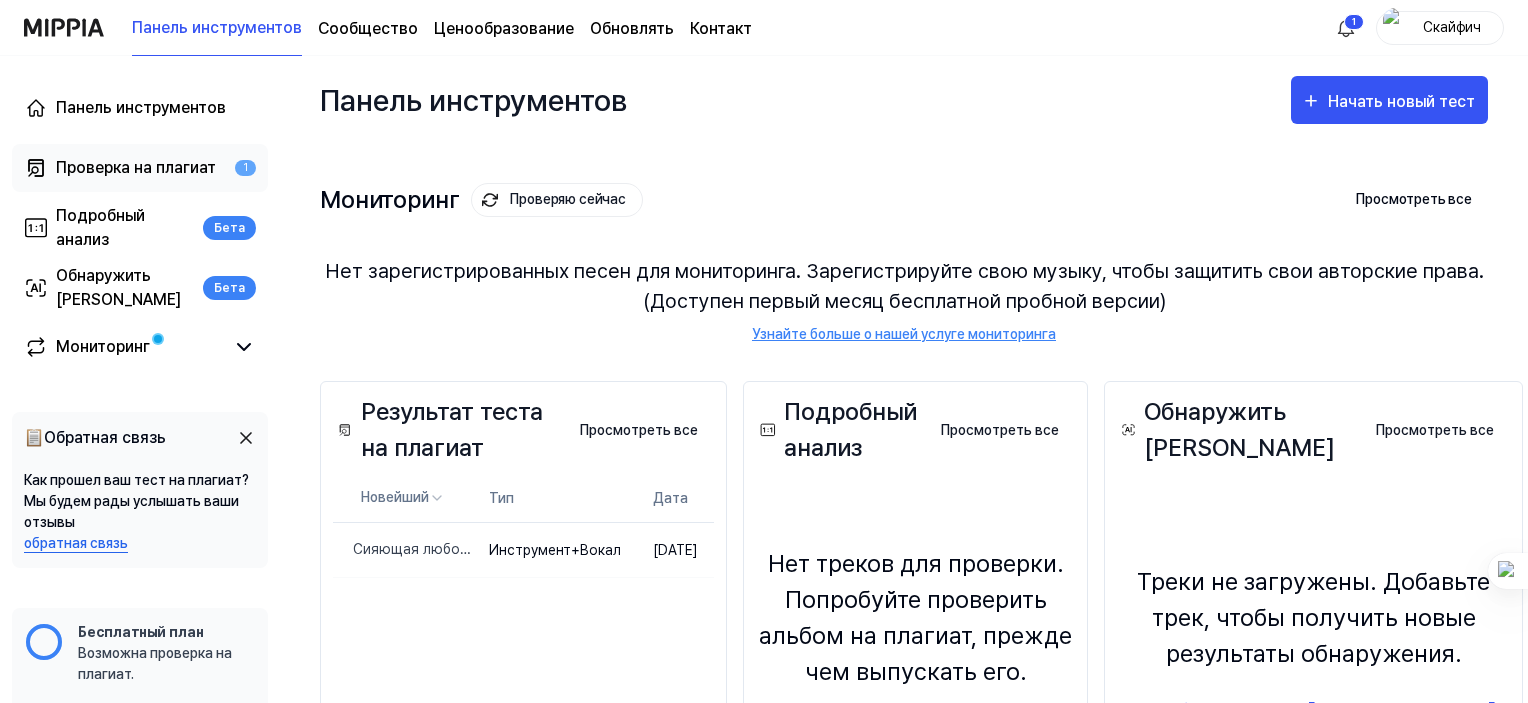 click on "Проверка на плагиат" at bounding box center [136, 167] 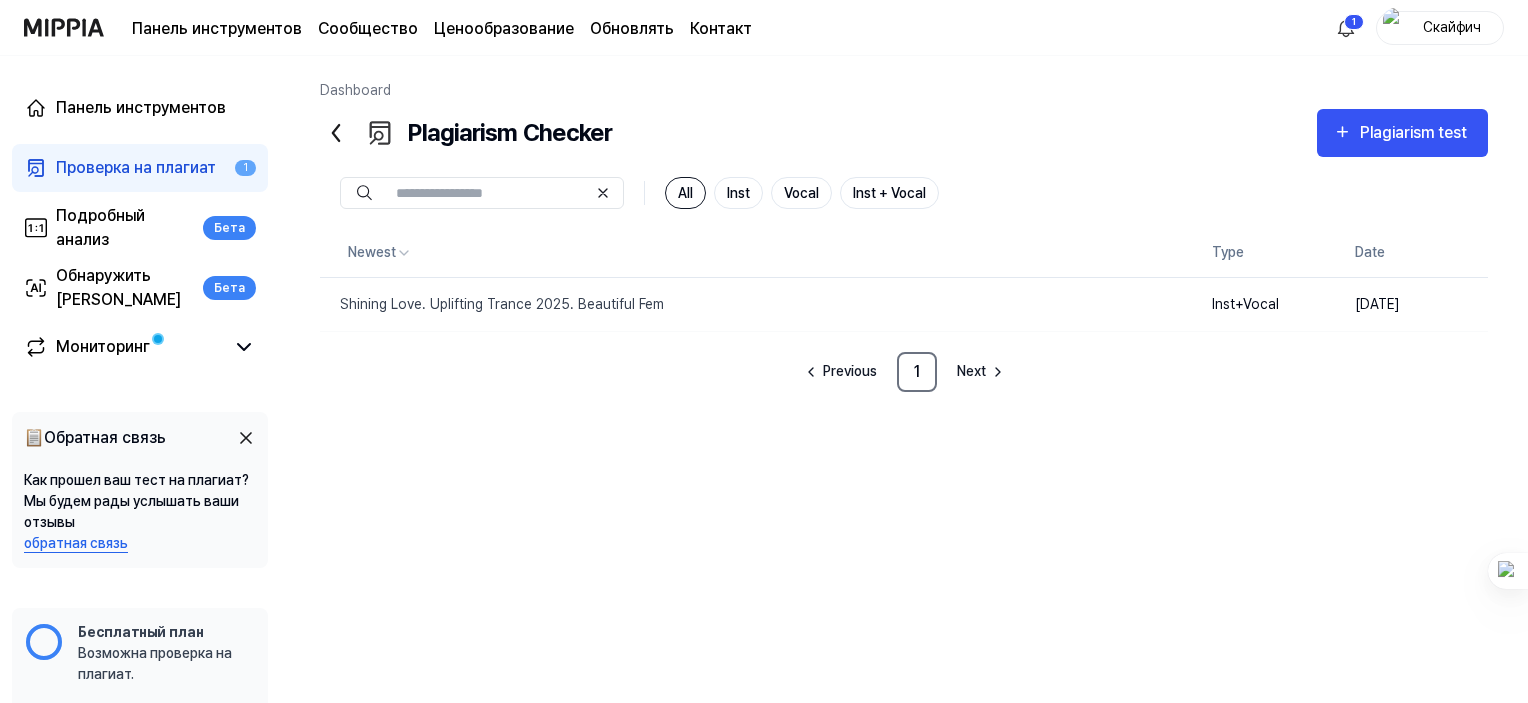 scroll, scrollTop: 44, scrollLeft: 0, axis: vertical 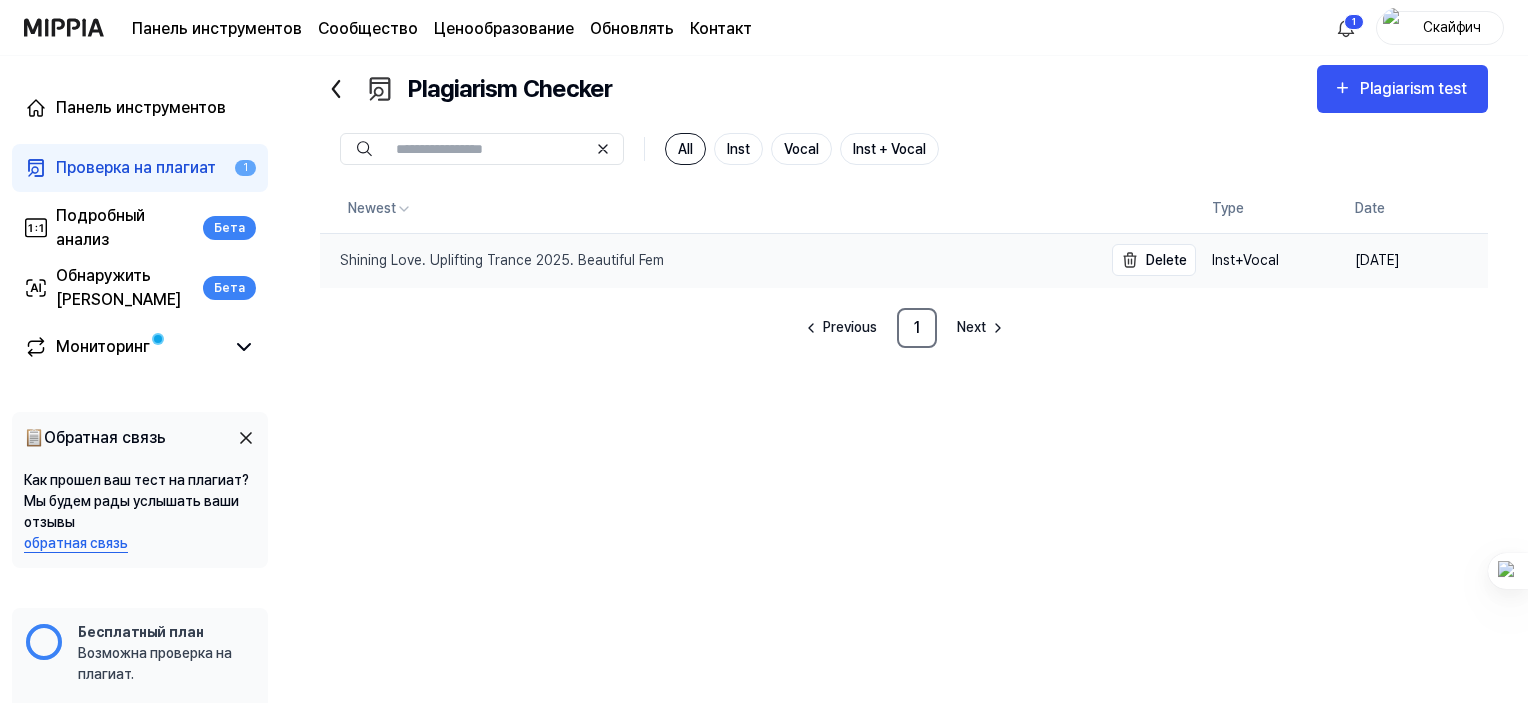 click on "Shining Love. Uplifting Trance 2025. Beautiful Fem" at bounding box center (492, 260) 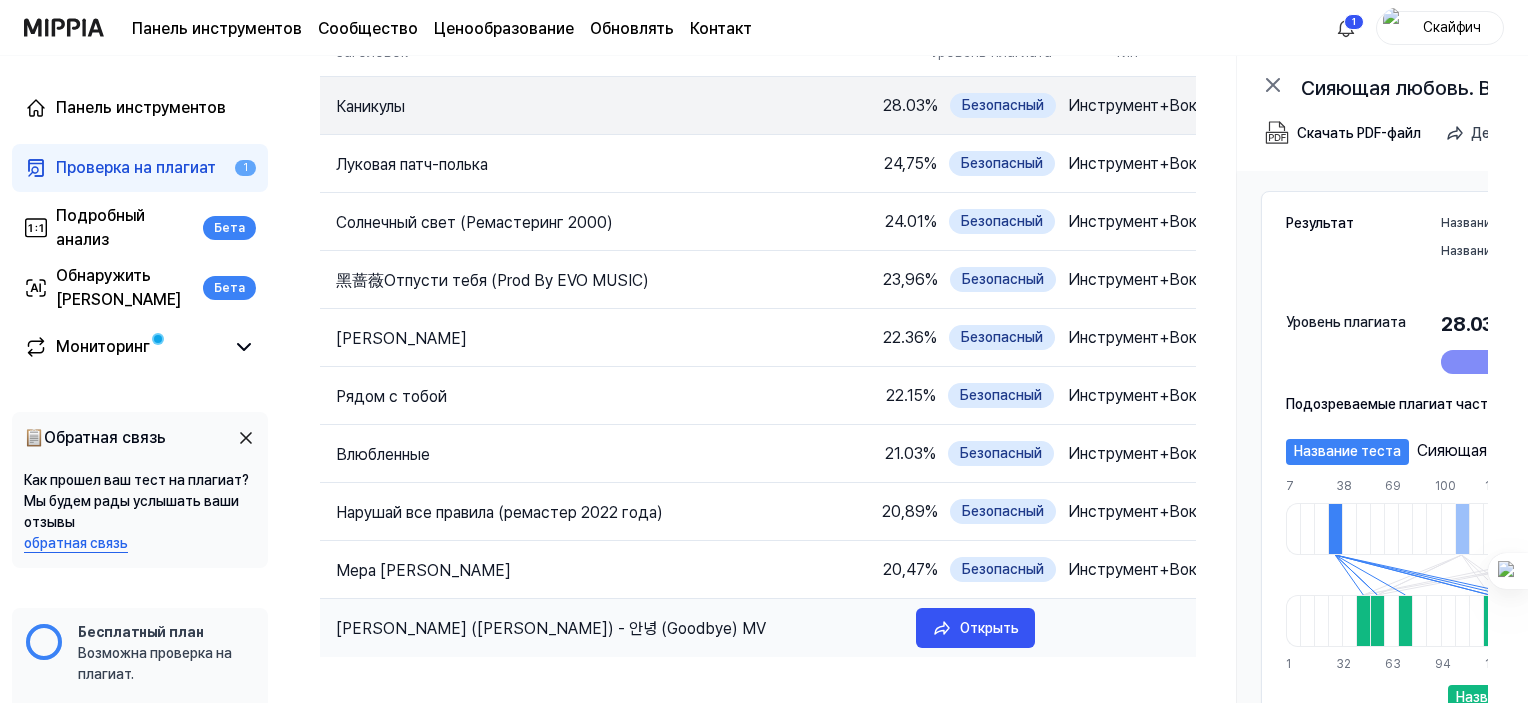 scroll, scrollTop: 200, scrollLeft: 0, axis: vertical 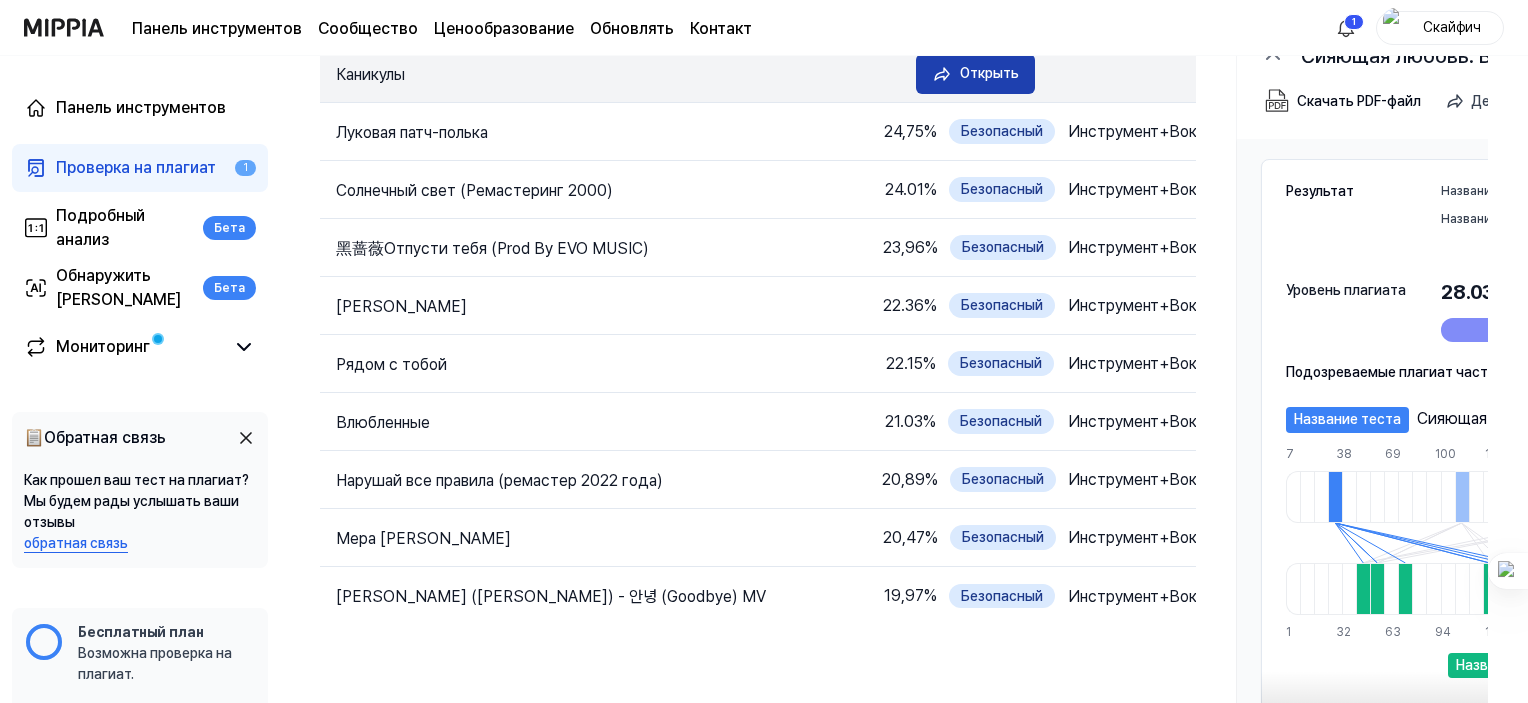 click on "Открыть" at bounding box center [989, 73] 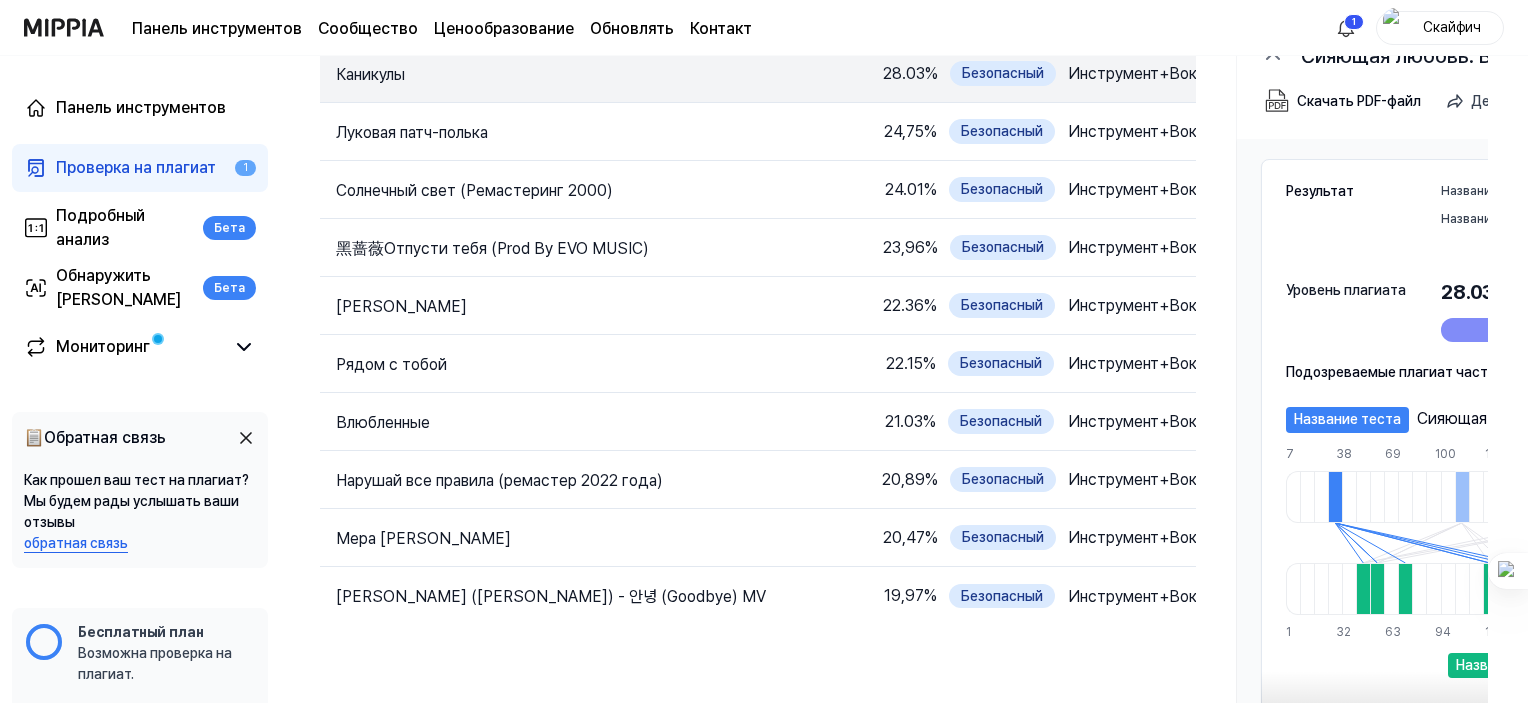 click on "Панель инструментов Сияющая любовь. Возвышающий транс 2025. Красивая фем Тип.    Инструмент+Вокал Дата теста:  [DATE] Заголовок Уровень плагиата Тип Каникулы 28.03  % Безопасный Инструмент+Вокал Открыть Луковая патч-полька 24,75  % Безопасный Инструмент+Вокал Открыть Солнечный свет (Ремастеринг 2000) 24.01  % Безопасный Инструмент+Вокал Открыть 黑蔷薇Отпусти тебя (Prod By EVO MUSIC) 23,96  % Безопасный Инструмент+Вокал Открыть Обати Риндуку 22.36  % Безопасный Инструмент+Вокал Открыть Рядом с тобой 22.15  % Безопасный Инструмент+Вокал Открыть Влюбленные 21.03  % Безопасный Открыть 20,89" at bounding box center [904, 179] 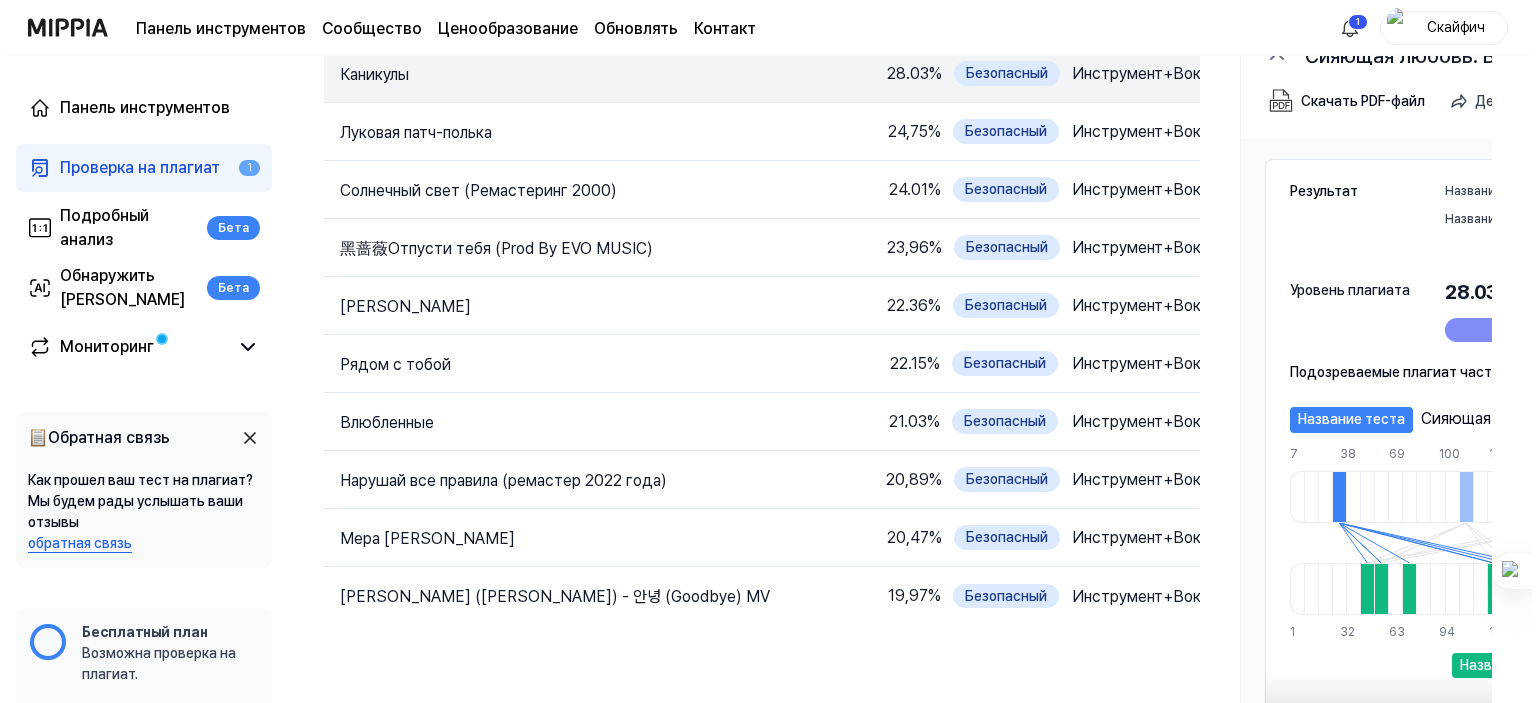scroll, scrollTop: 0, scrollLeft: 0, axis: both 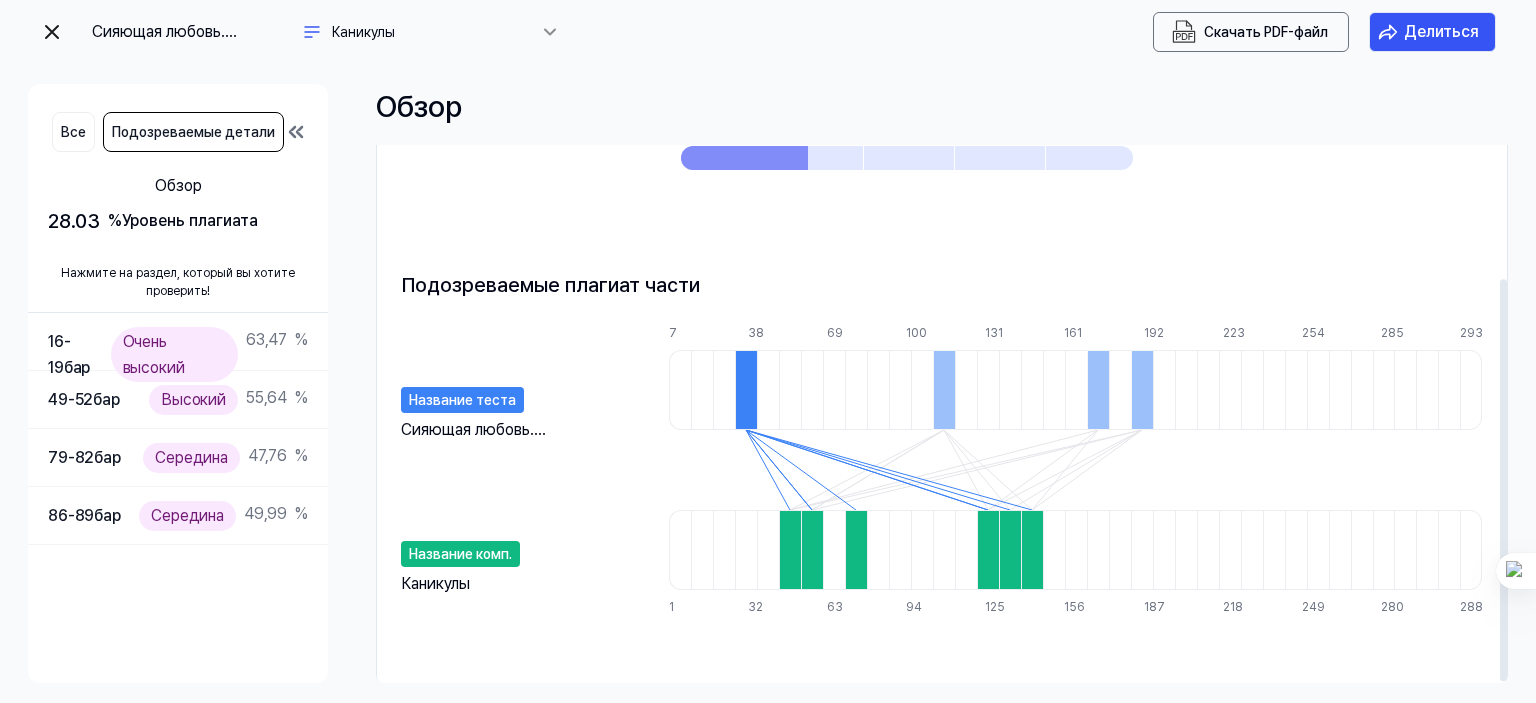 click at bounding box center (790, 550) 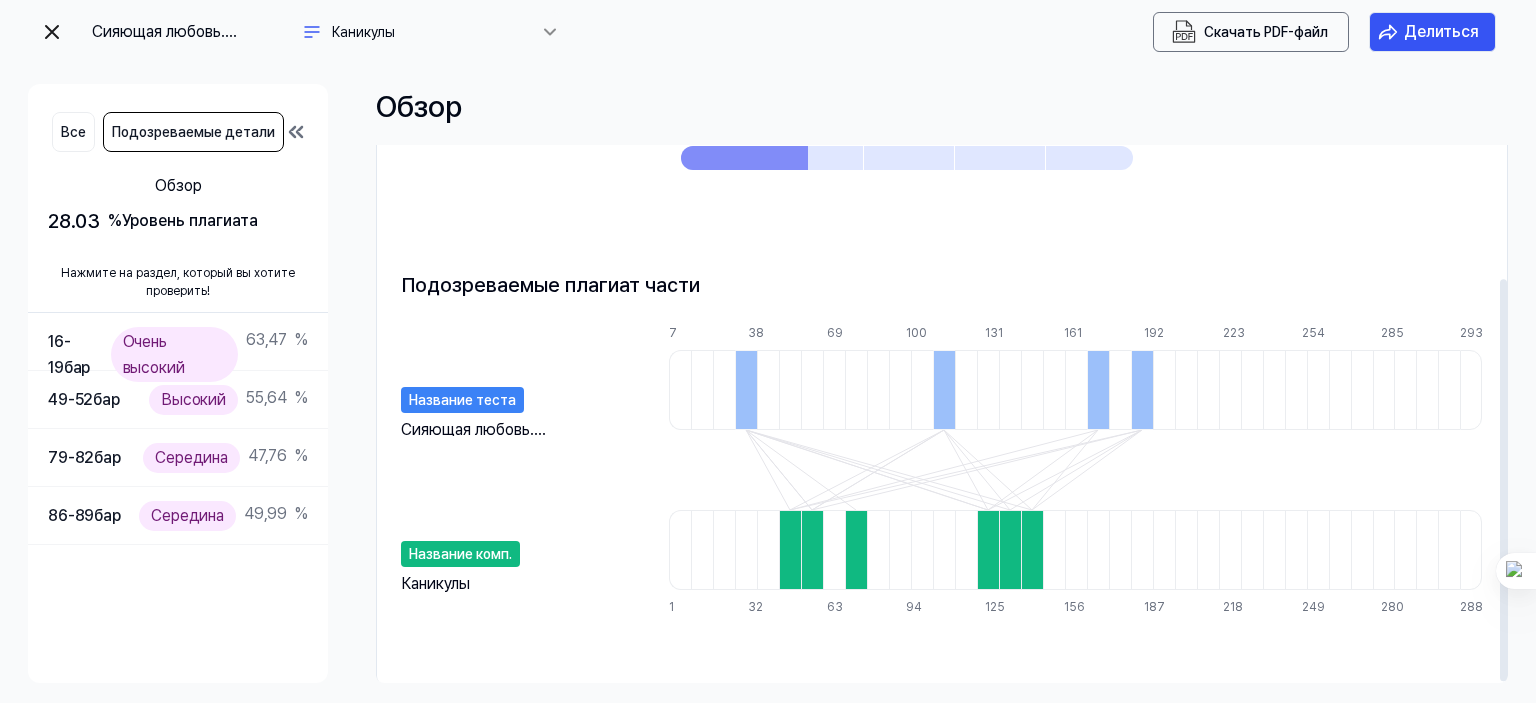 click at bounding box center (944, 390) 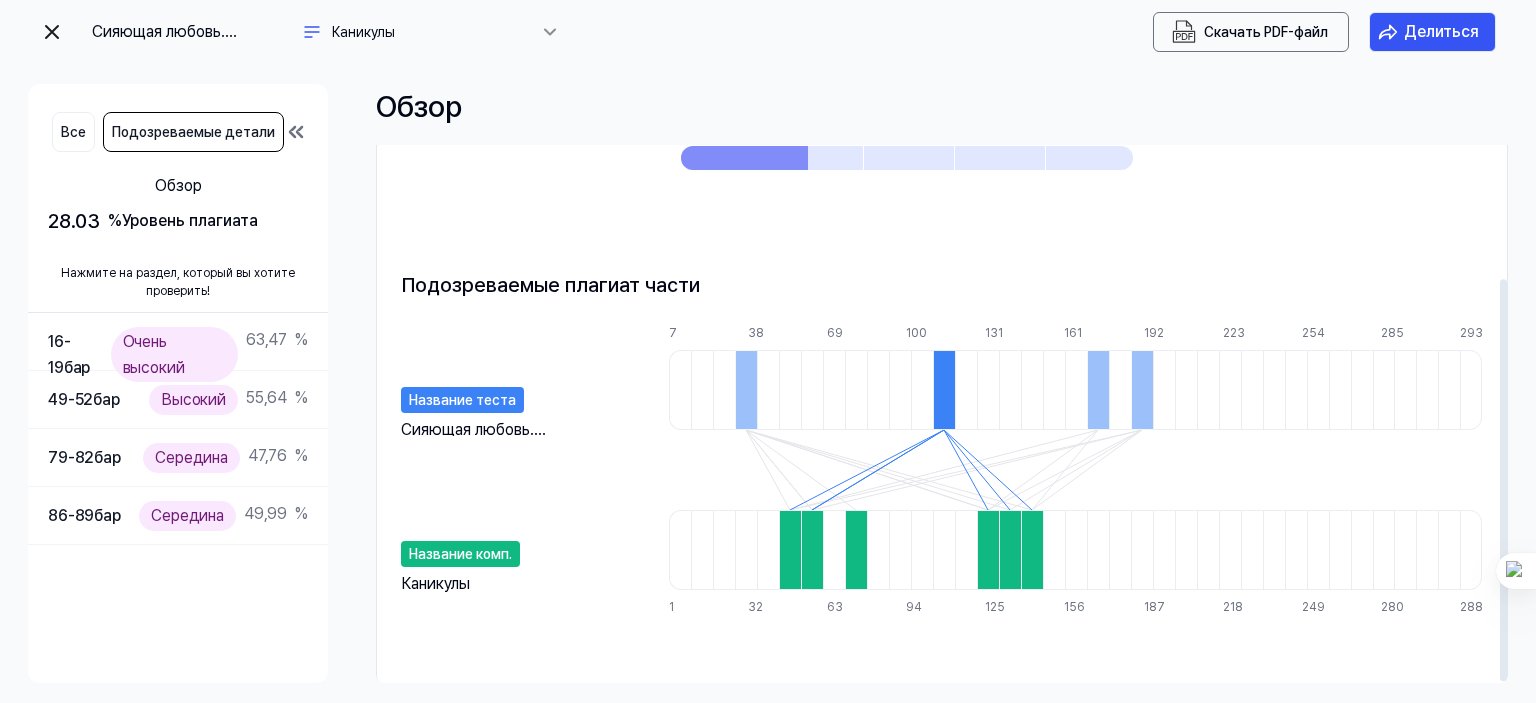 click at bounding box center (1098, 390) 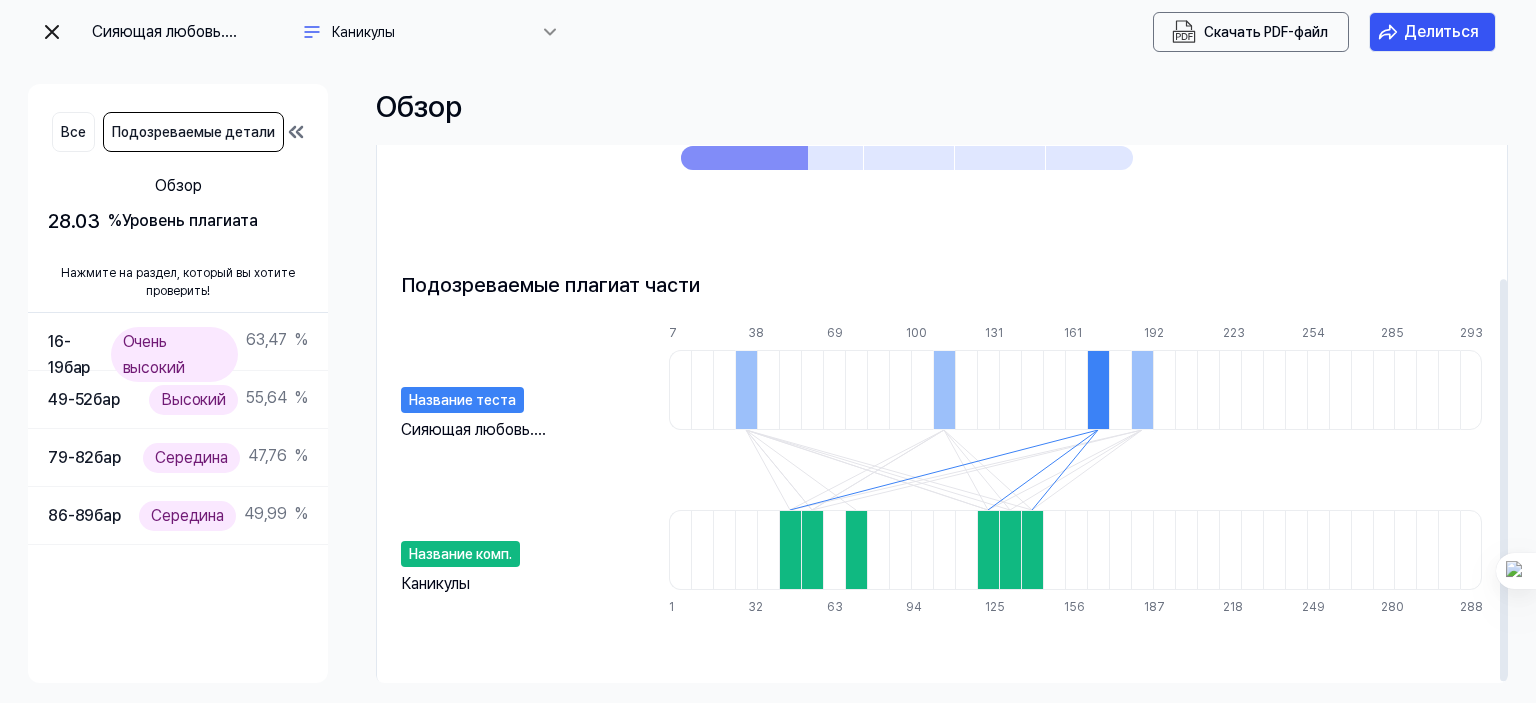 click at bounding box center [1142, 390] 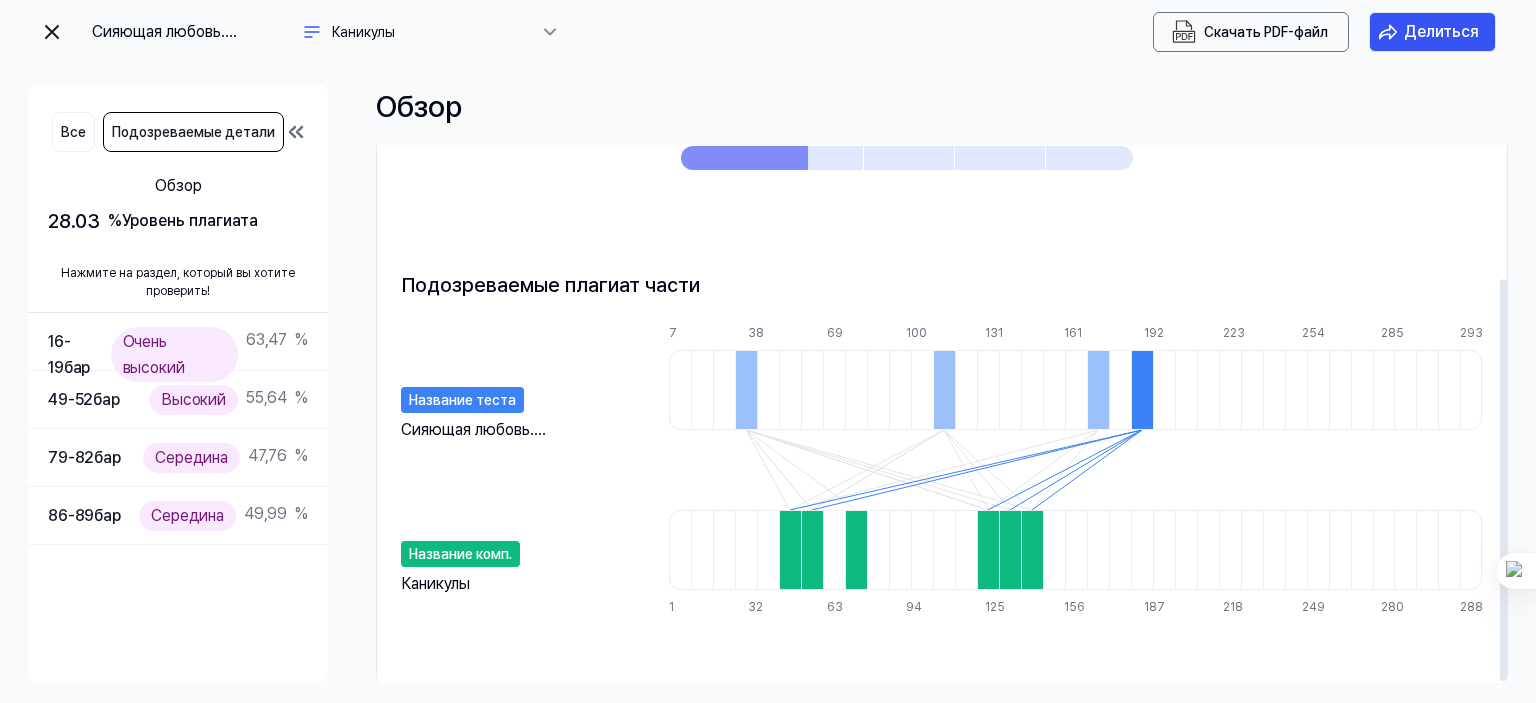 click at bounding box center [944, 390] 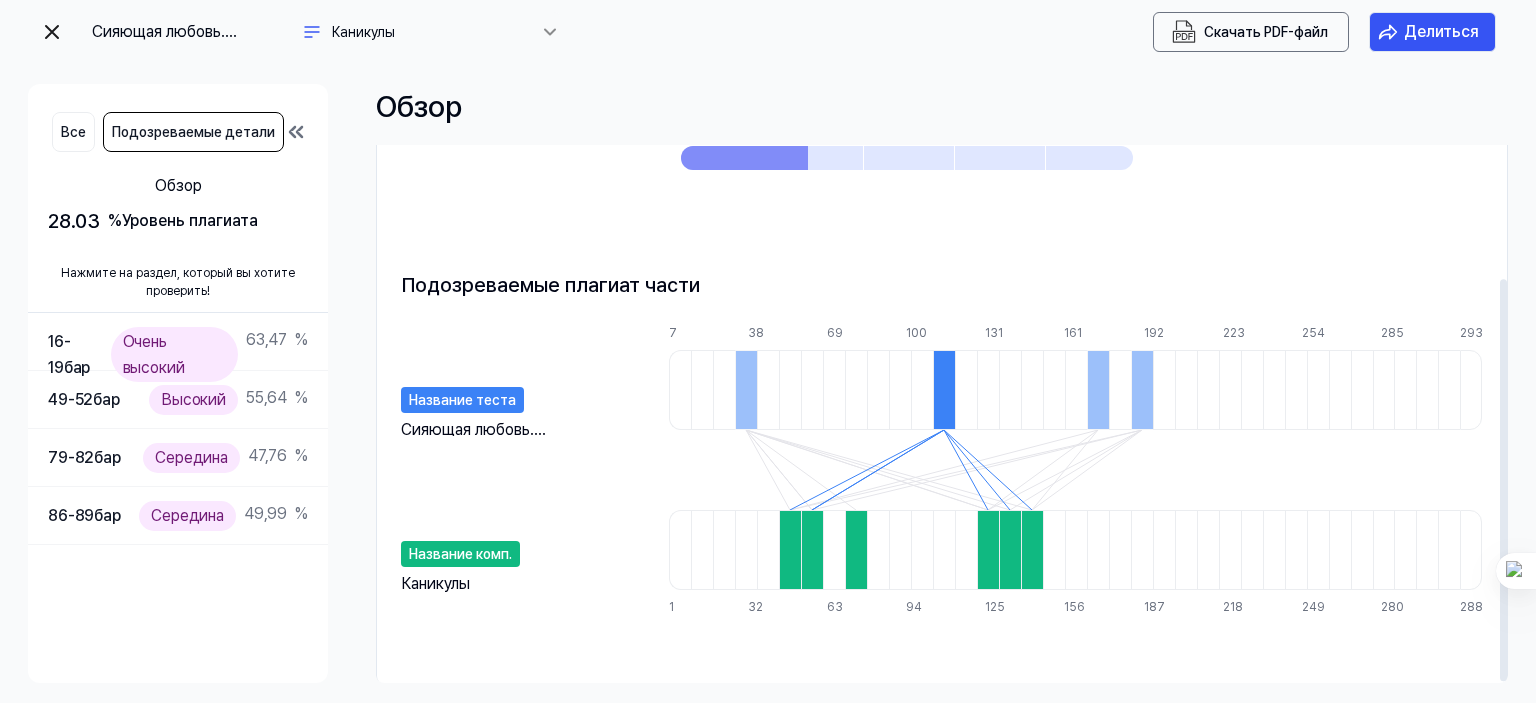 click at bounding box center [746, 390] 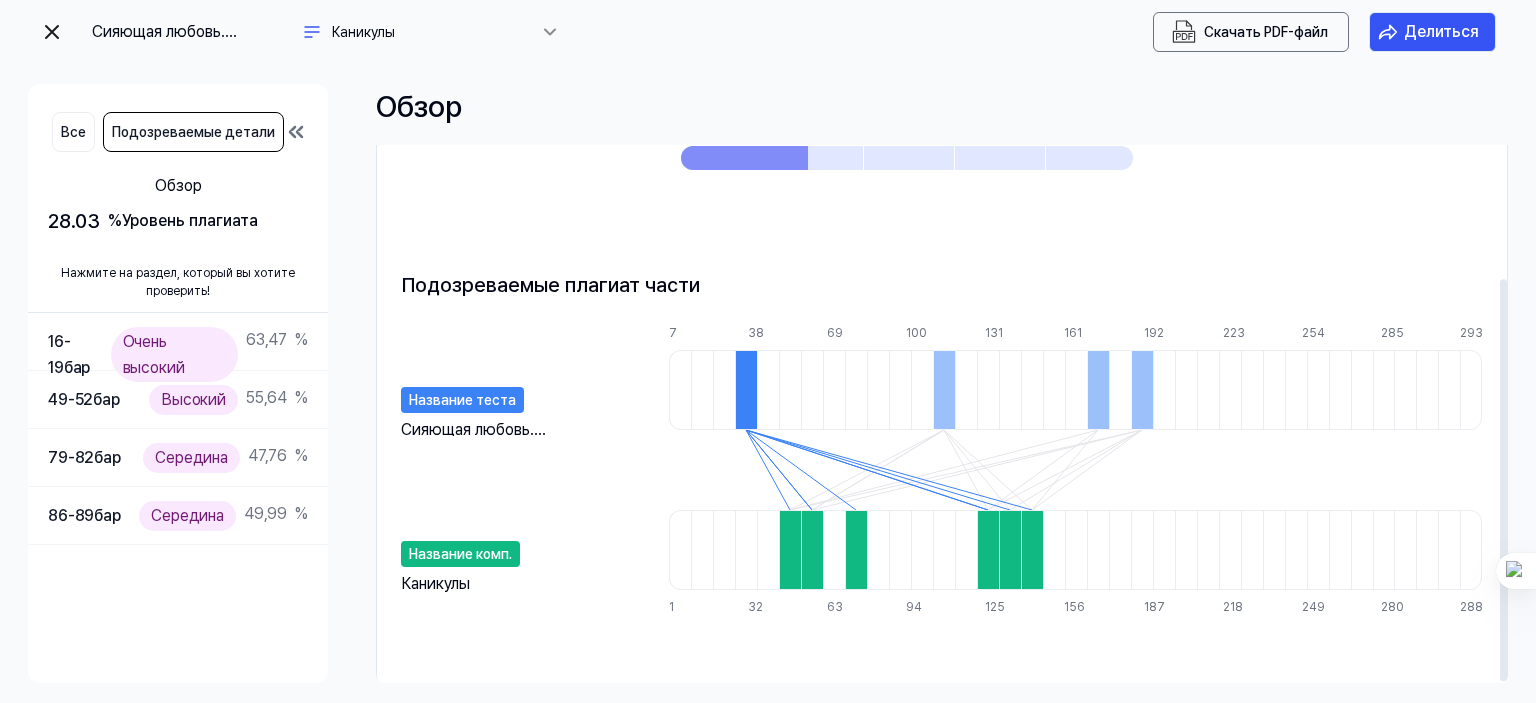 click at bounding box center [790, 550] 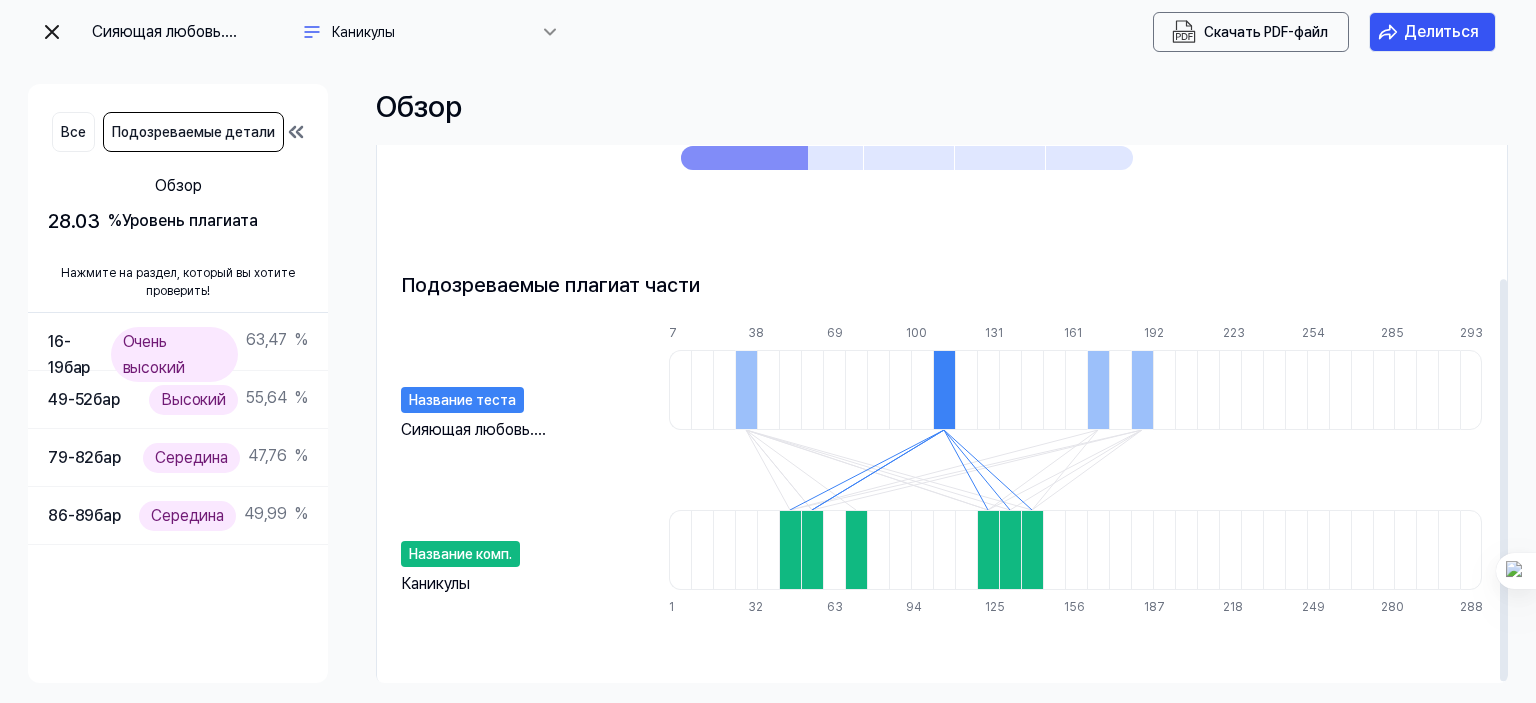 click at bounding box center [1098, 390] 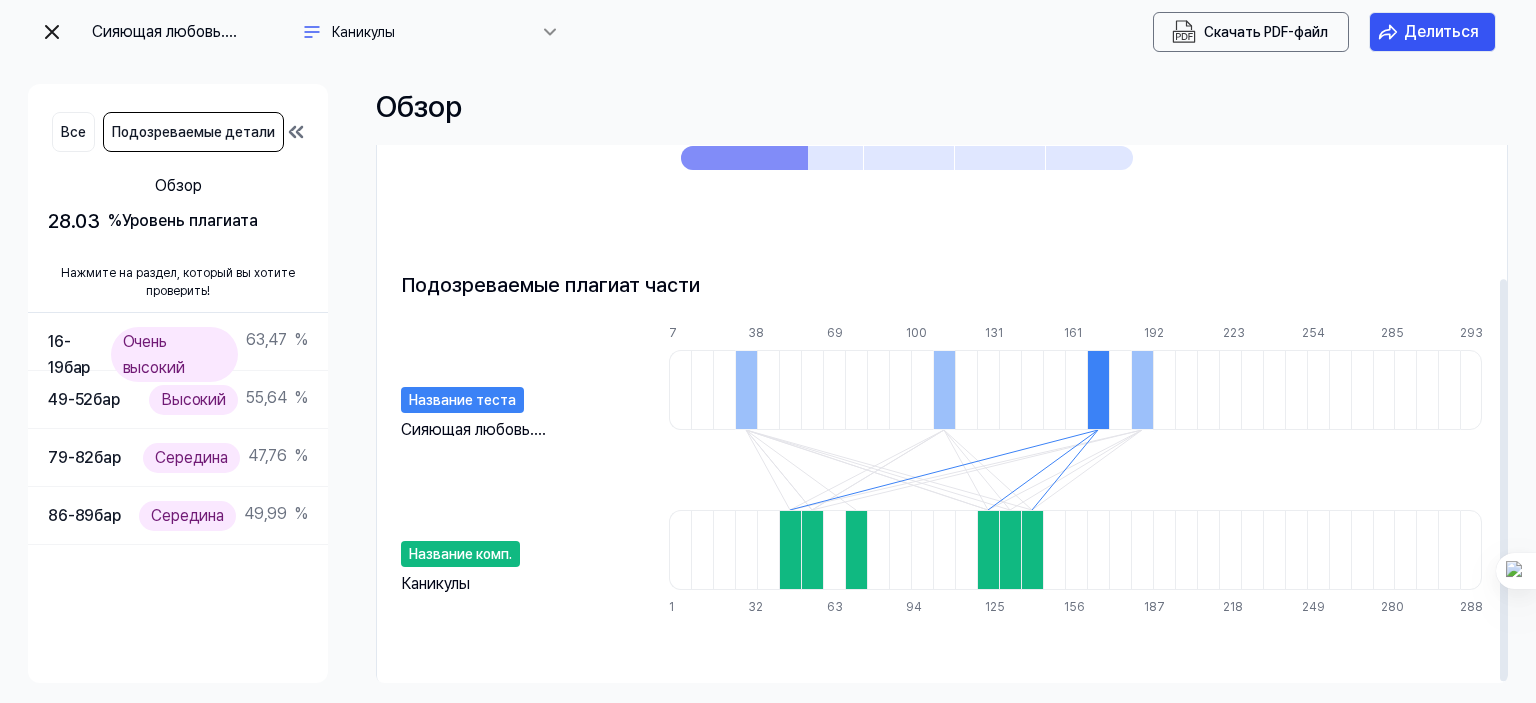 click at bounding box center (1142, 390) 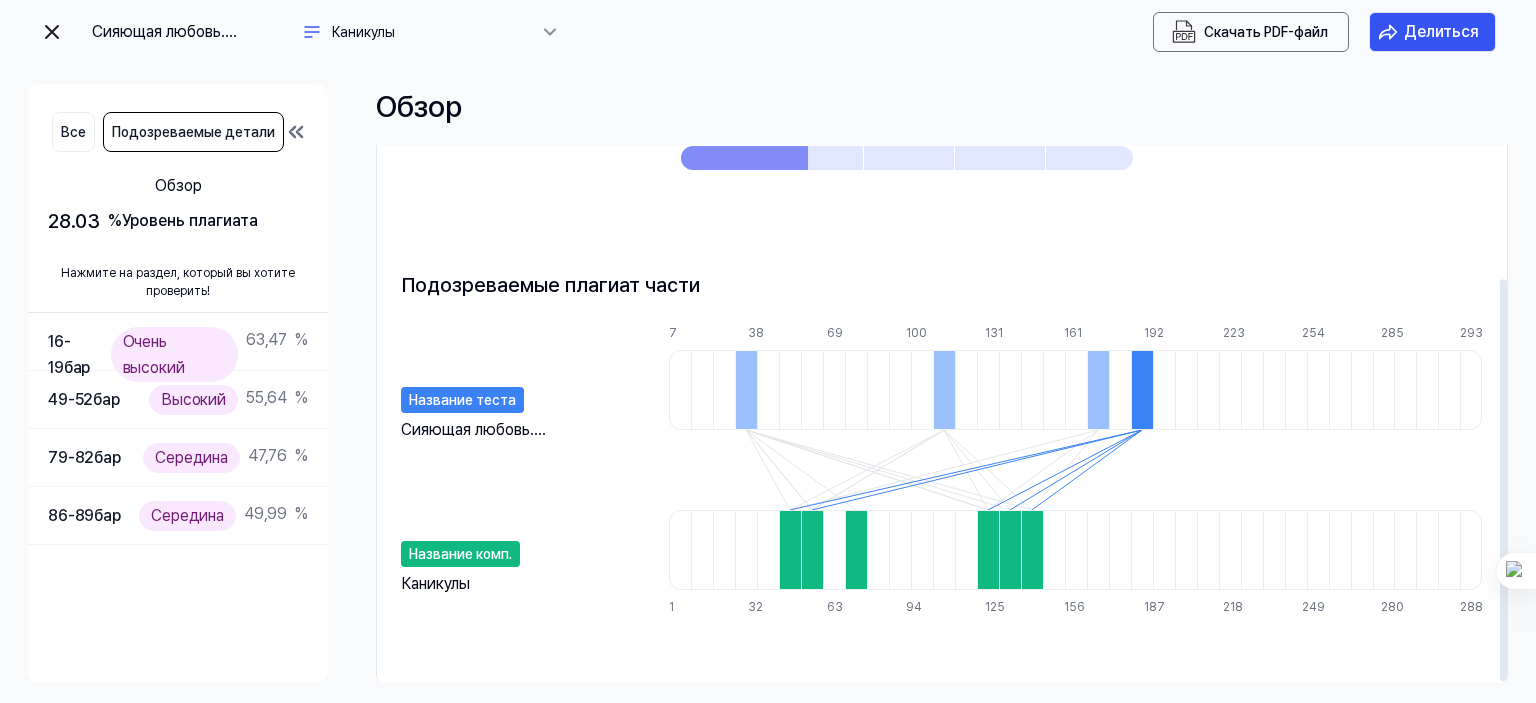 click at bounding box center [1098, 390] 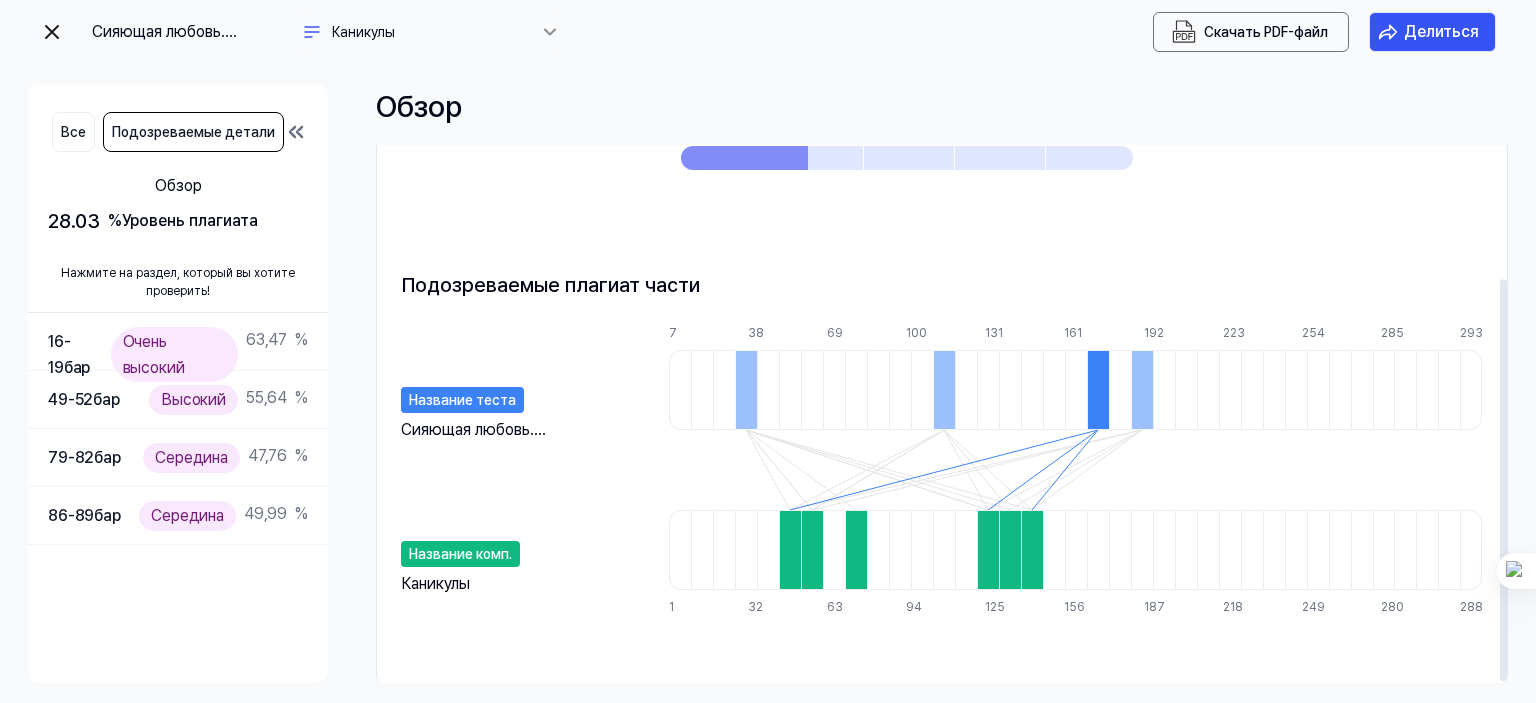 click at bounding box center [944, 390] 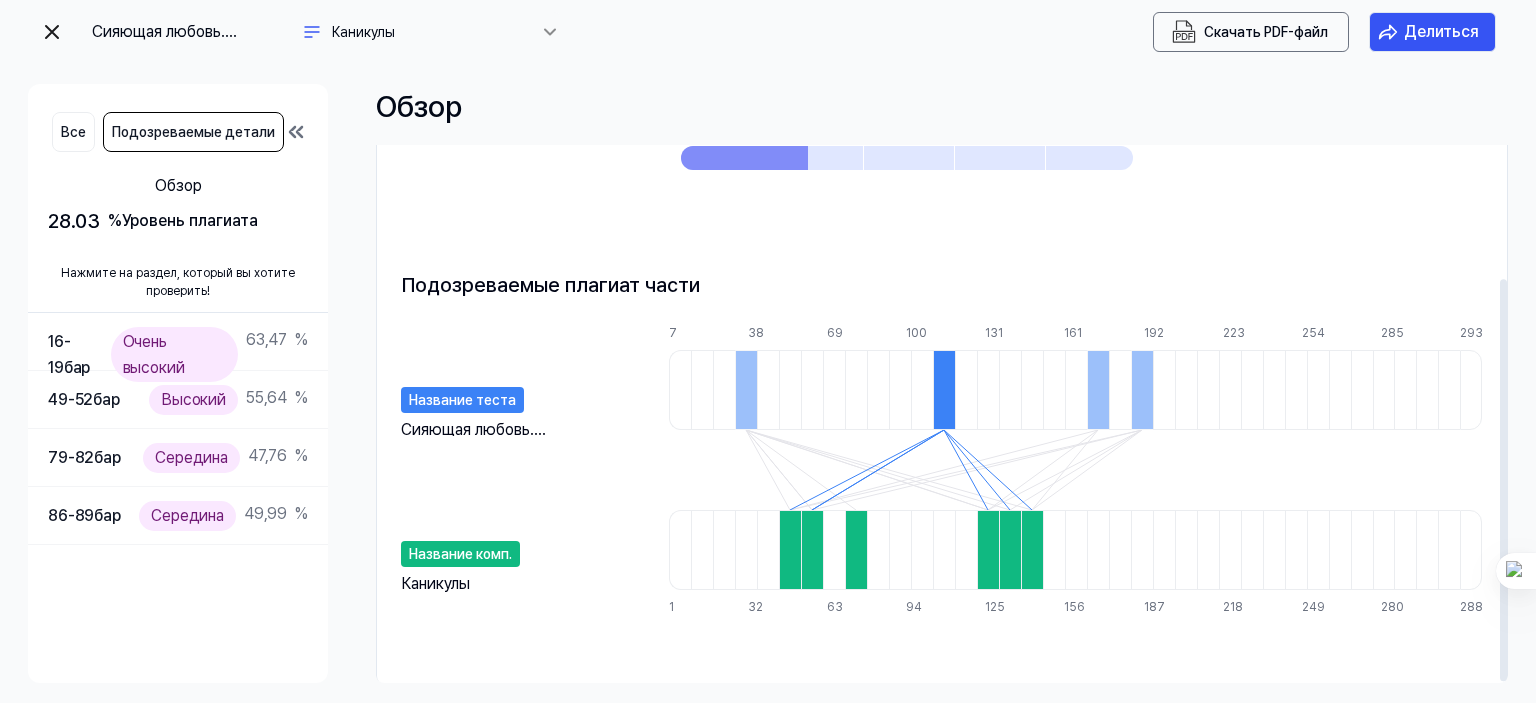 click at bounding box center (746, 390) 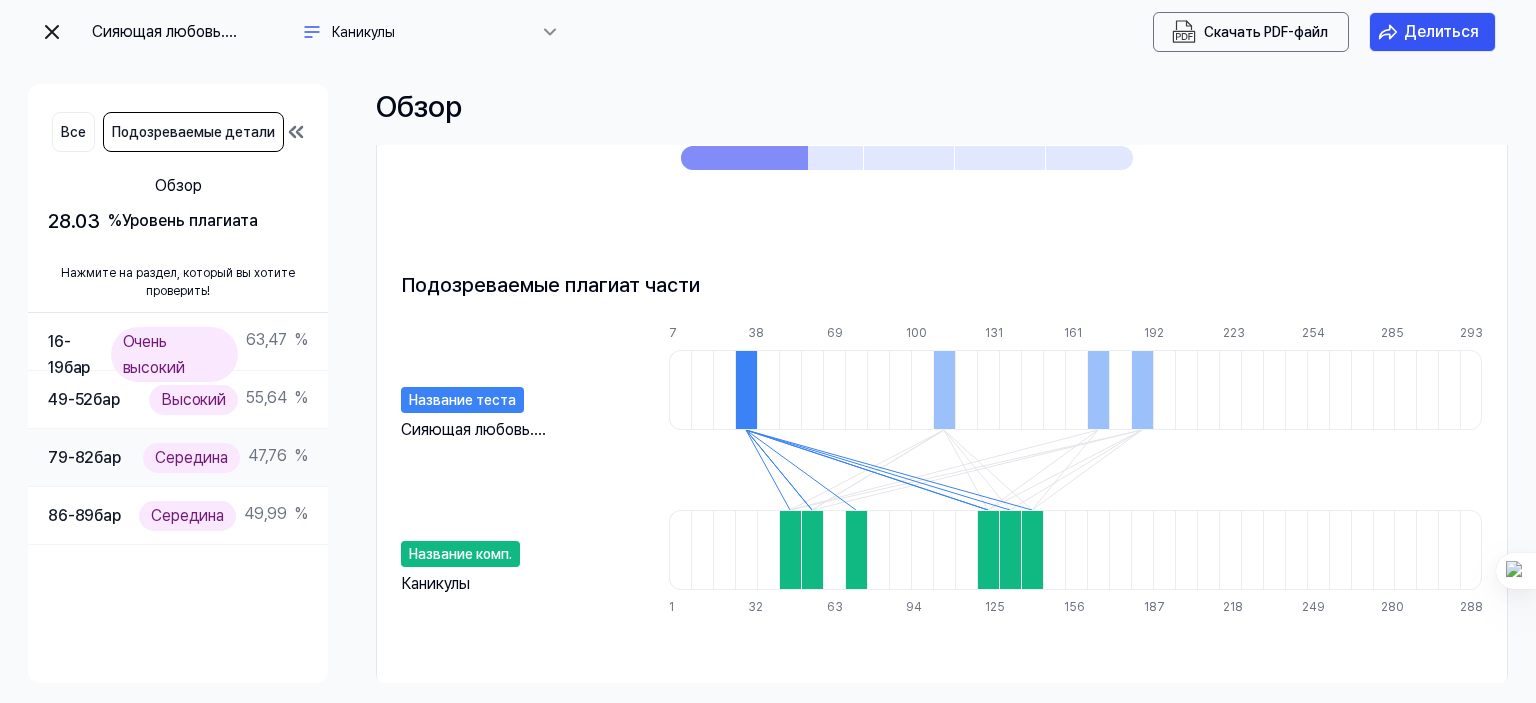 click on "79-82" at bounding box center (71, 457) 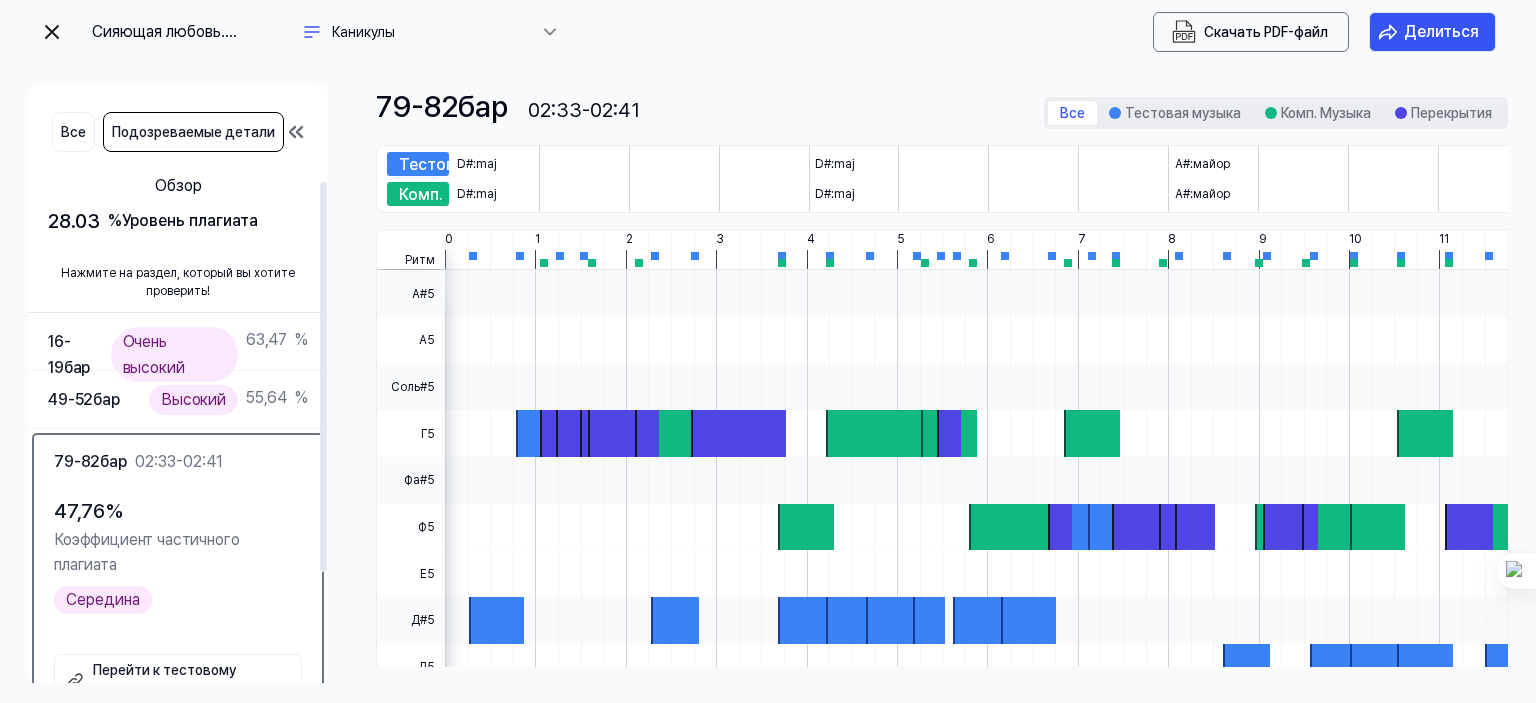 scroll, scrollTop: 100, scrollLeft: 0, axis: vertical 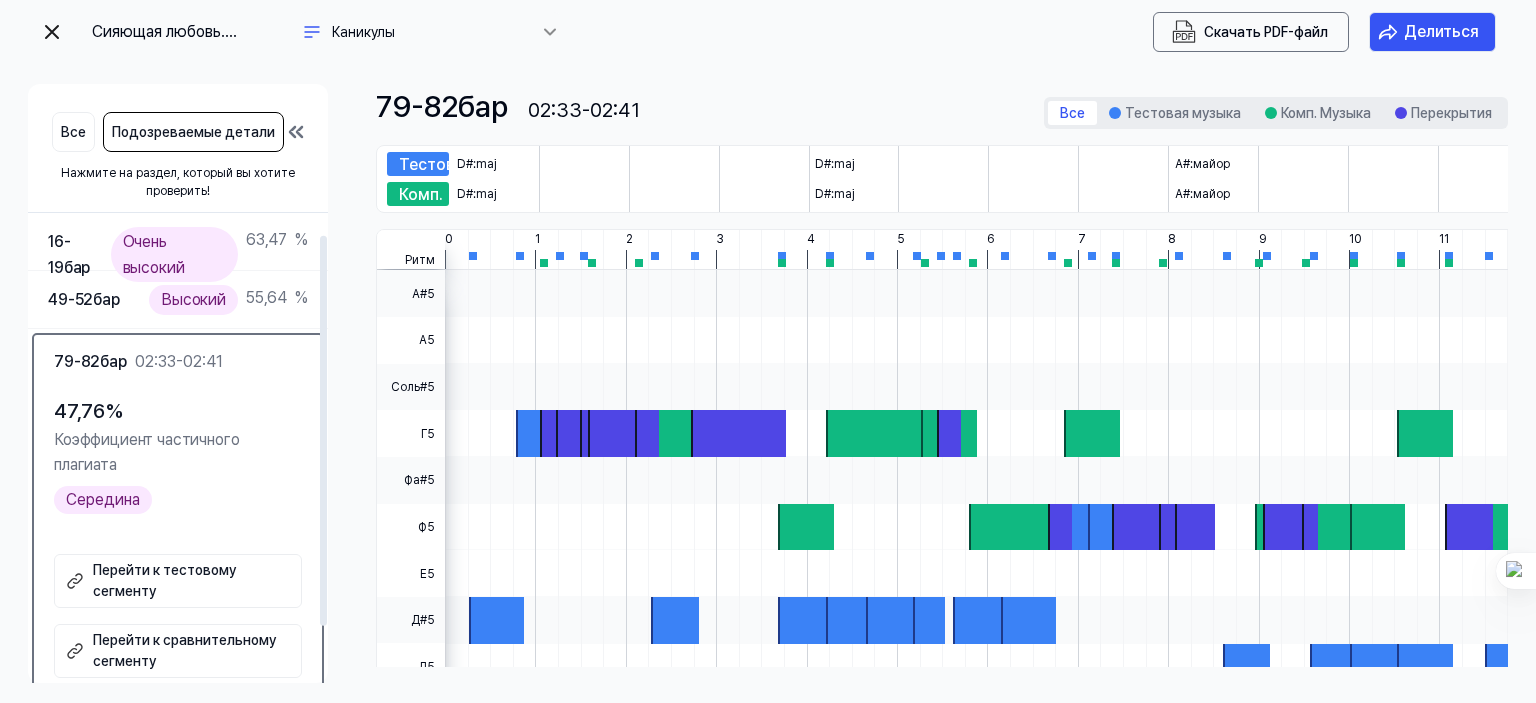 click on "Перейти к сравнительному сегменту" at bounding box center [184, 650] 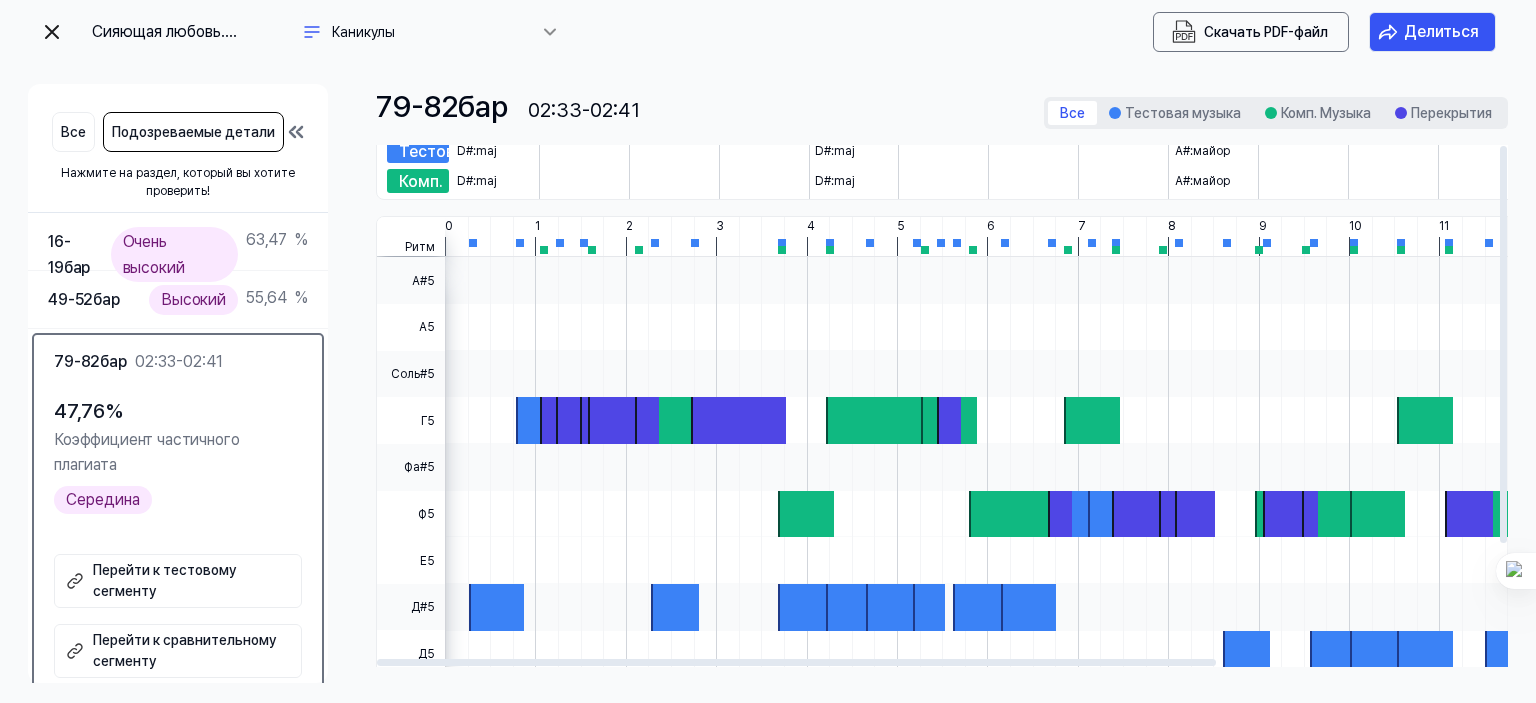 scroll, scrollTop: 0, scrollLeft: 0, axis: both 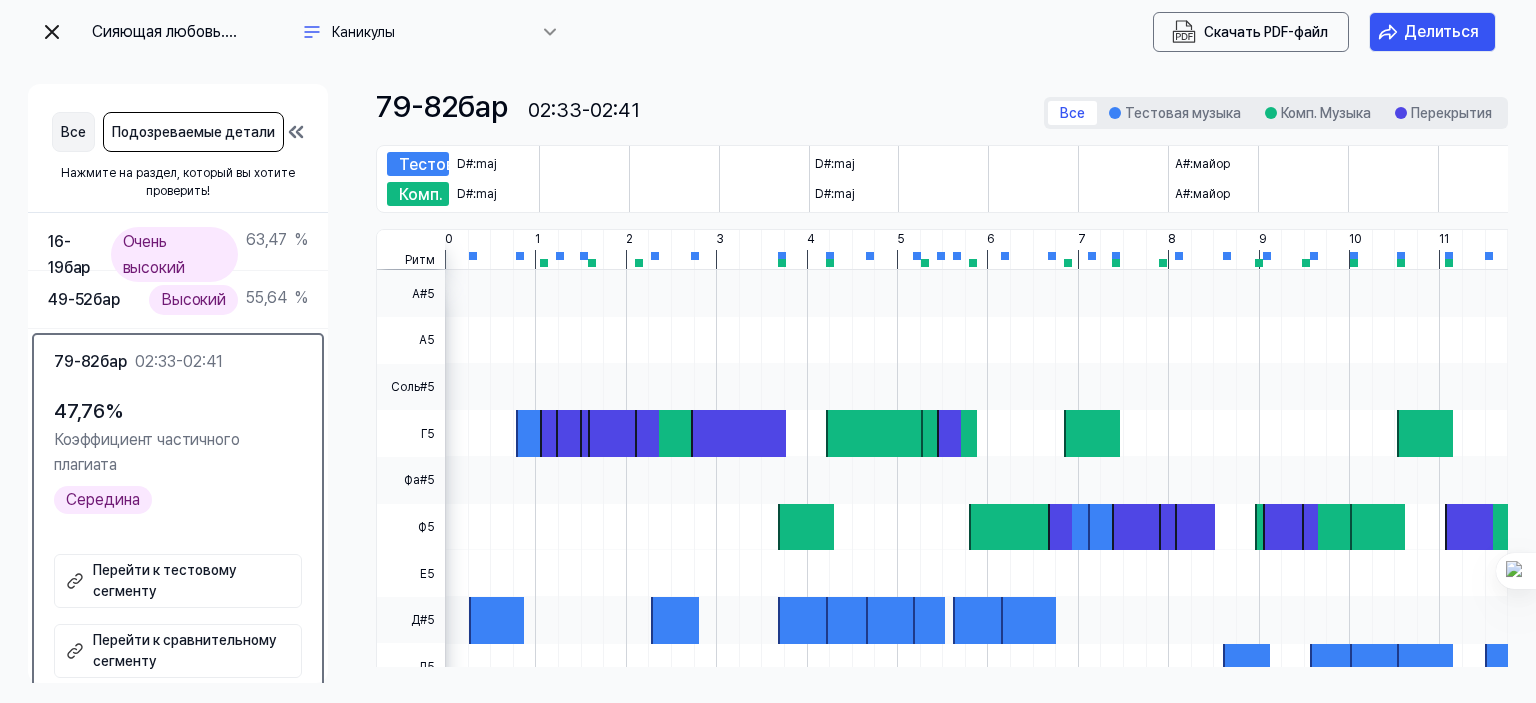 click on "Все" at bounding box center (73, 132) 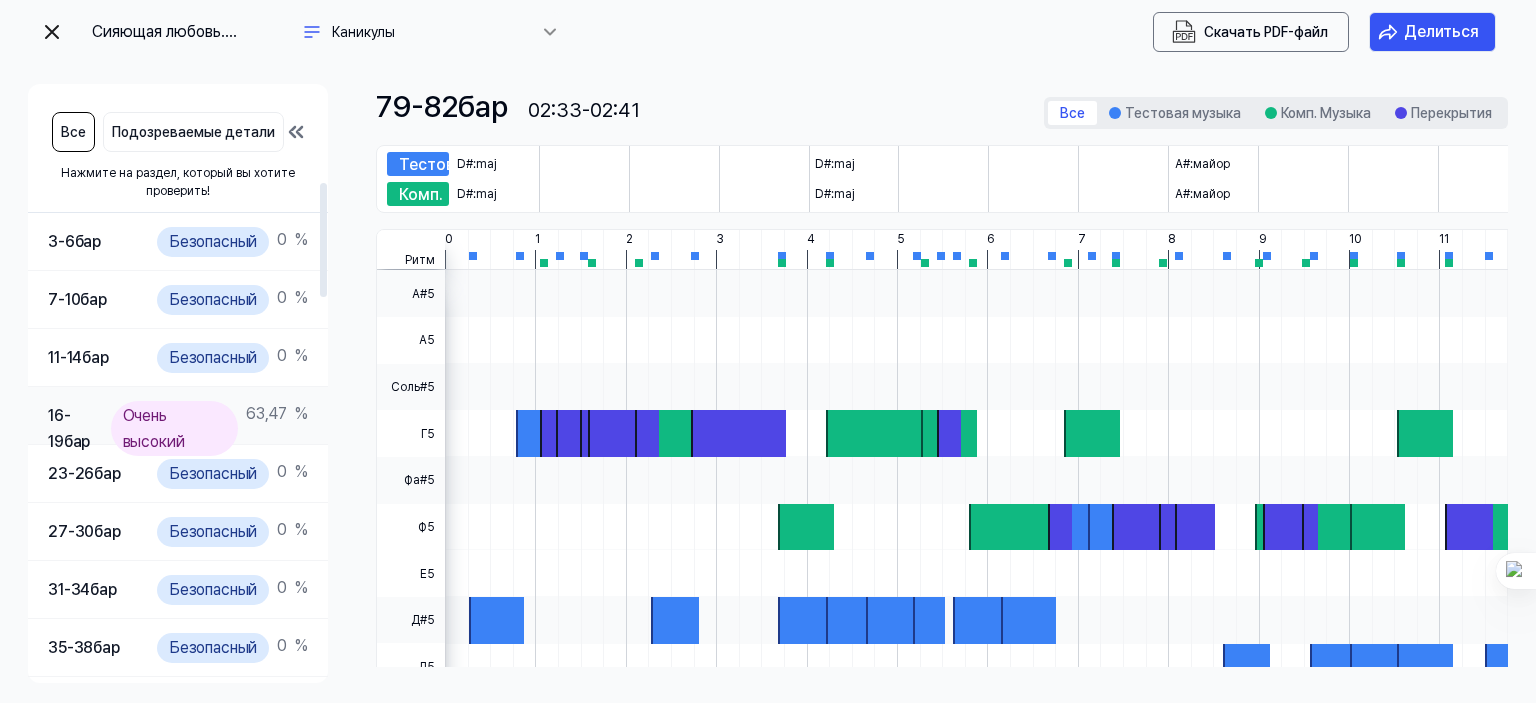click on "Очень высокий" at bounding box center (154, 428) 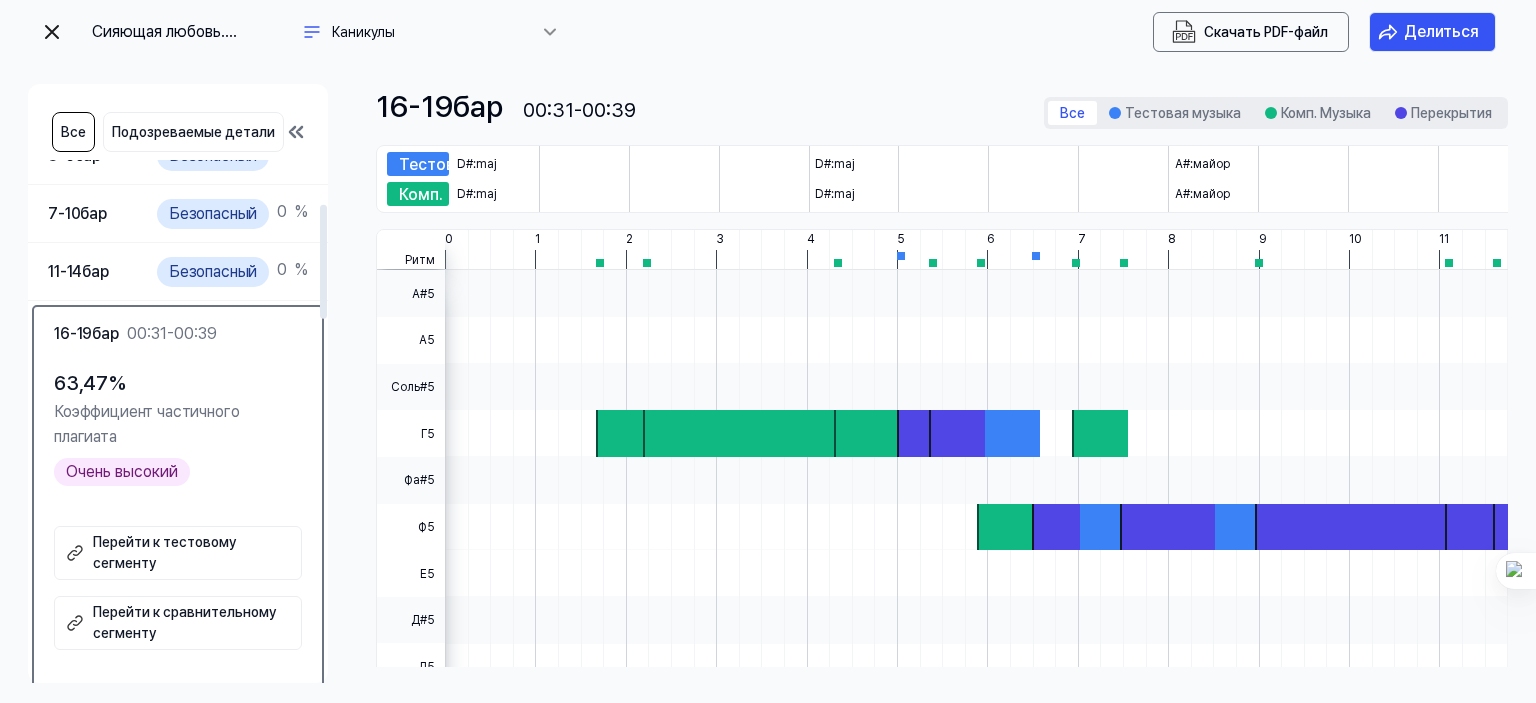 scroll, scrollTop: 200, scrollLeft: 0, axis: vertical 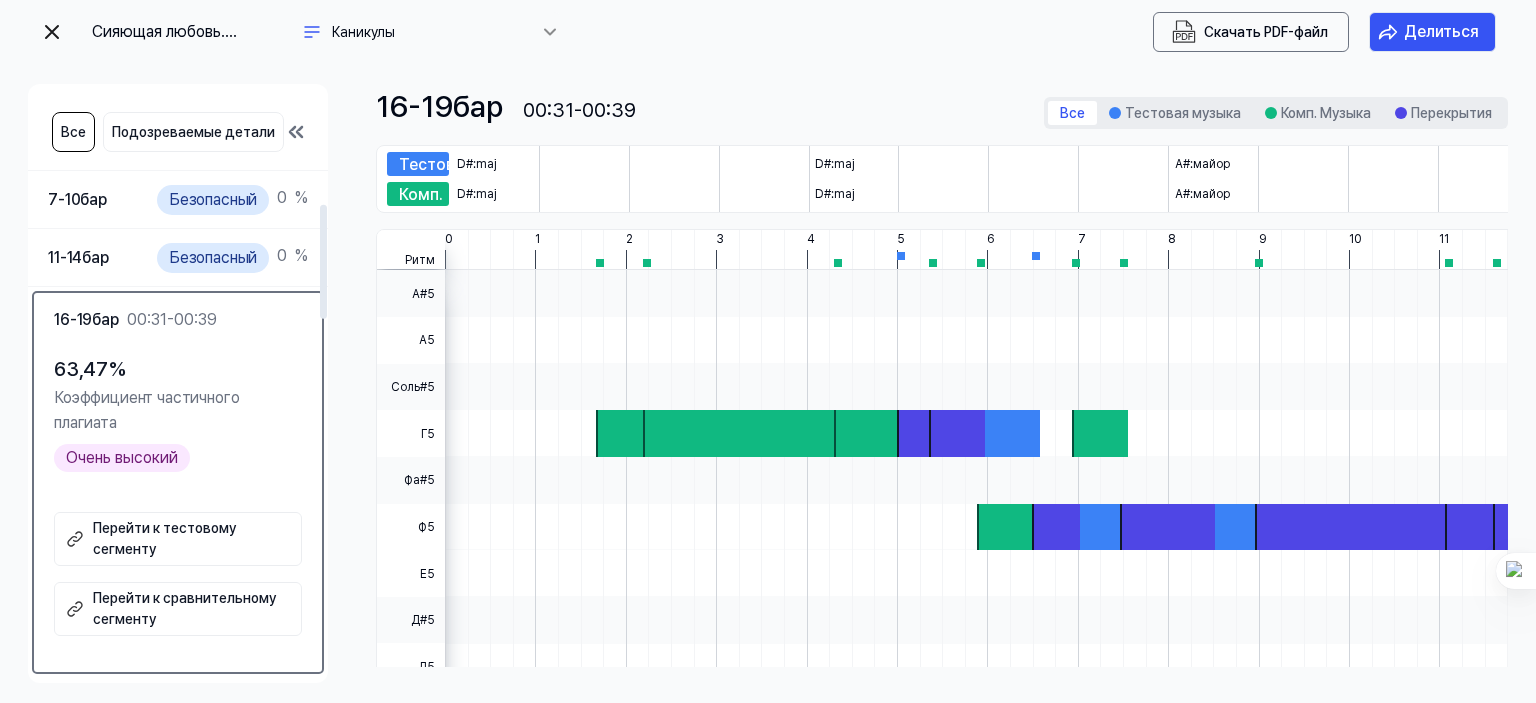 click on "Коэффициент частичного плагиата" at bounding box center (146, 410) 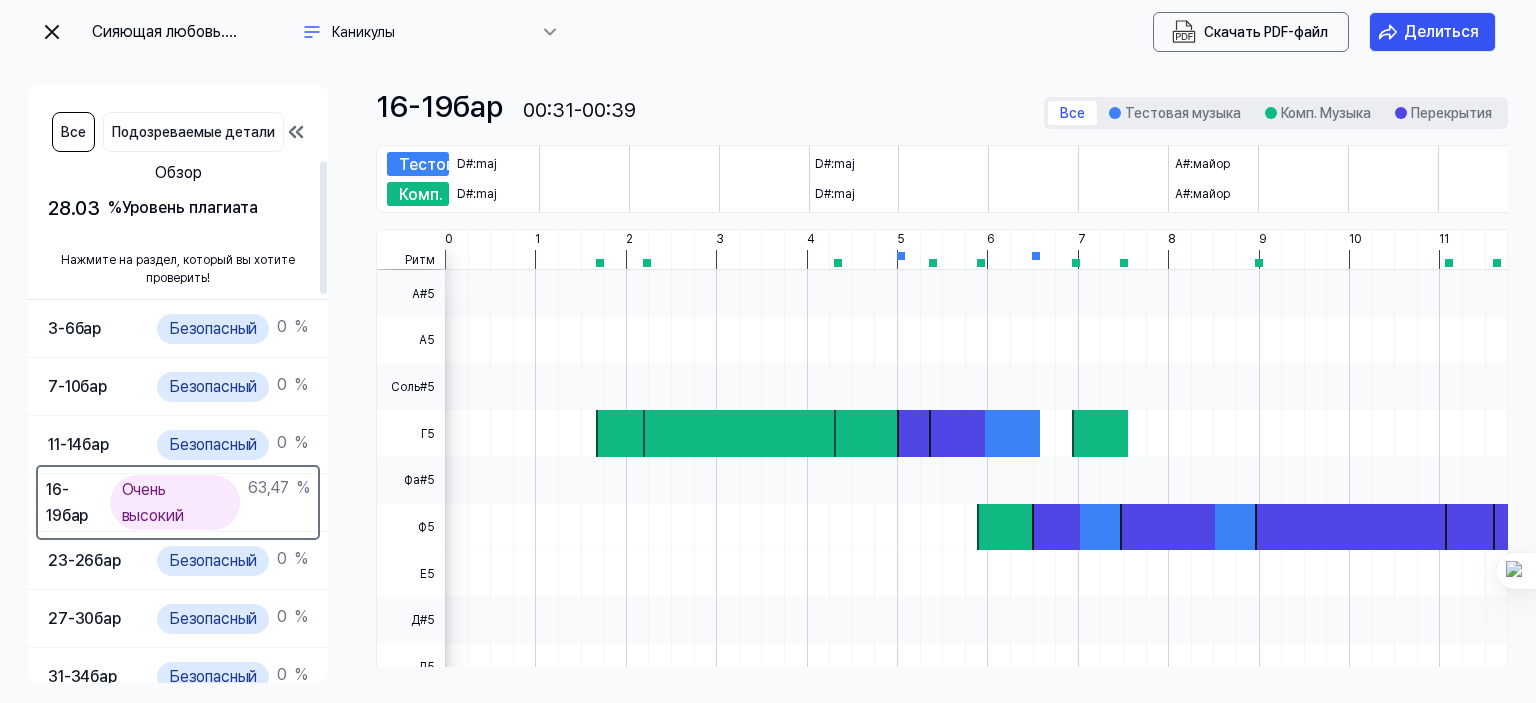 scroll, scrollTop: 0, scrollLeft: 0, axis: both 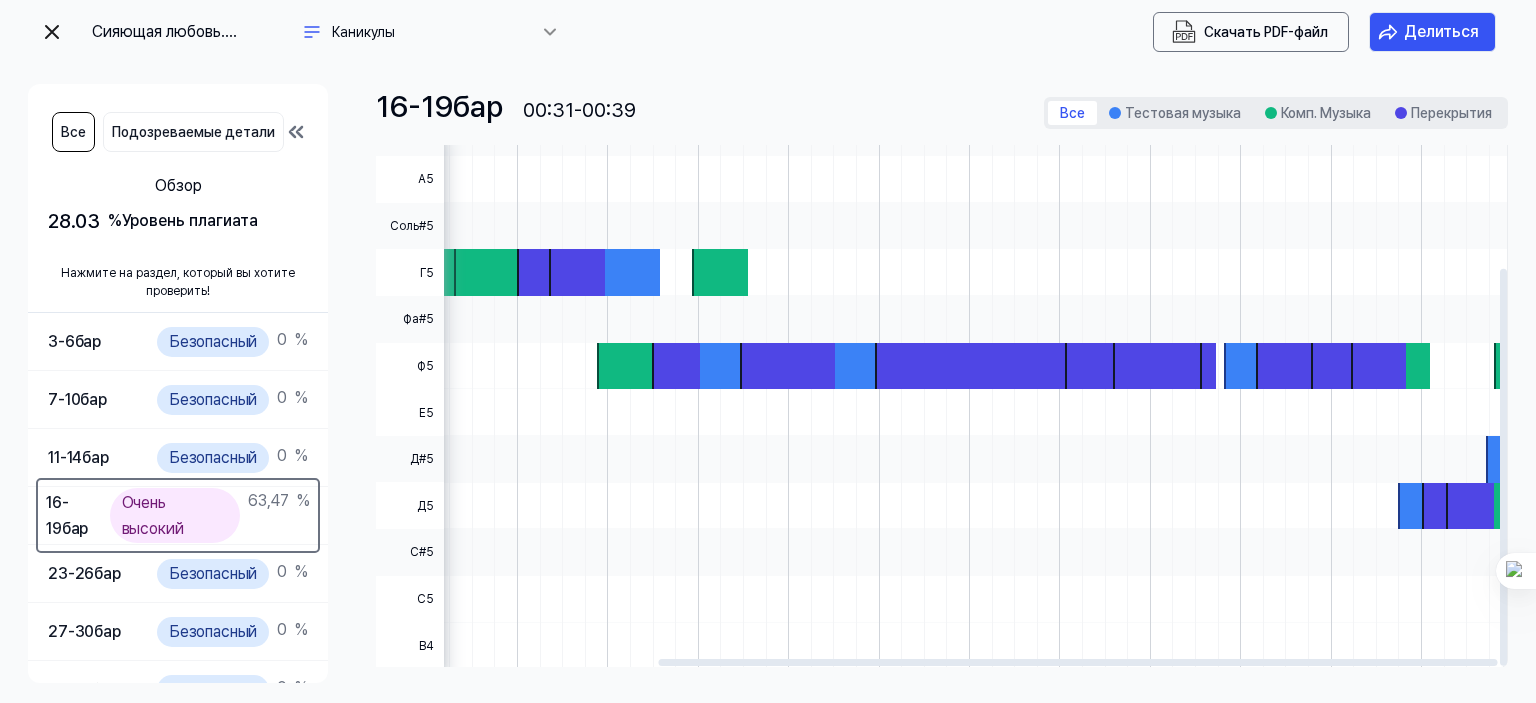 drag, startPoint x: 868, startPoint y: 661, endPoint x: 1319, endPoint y: 648, distance: 451.18732 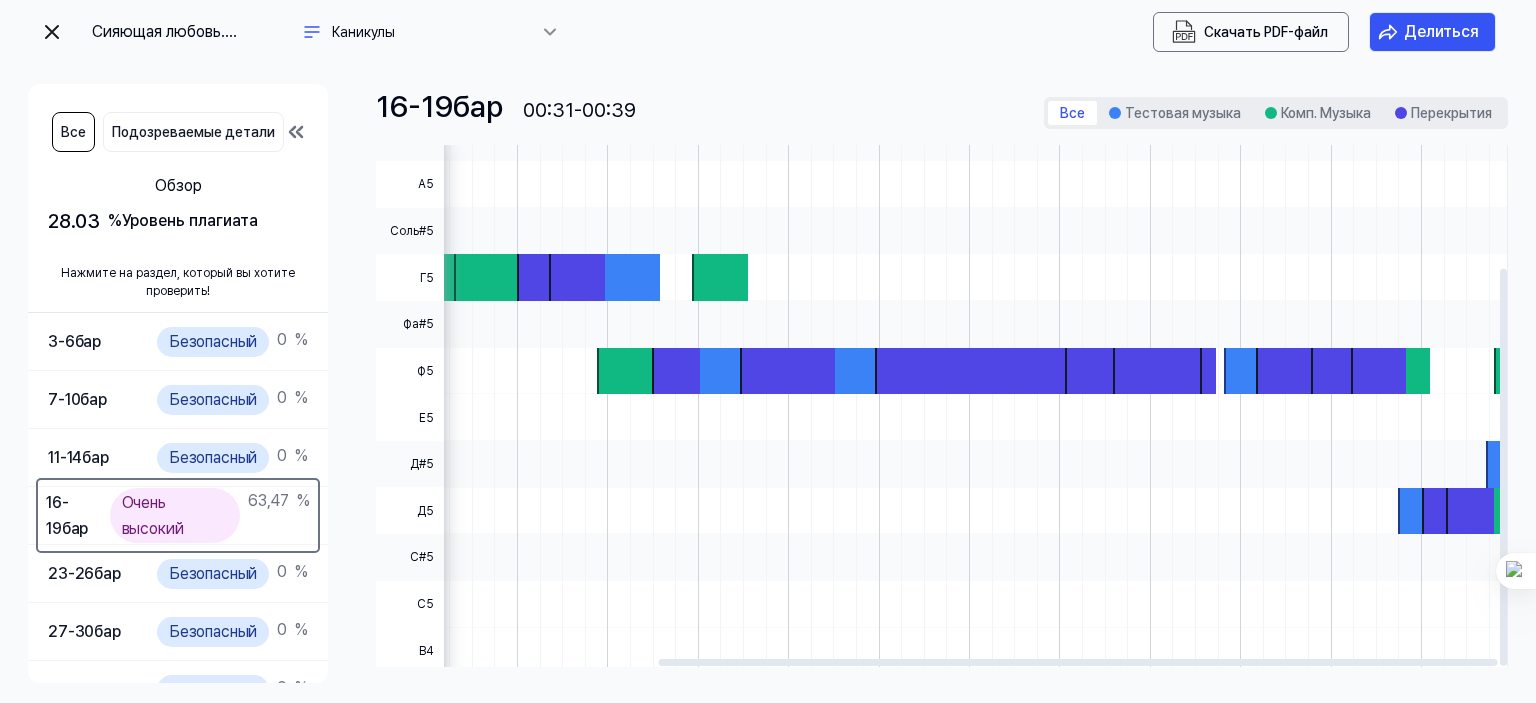 scroll, scrollTop: 161, scrollLeft: 380, axis: both 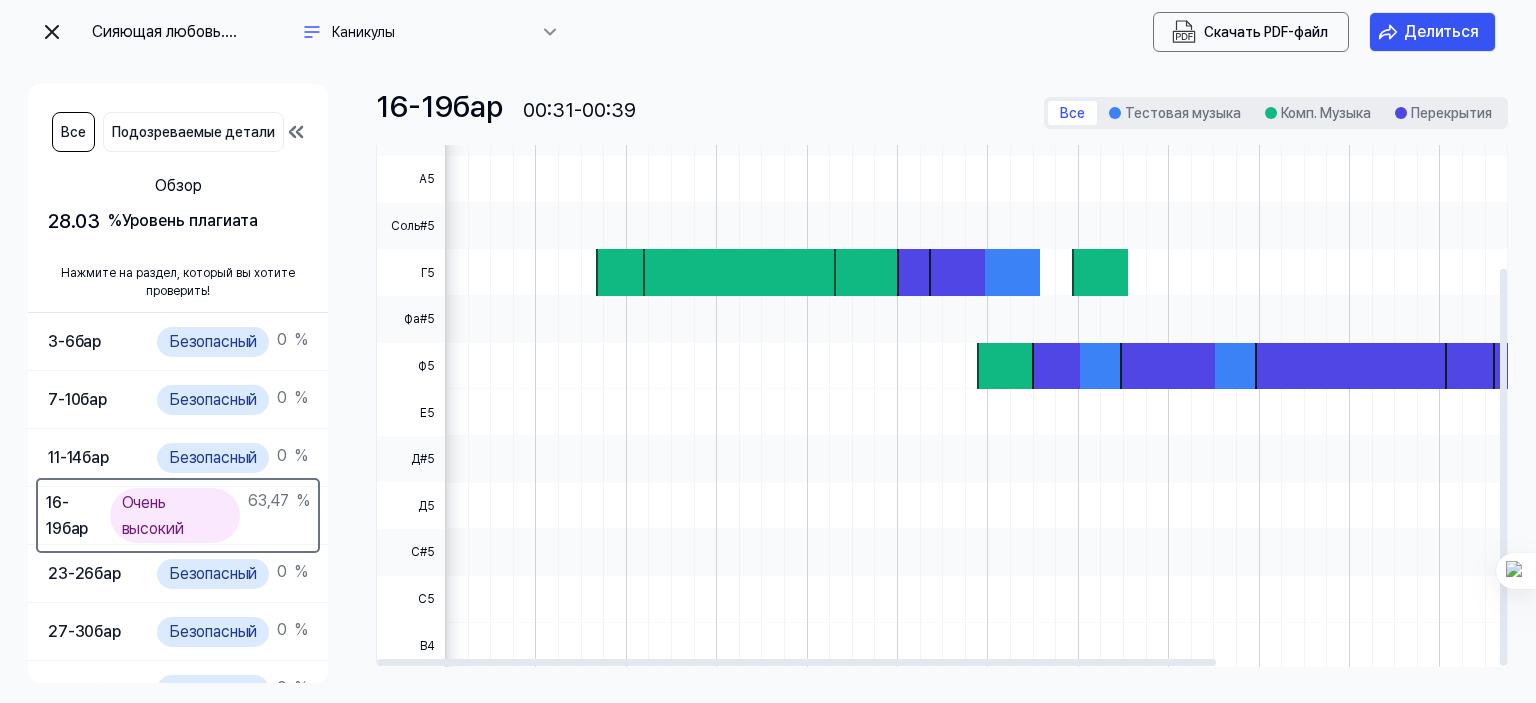 drag, startPoint x: 963, startPoint y: 665, endPoint x: 584, endPoint y: 657, distance: 379.0844 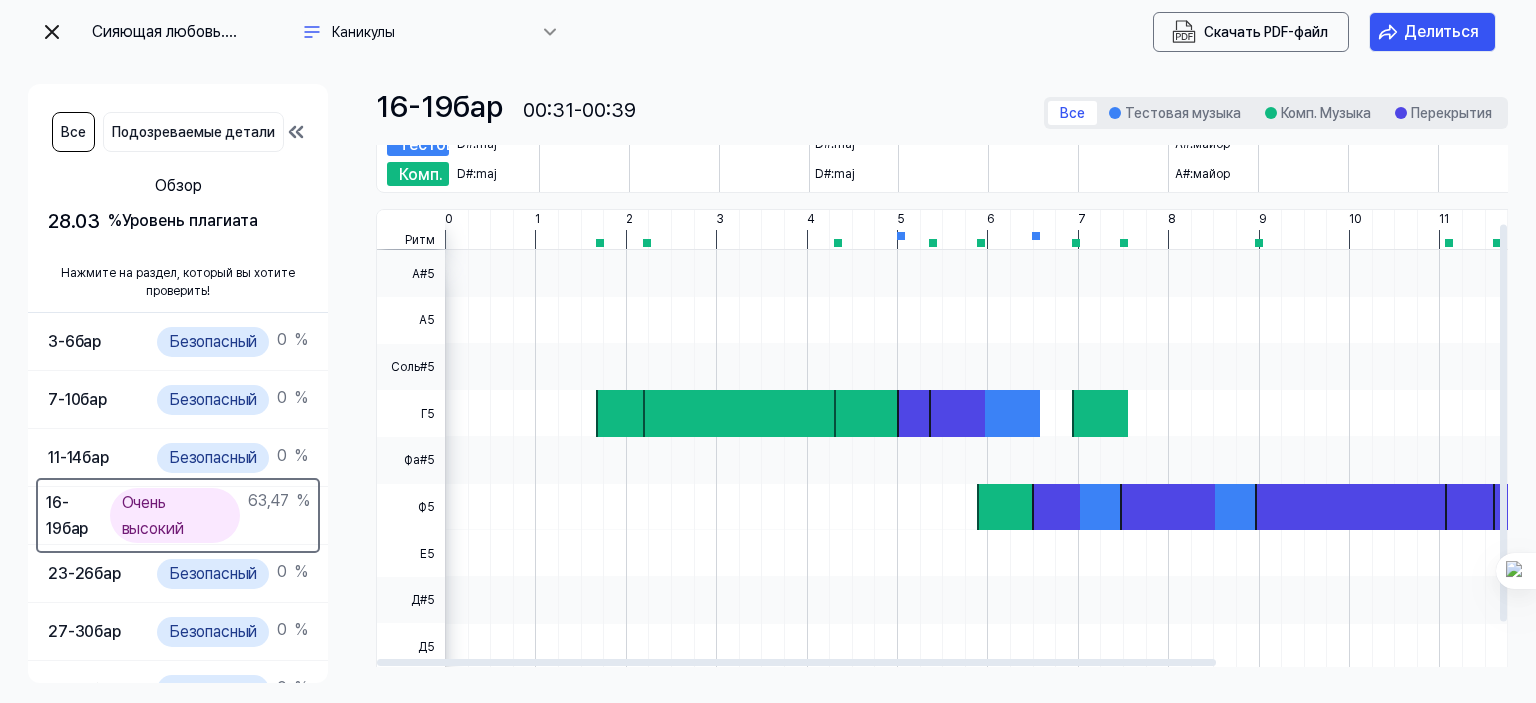 scroll, scrollTop: 0, scrollLeft: 0, axis: both 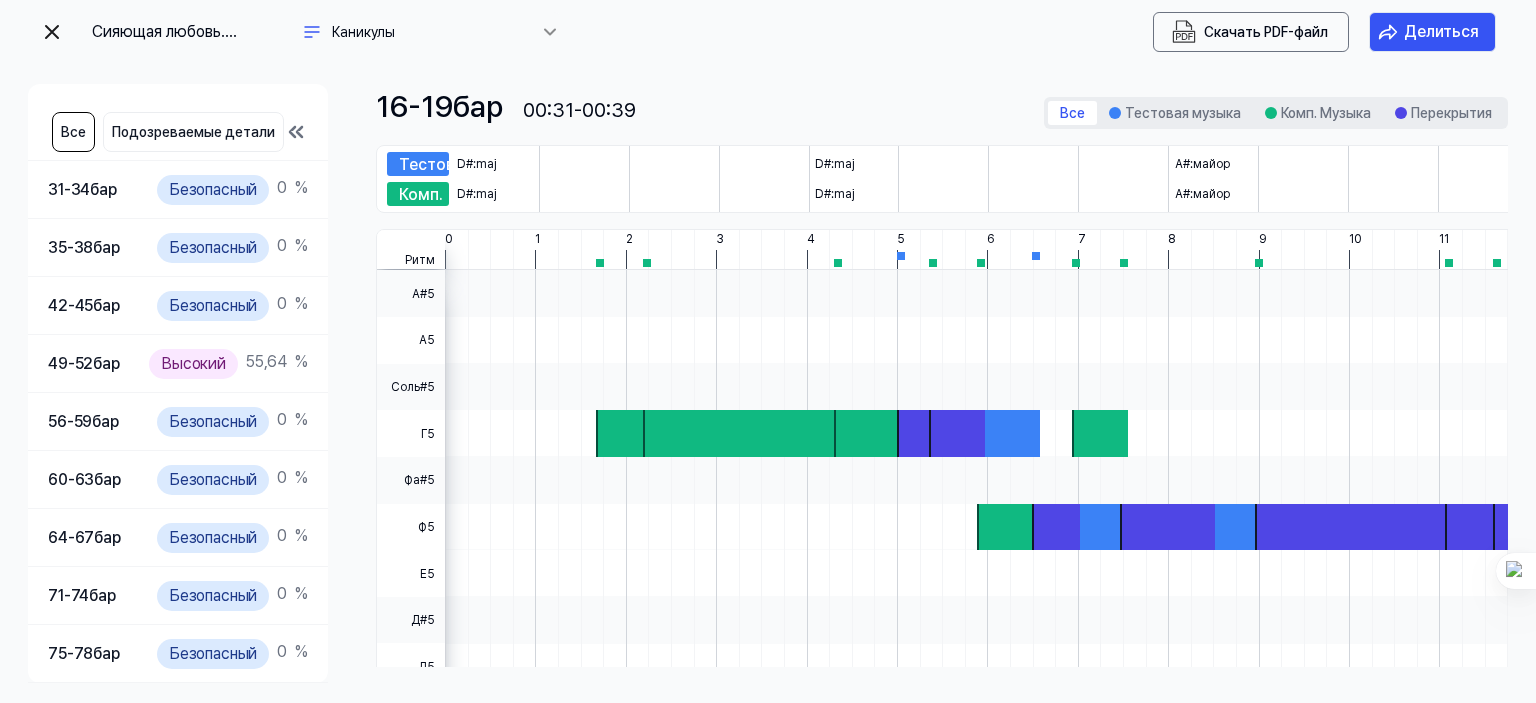 click at bounding box center [52, 32] 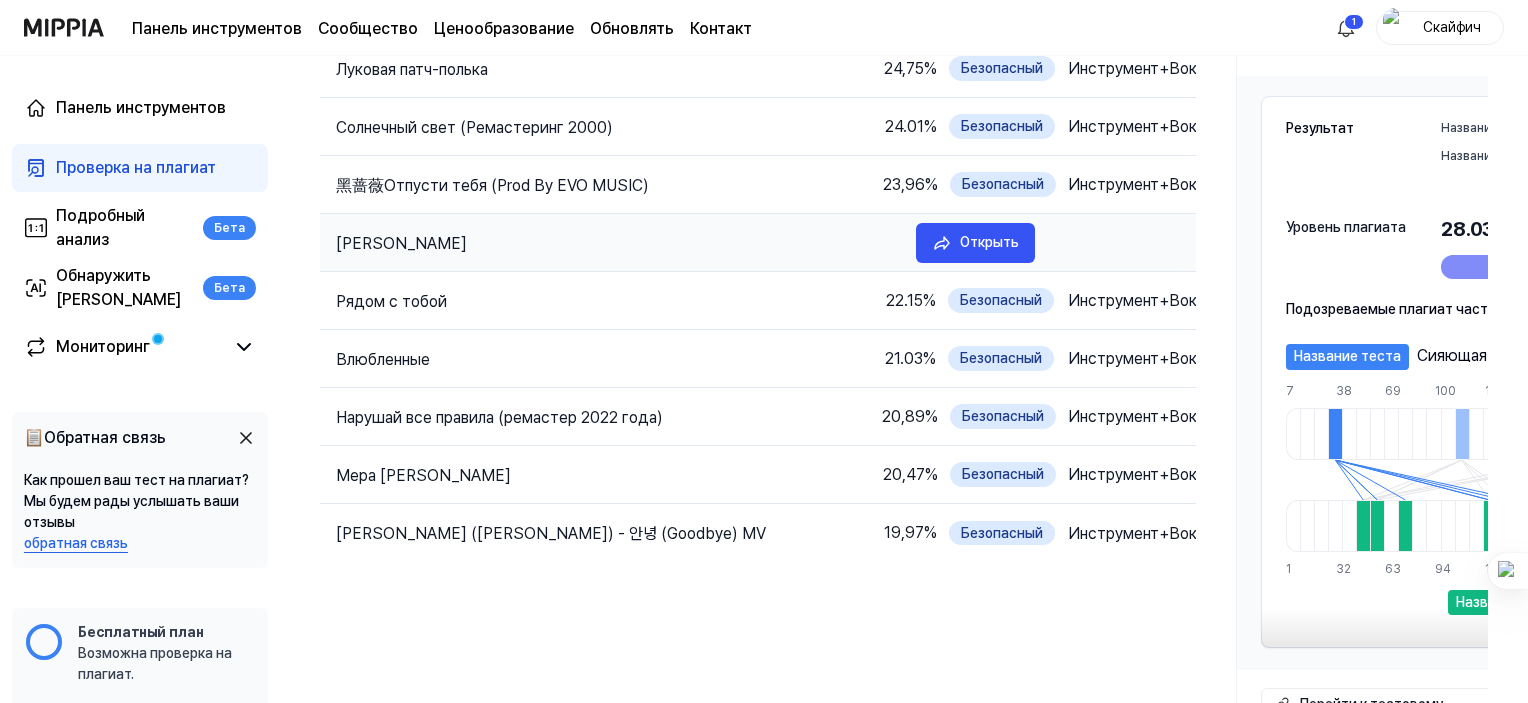 scroll, scrollTop: 308, scrollLeft: 0, axis: vertical 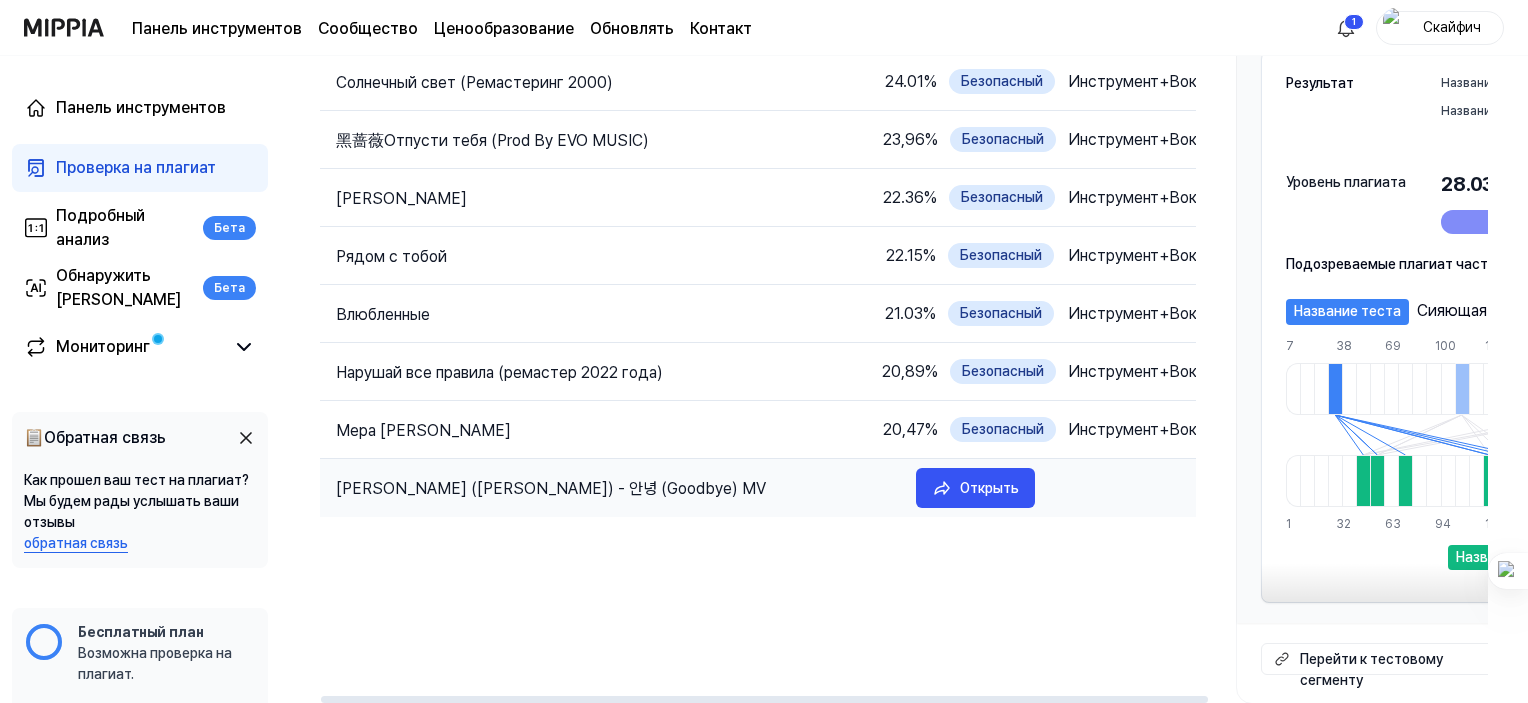 click on "[PERSON_NAME] ([PERSON_NAME]) - 안녕 (Goodbye) MV" at bounding box center [551, 488] 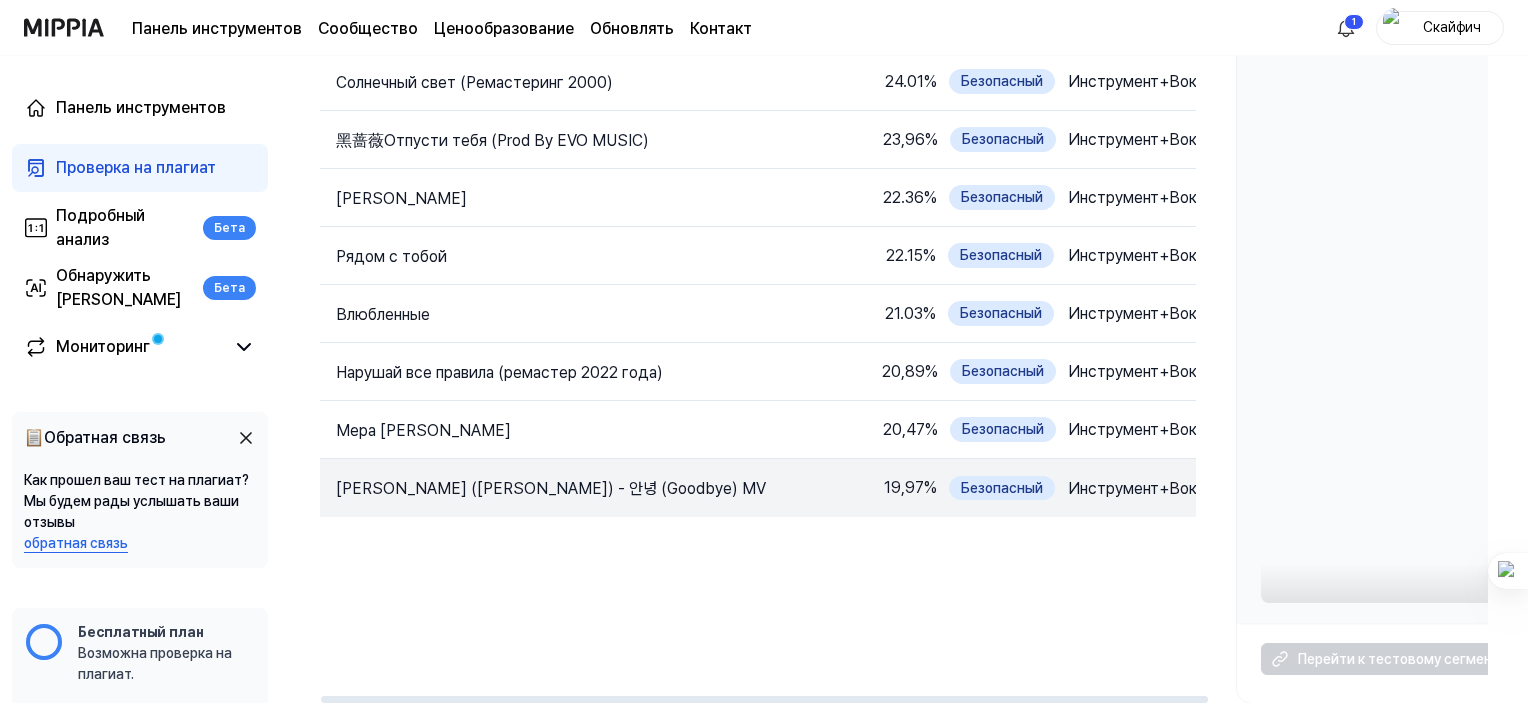 click on "[PERSON_NAME] ([PERSON_NAME]) - 안녕 (Goodbye) MV" at bounding box center (551, 488) 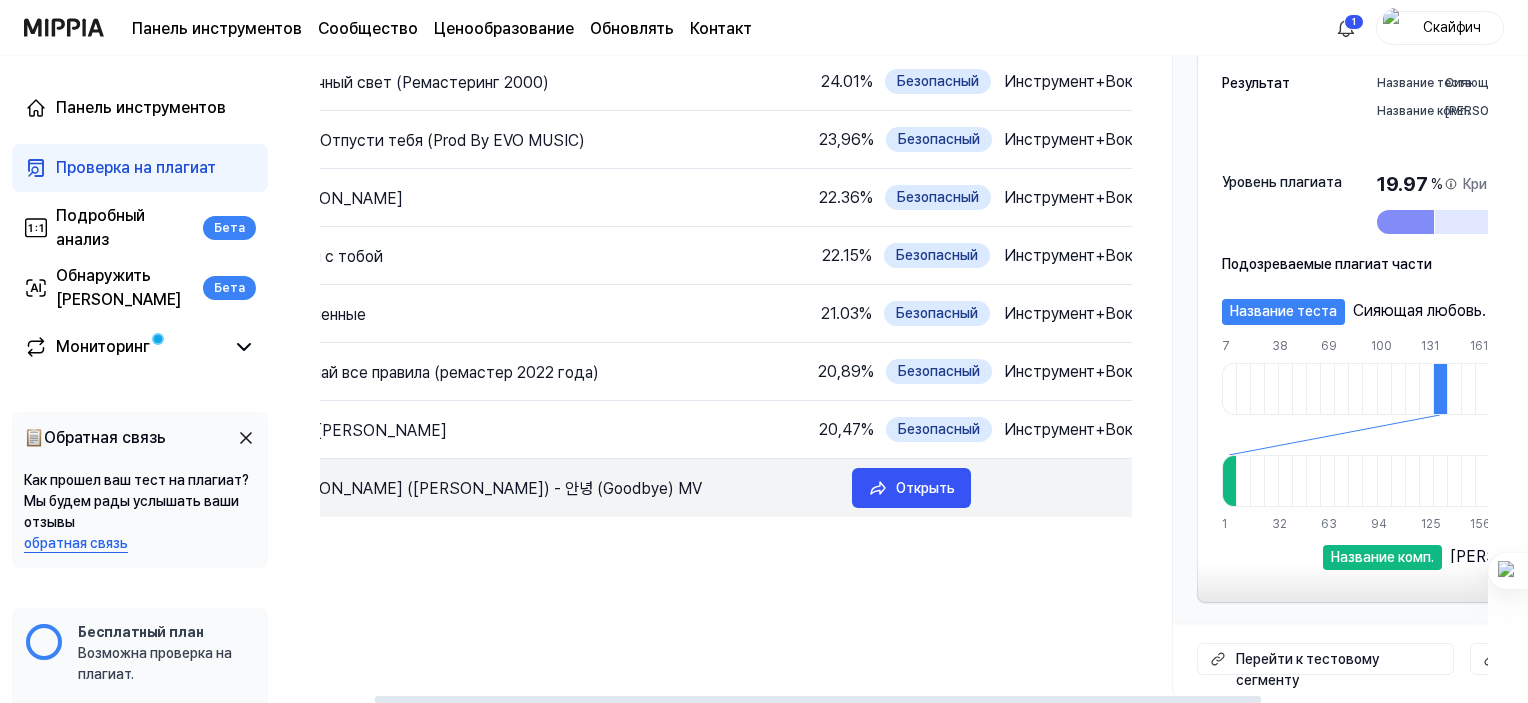 scroll, scrollTop: 0, scrollLeft: 72, axis: horizontal 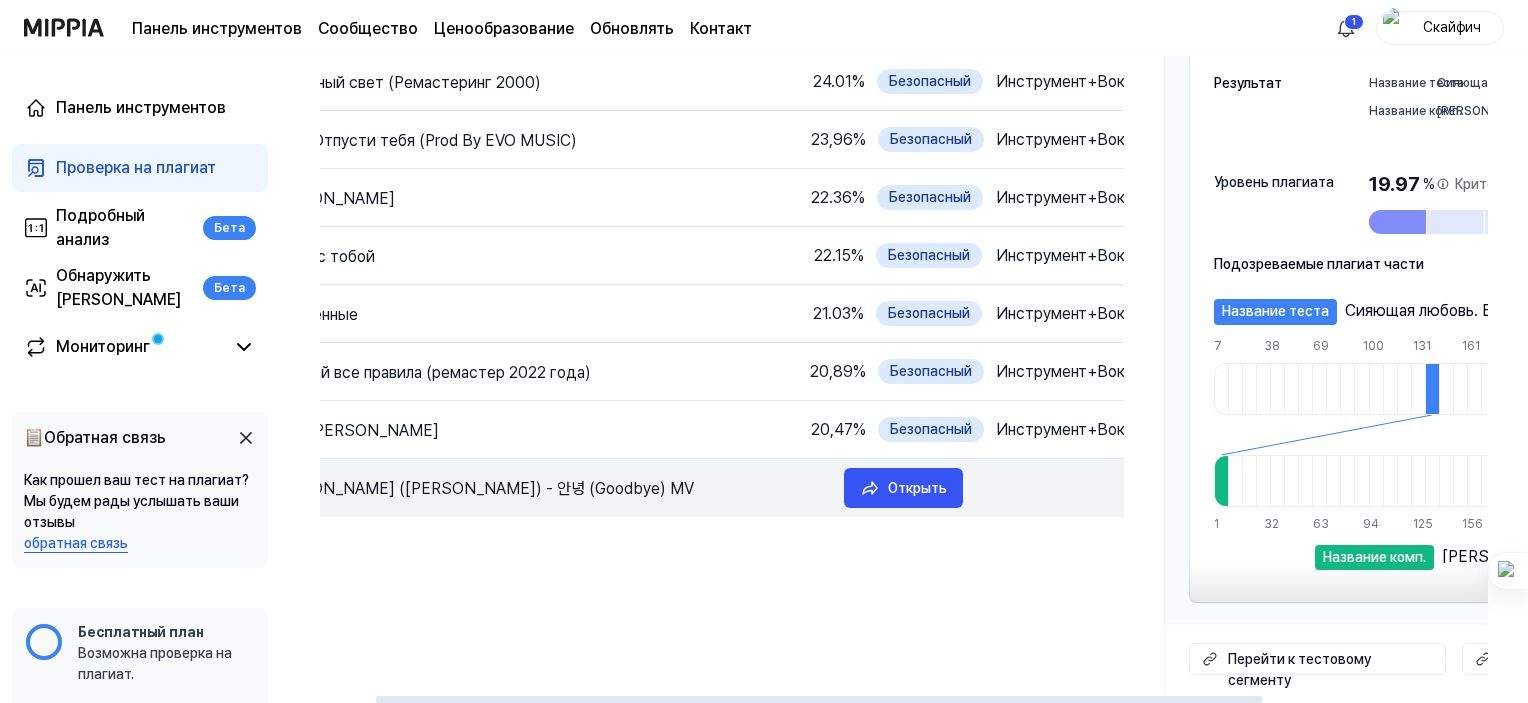 drag, startPoint x: 680, startPoint y: 483, endPoint x: 773, endPoint y: 495, distance: 93.770996 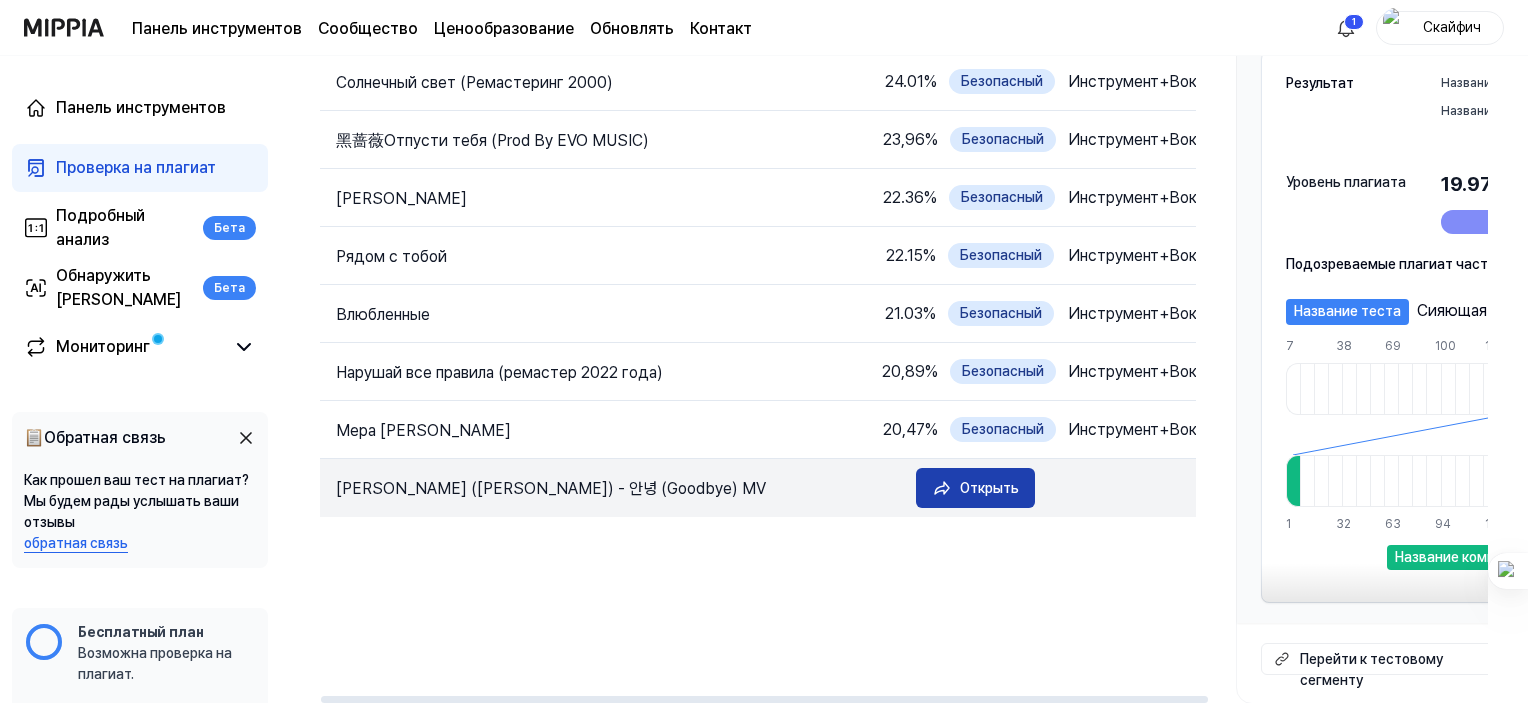 click on "Открыть" at bounding box center (989, 488) 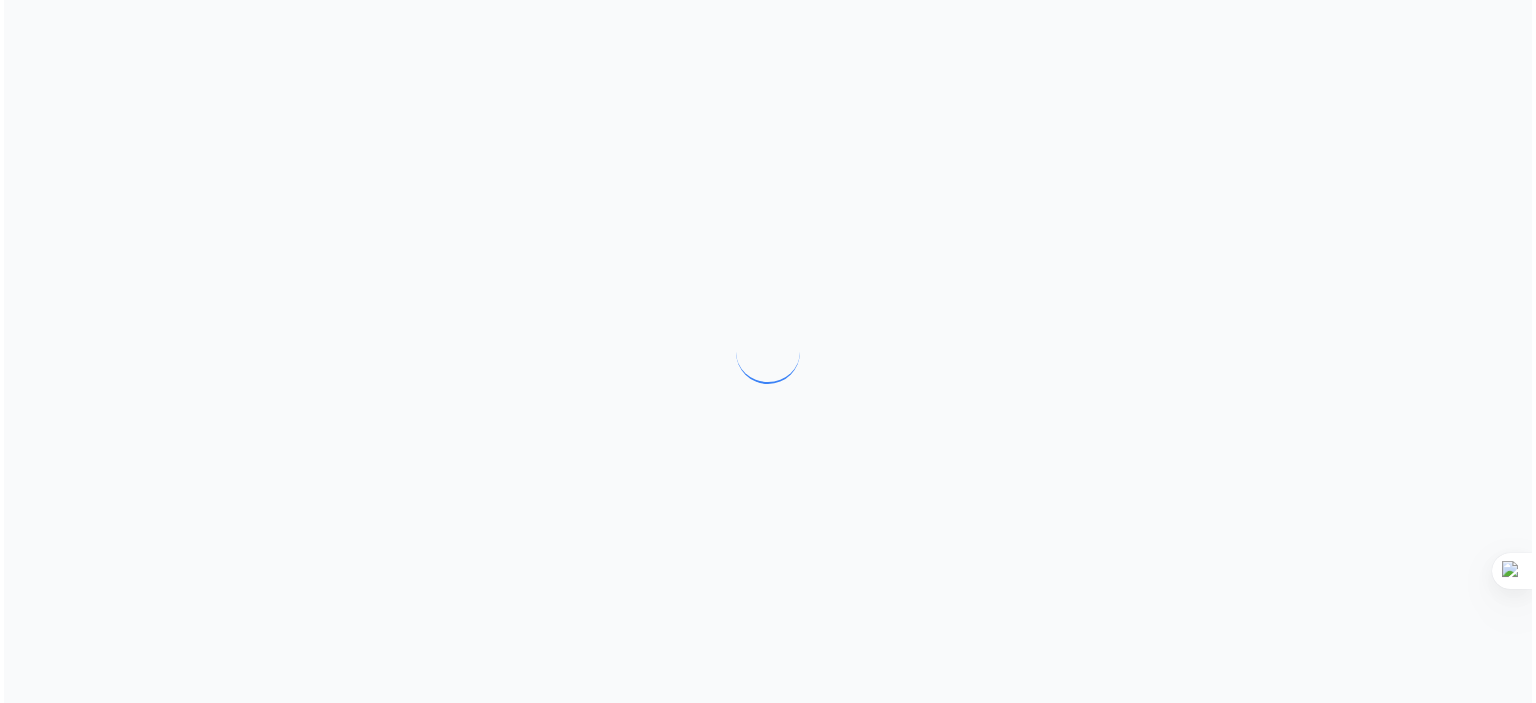scroll, scrollTop: 0, scrollLeft: 0, axis: both 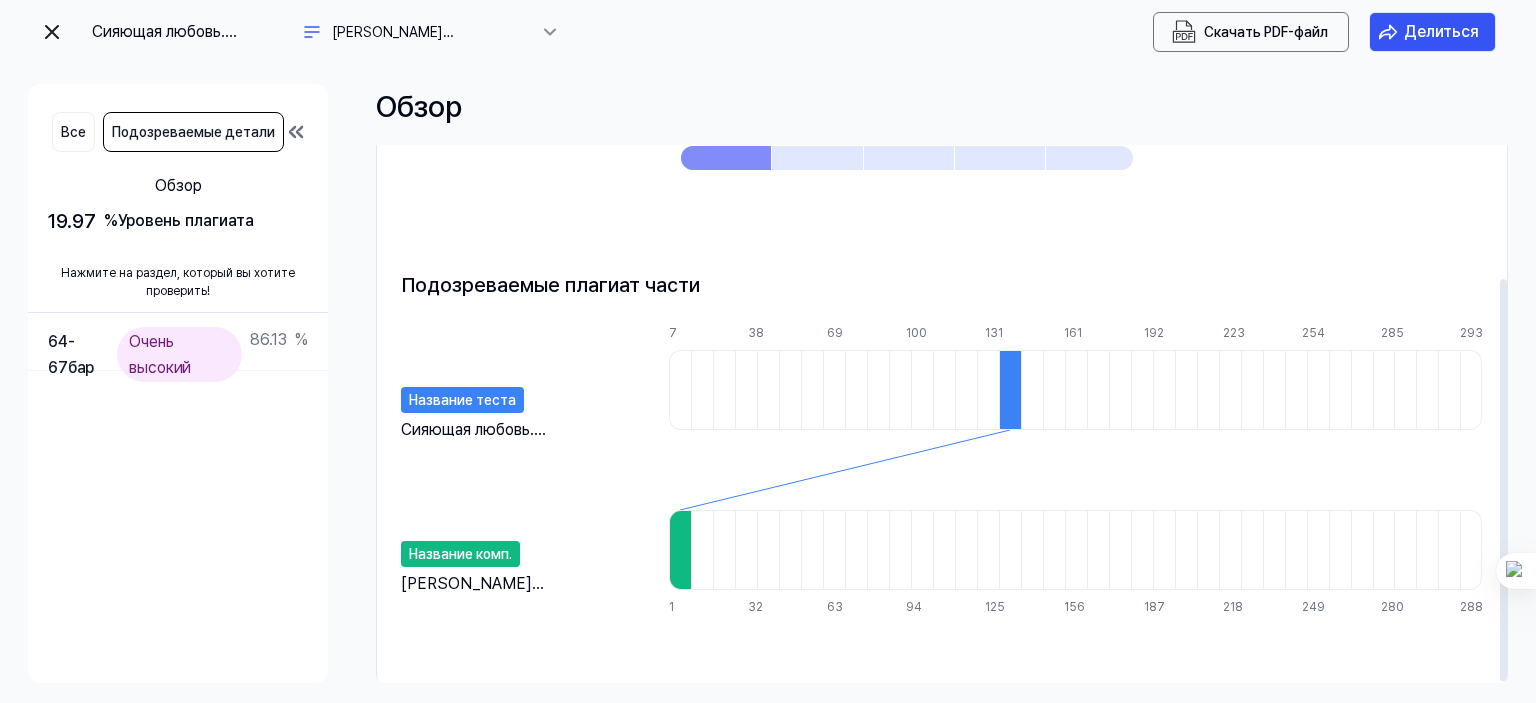 click on "[PERSON_NAME] ([PERSON_NAME]) - 안녕 (Goodbye) MV" at bounding box center (494, 607) 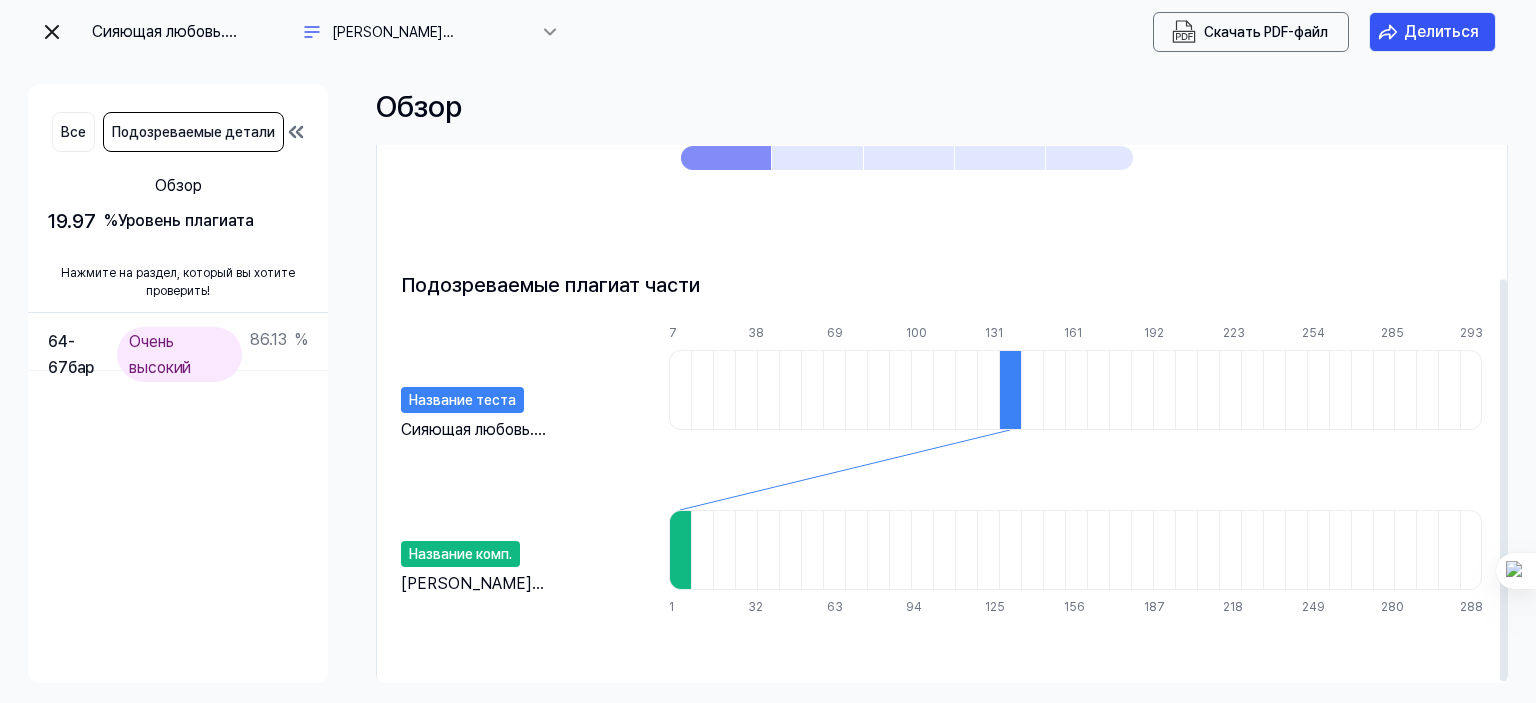 drag, startPoint x: 407, startPoint y: 581, endPoint x: 596, endPoint y: 592, distance: 189.31984 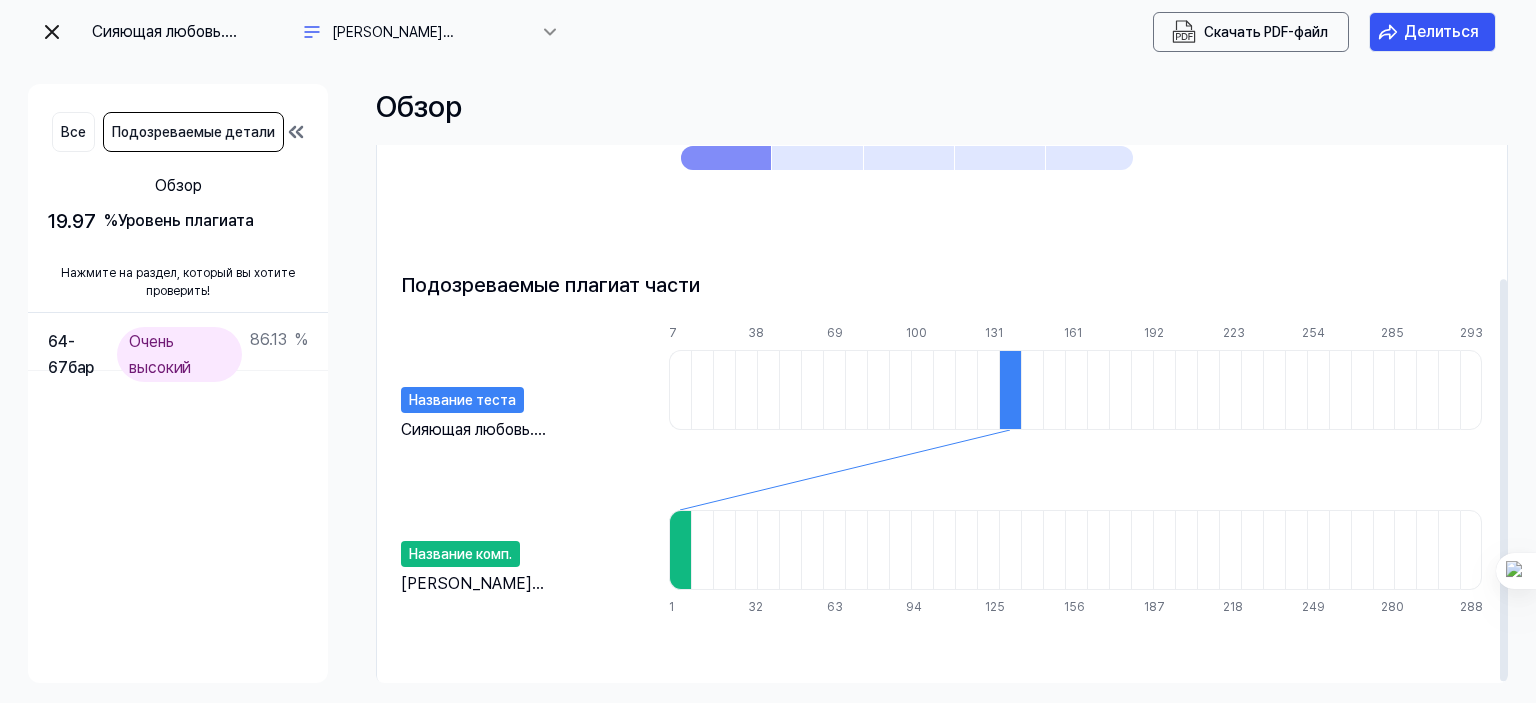 click at bounding box center [1010, 390] 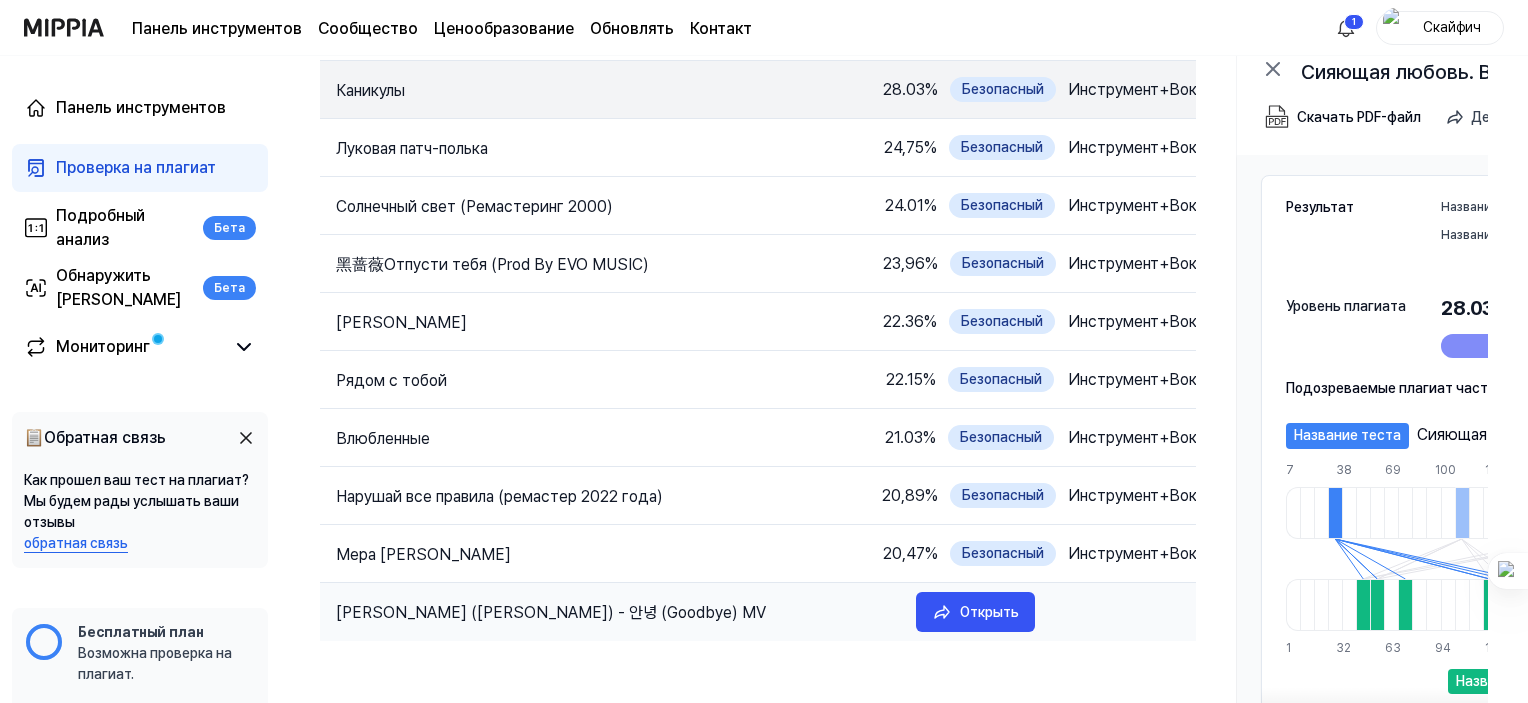 scroll, scrollTop: 108, scrollLeft: 0, axis: vertical 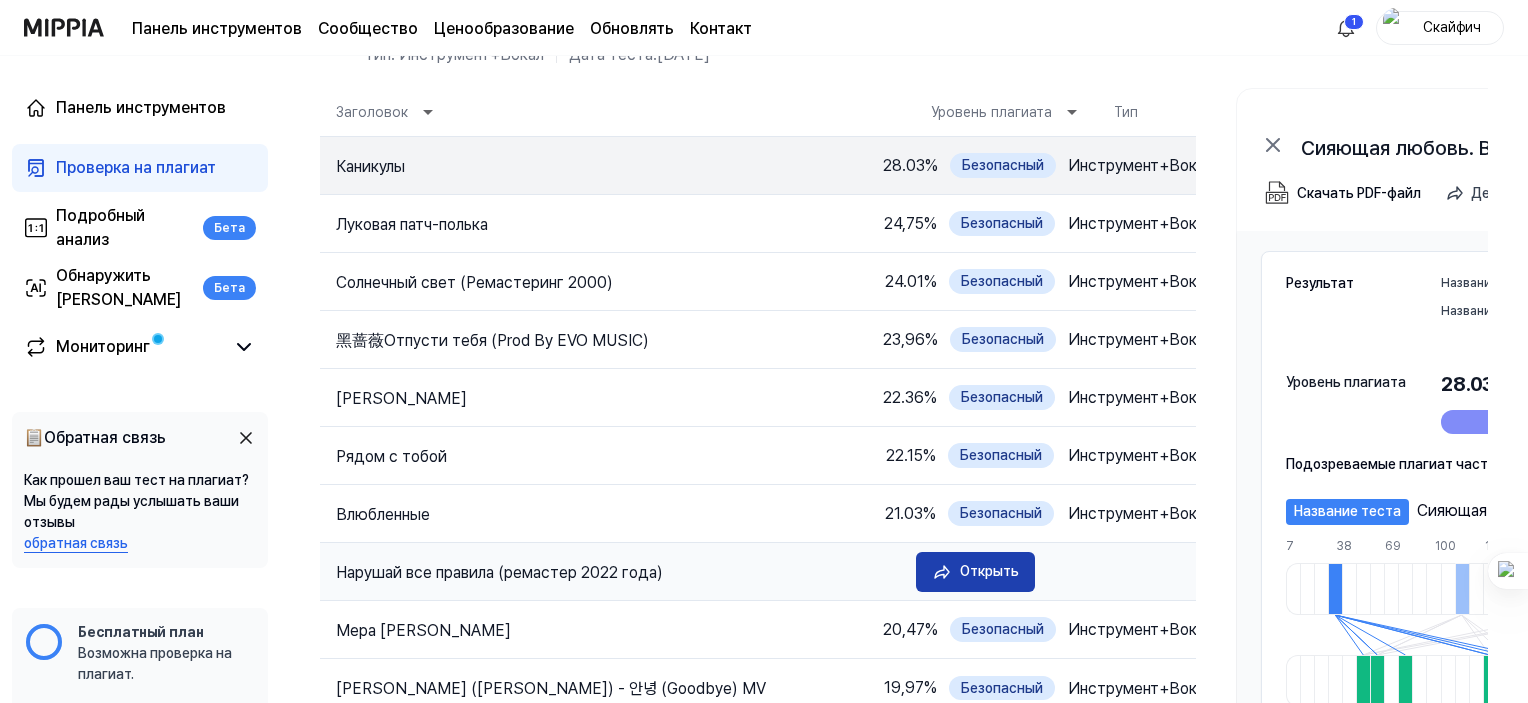 click on "Открыть" at bounding box center [989, 571] 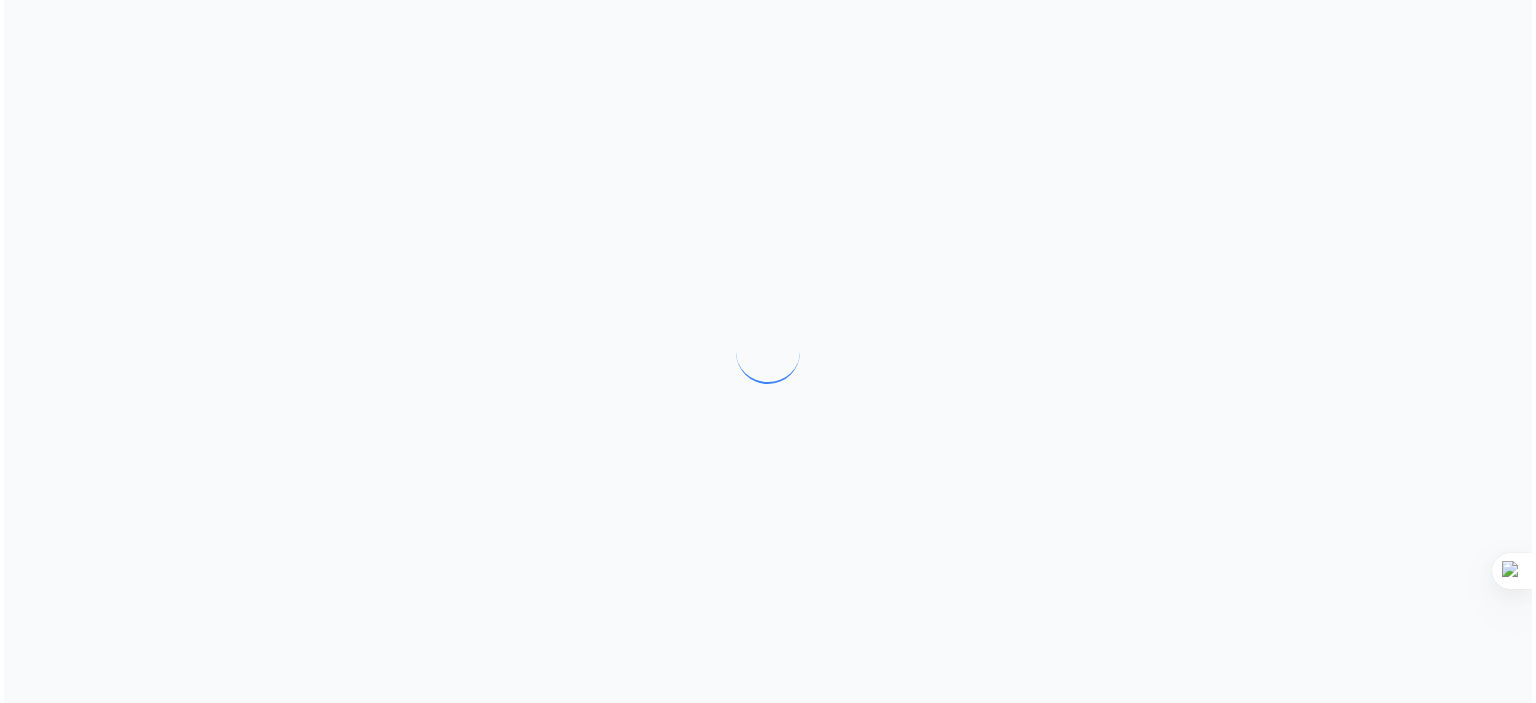 scroll, scrollTop: 0, scrollLeft: 0, axis: both 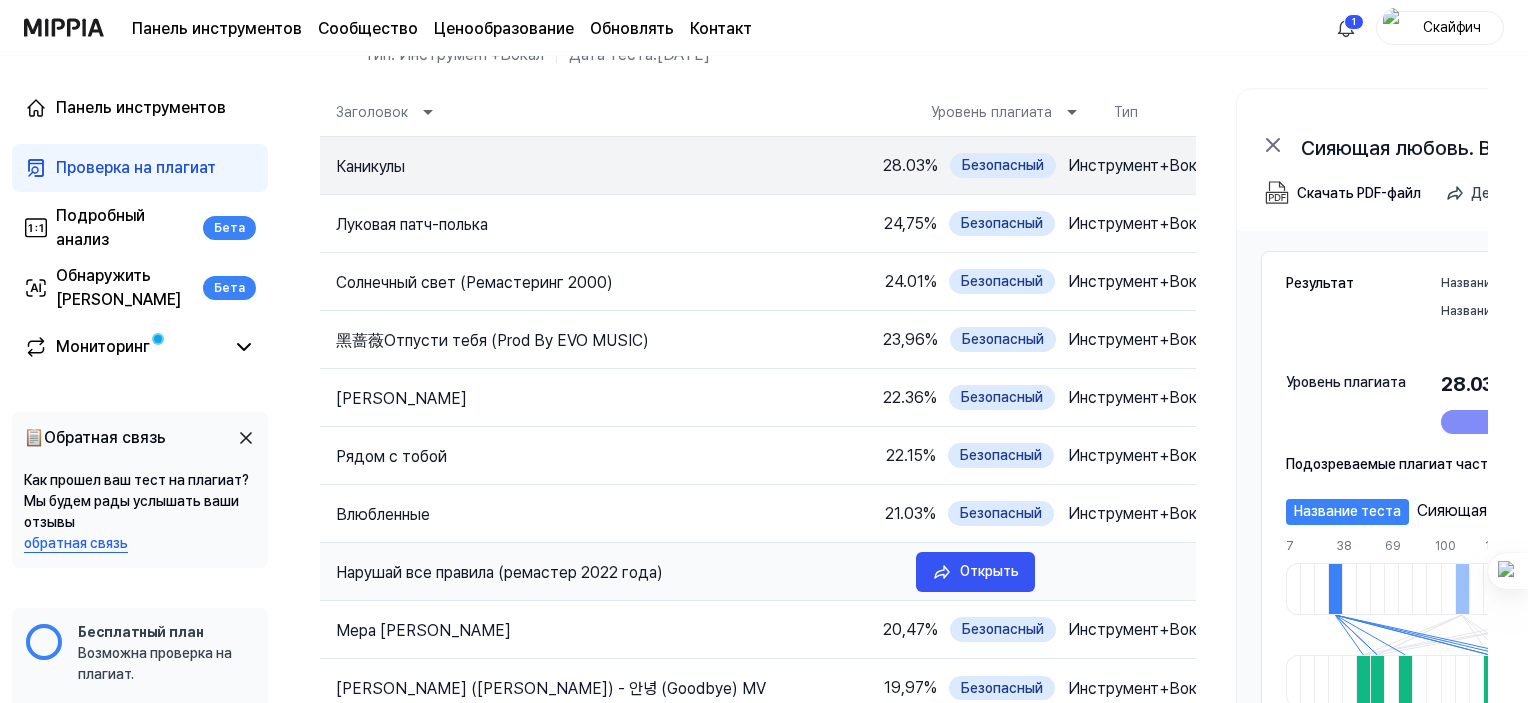 drag, startPoint x: 645, startPoint y: 569, endPoint x: 829, endPoint y: 563, distance: 184.0978 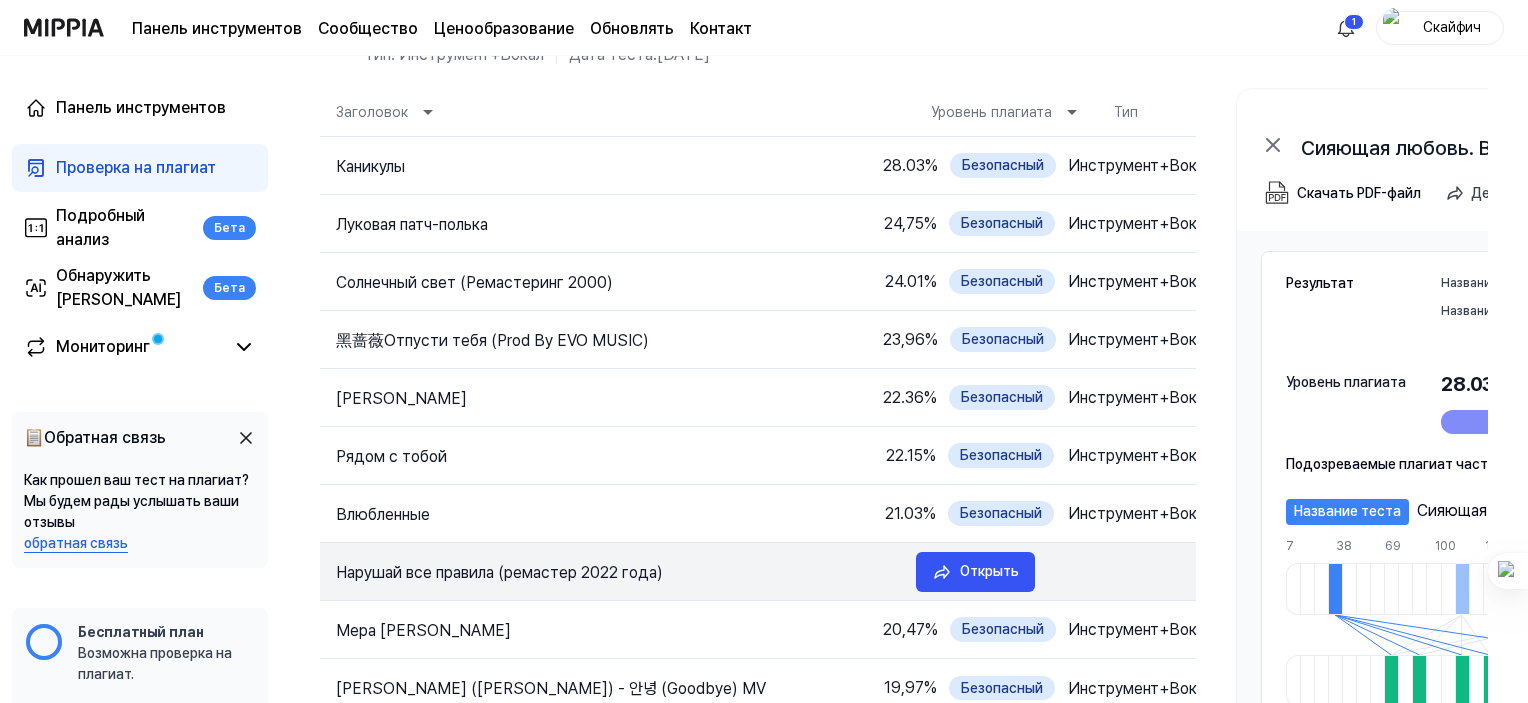 click on "Нарушай все правила (ремастер 2022 года)" at bounding box center (499, 572) 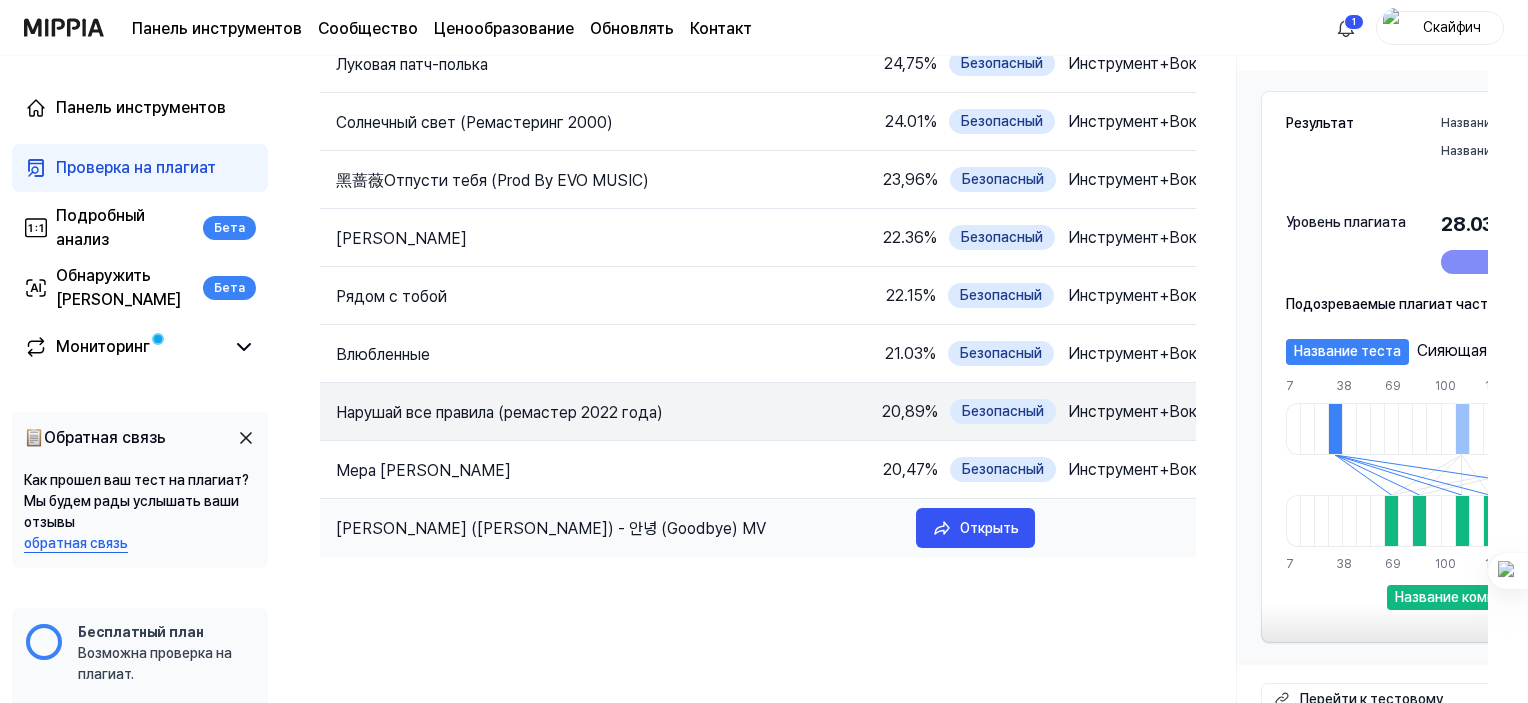 scroll, scrollTop: 308, scrollLeft: 0, axis: vertical 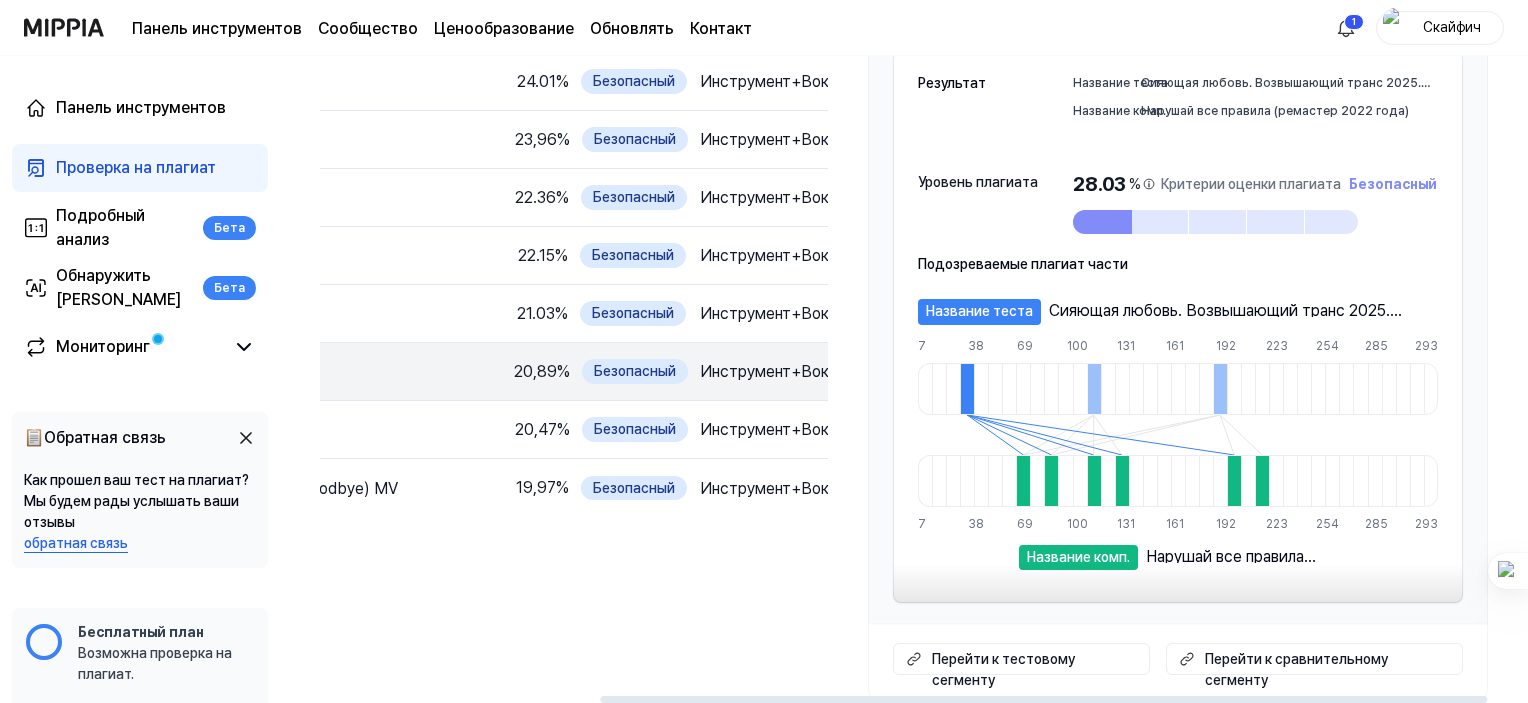 drag, startPoint x: 1327, startPoint y: 581, endPoint x: 896, endPoint y: 635, distance: 434.36966 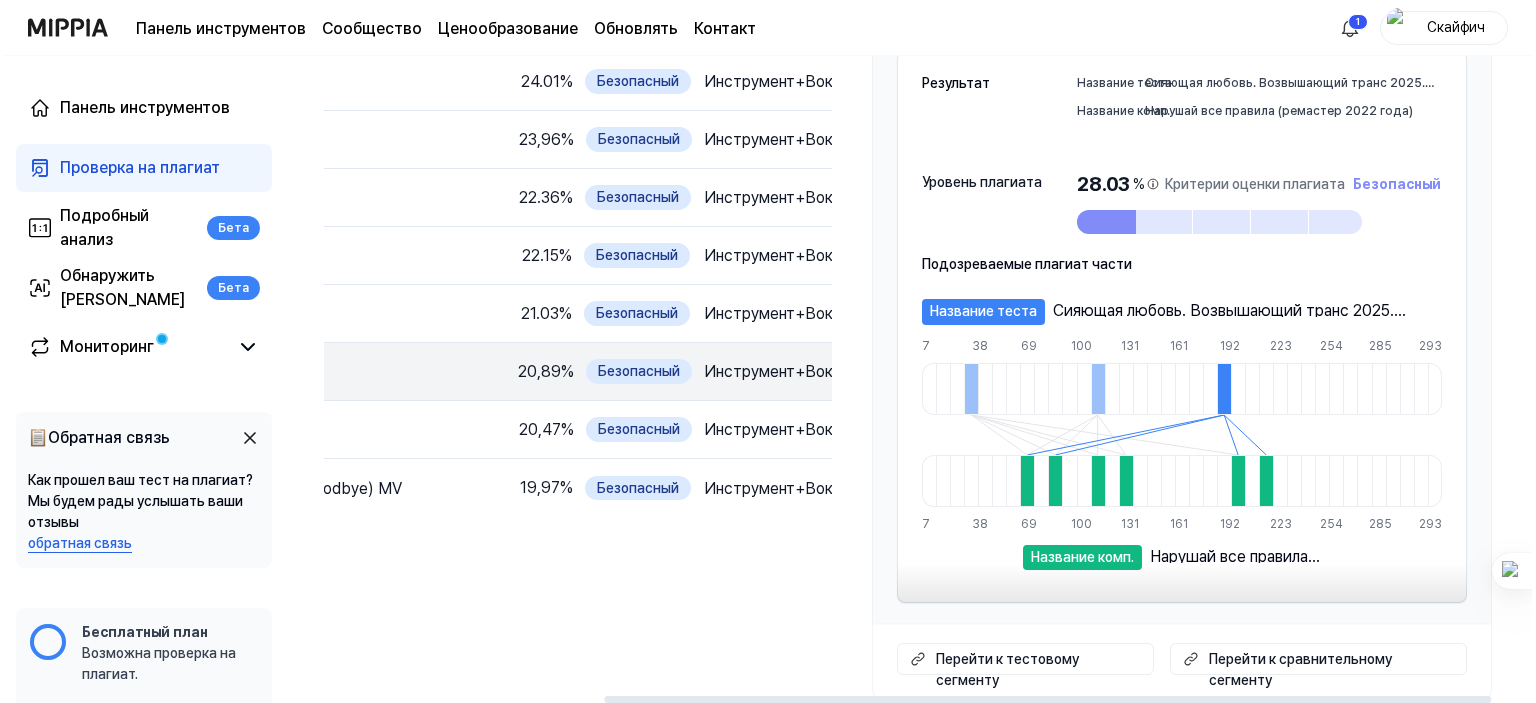 scroll, scrollTop: 0, scrollLeft: 0, axis: both 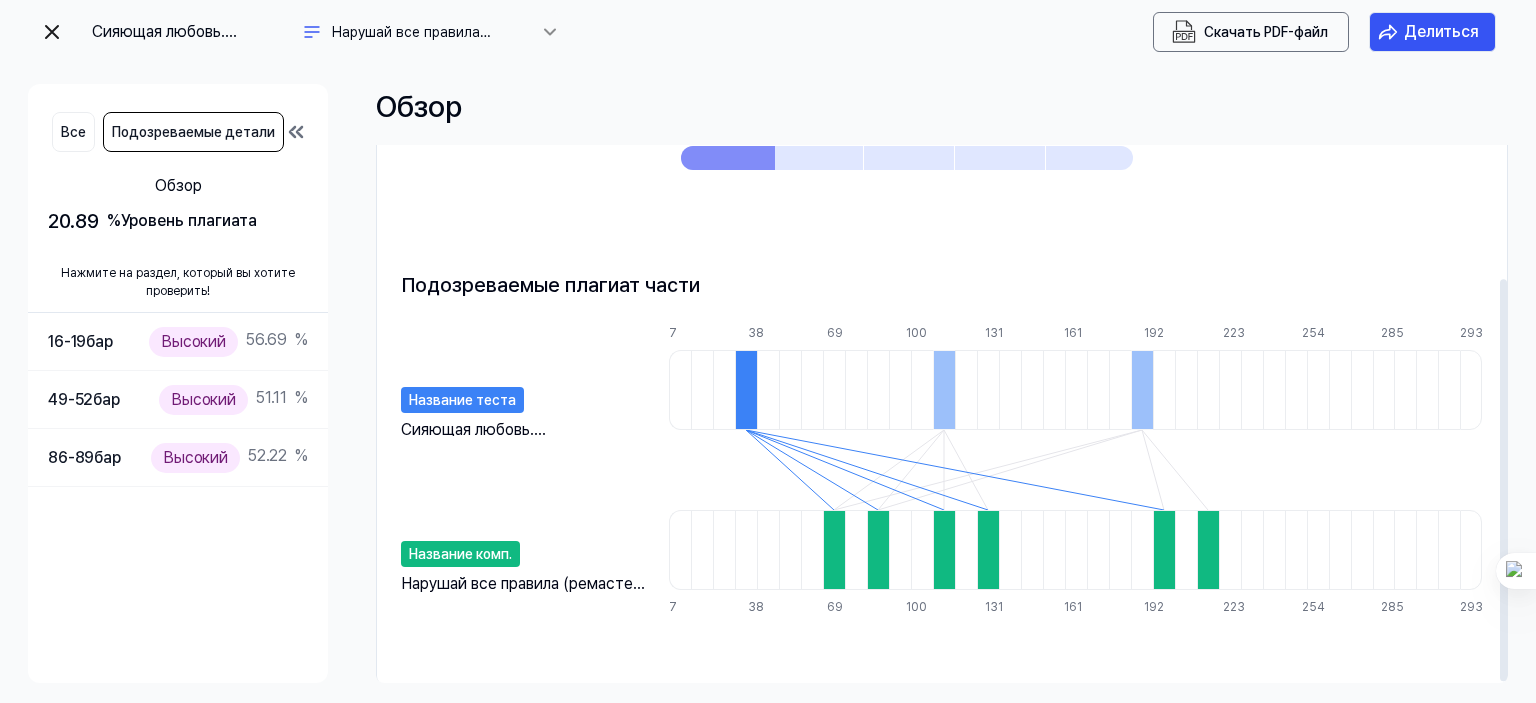 click at bounding box center (944, 390) 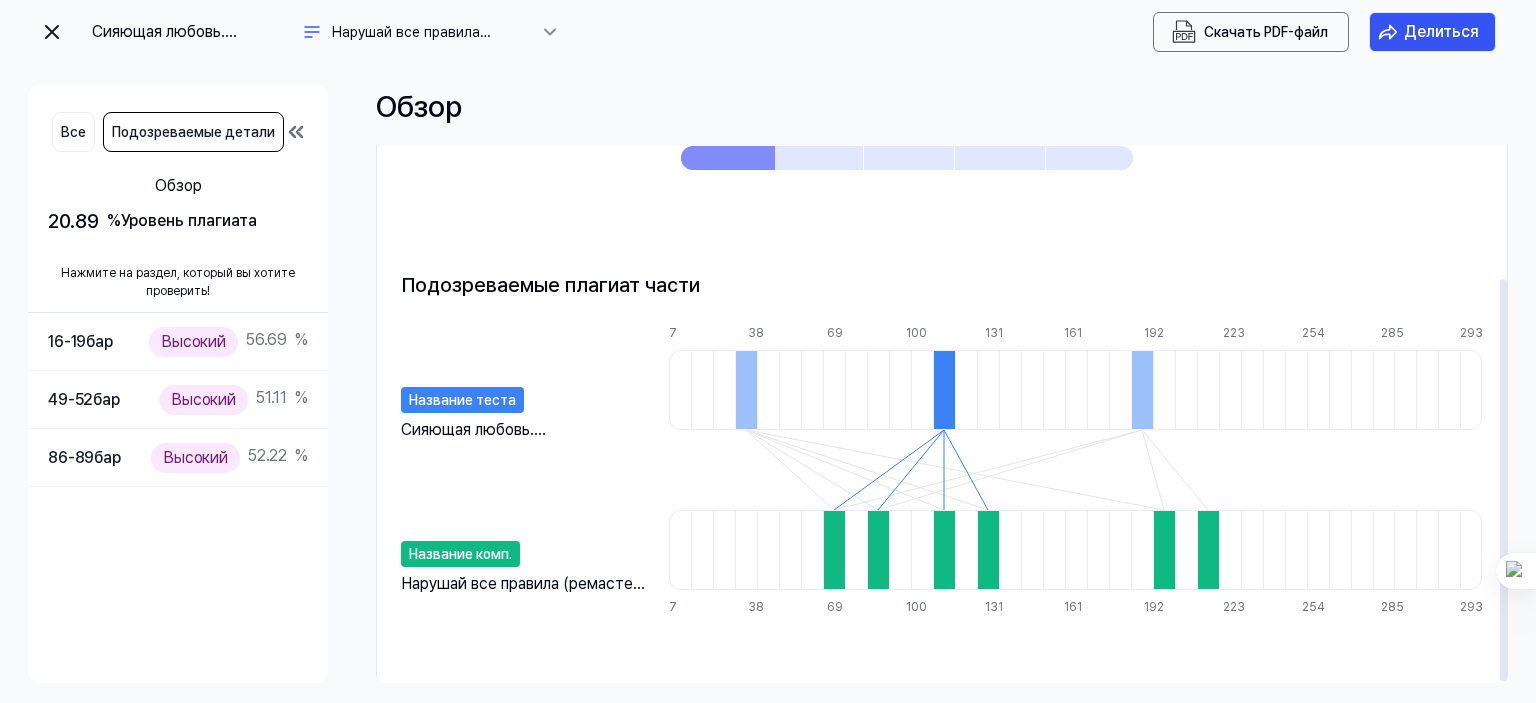 click at bounding box center (1164, 390) 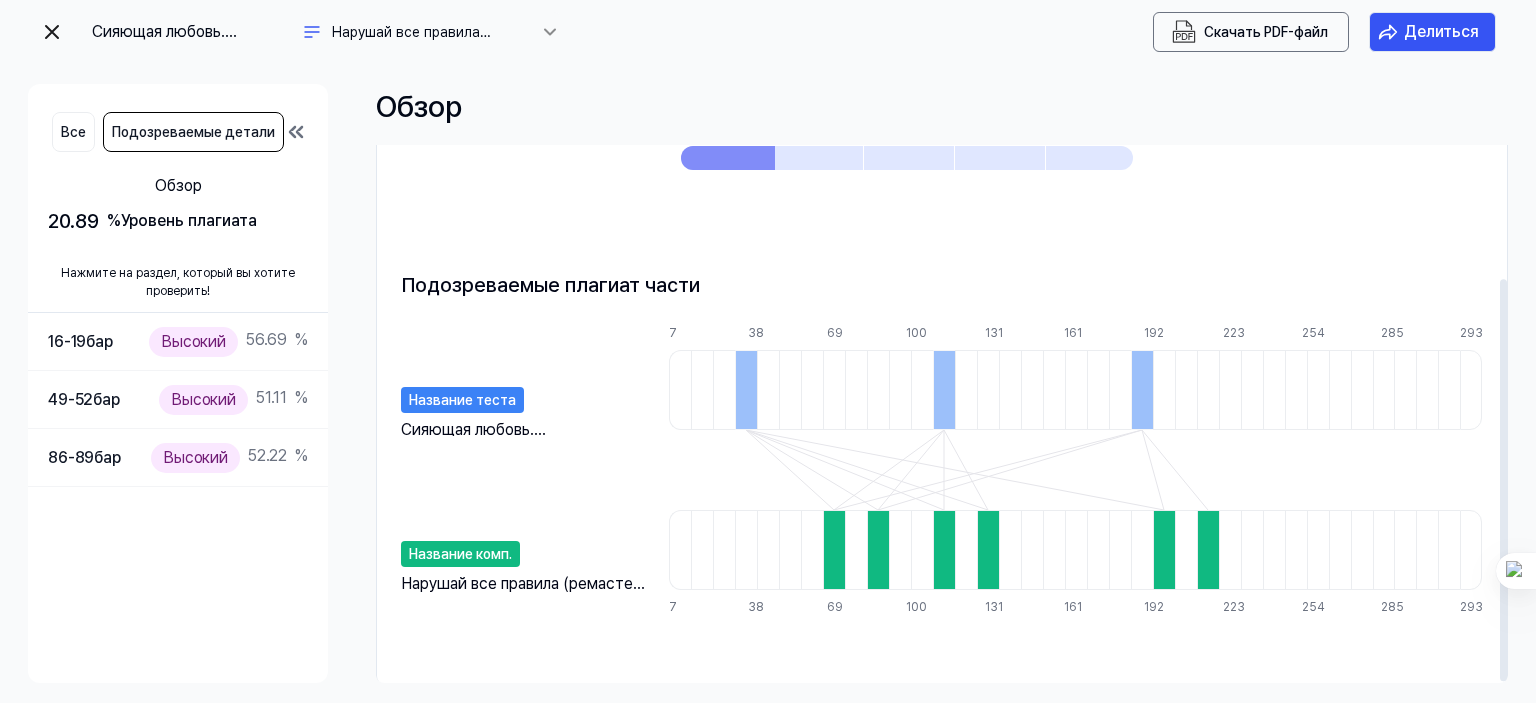 click at bounding box center (1142, 390) 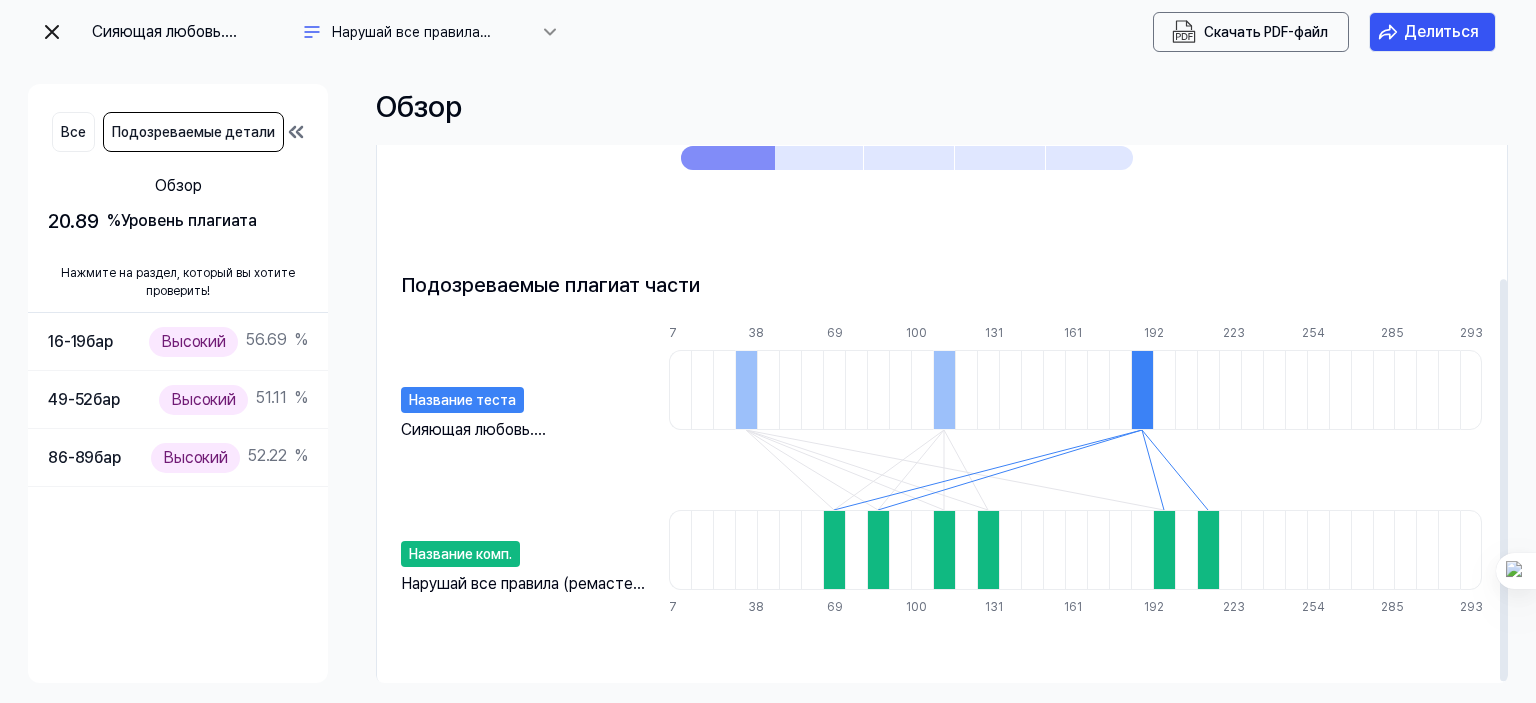 click at bounding box center (746, 390) 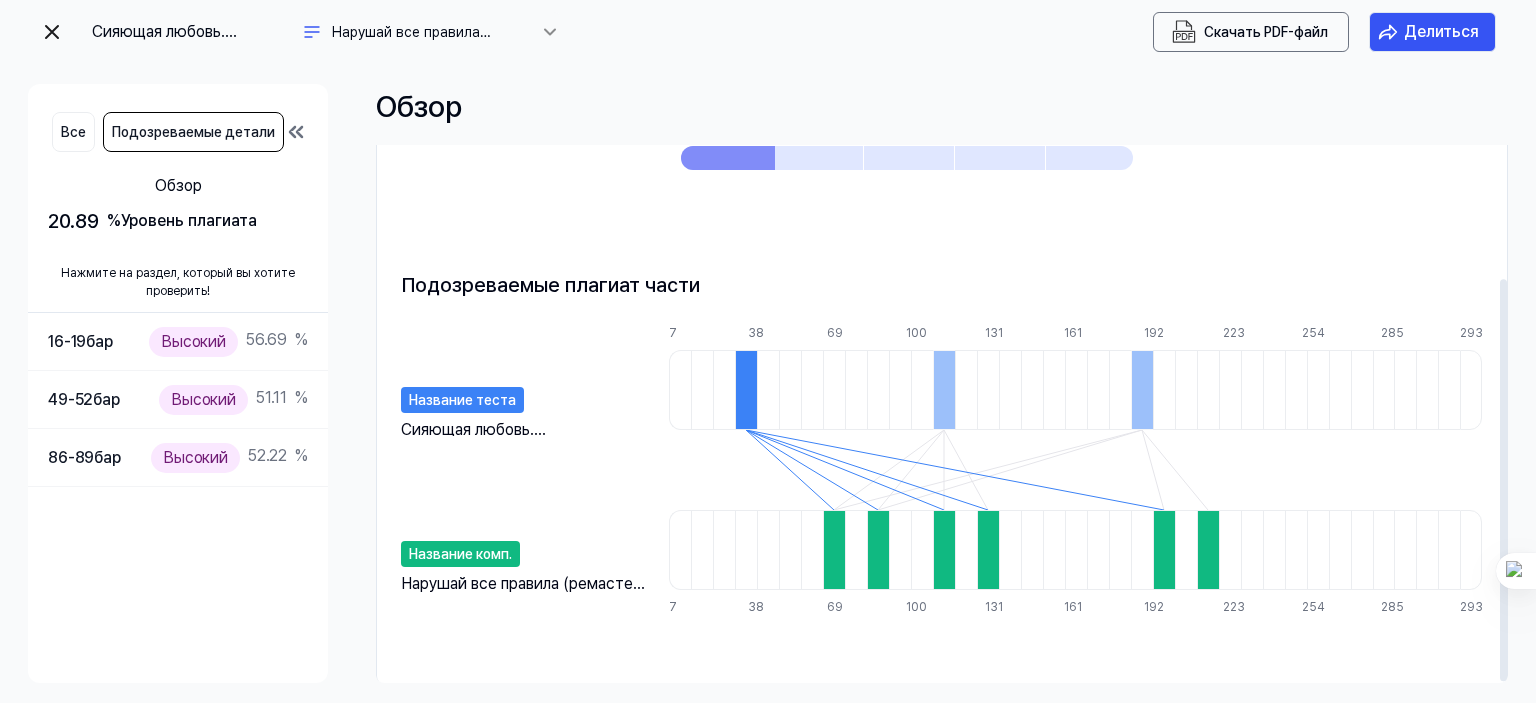 click at bounding box center (944, 390) 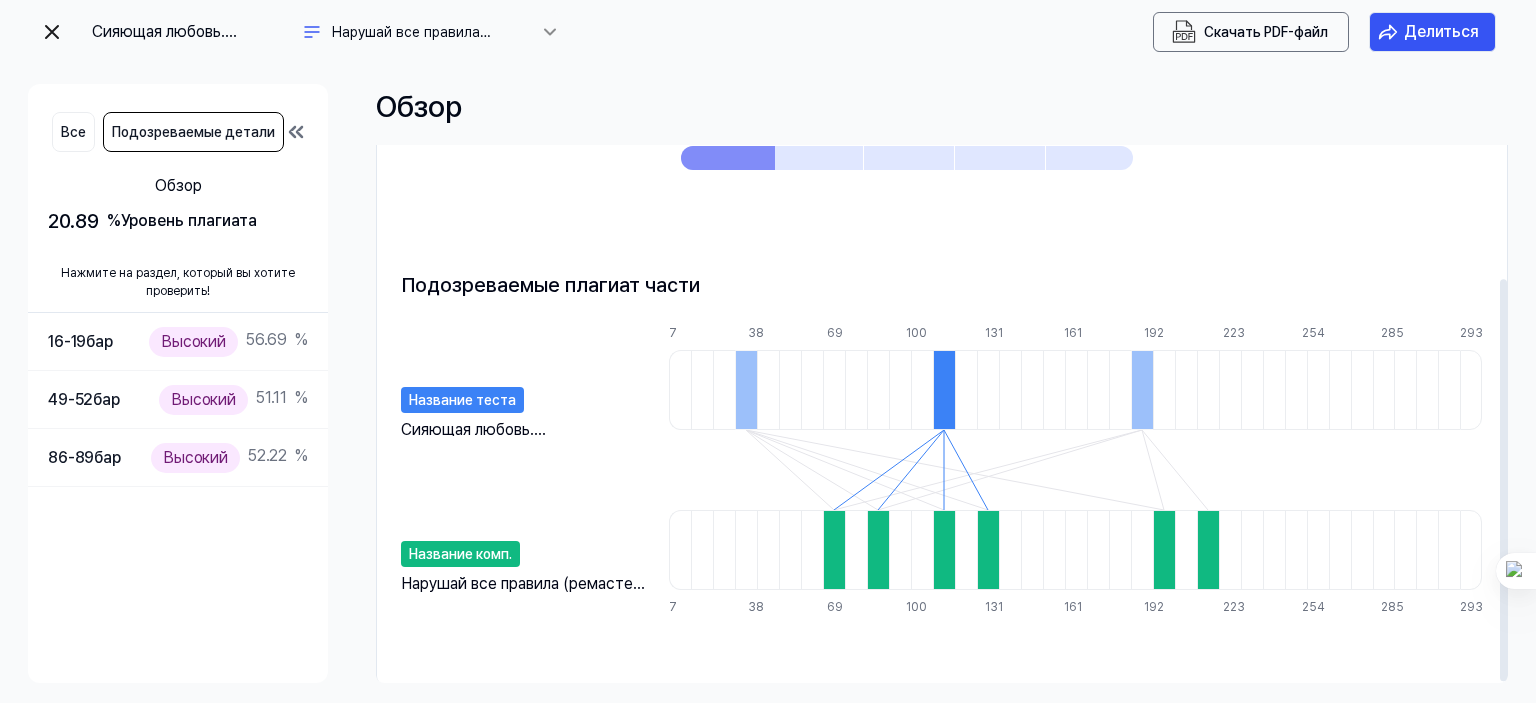 click at bounding box center (1142, 390) 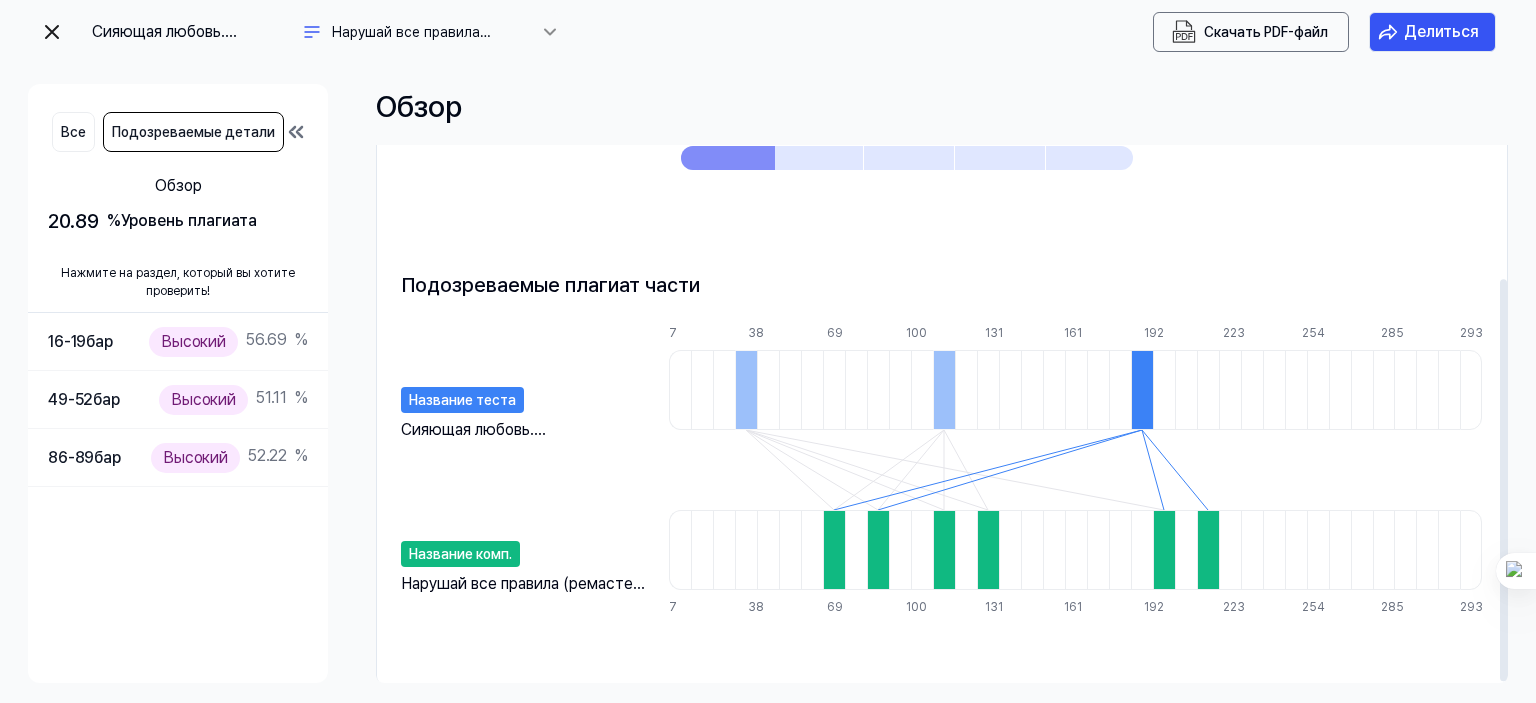 click at bounding box center [944, 390] 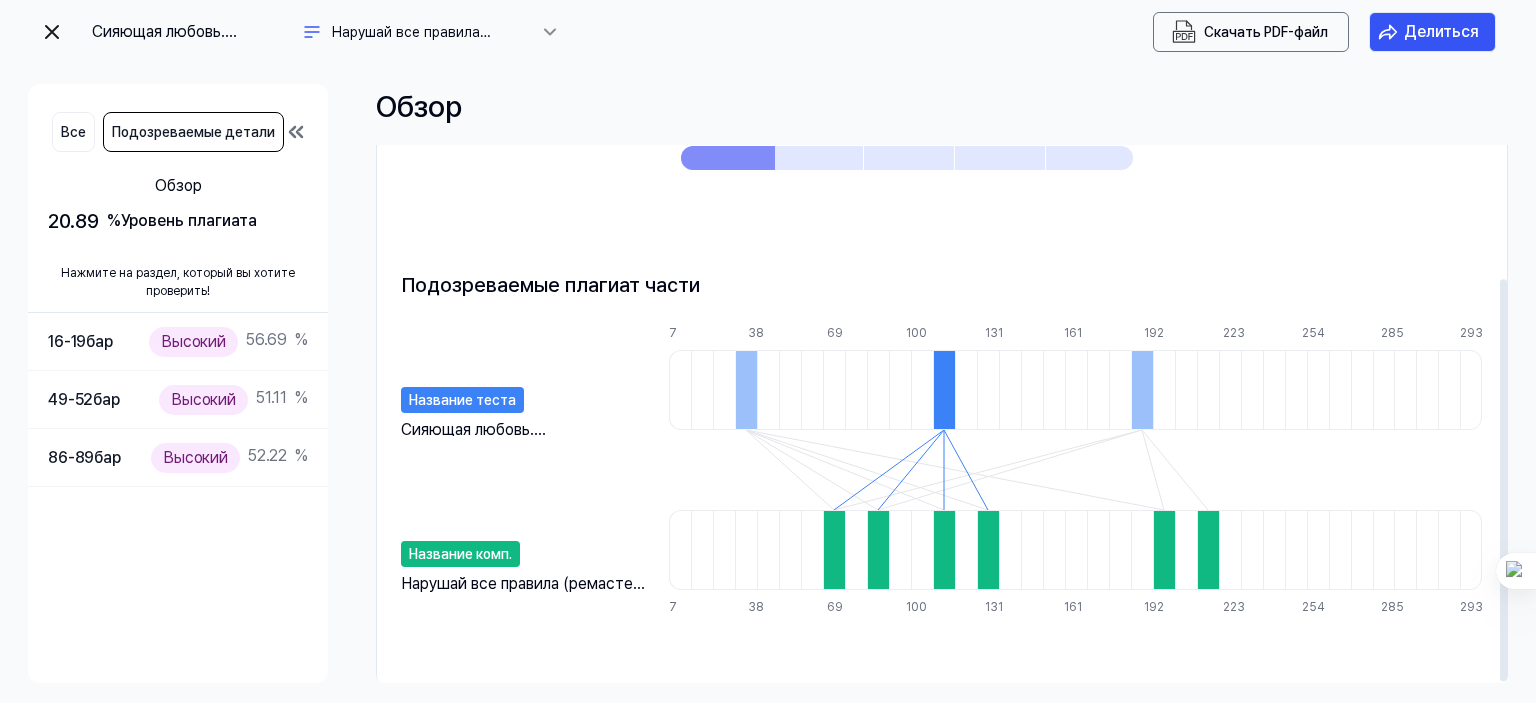 click at bounding box center [746, 390] 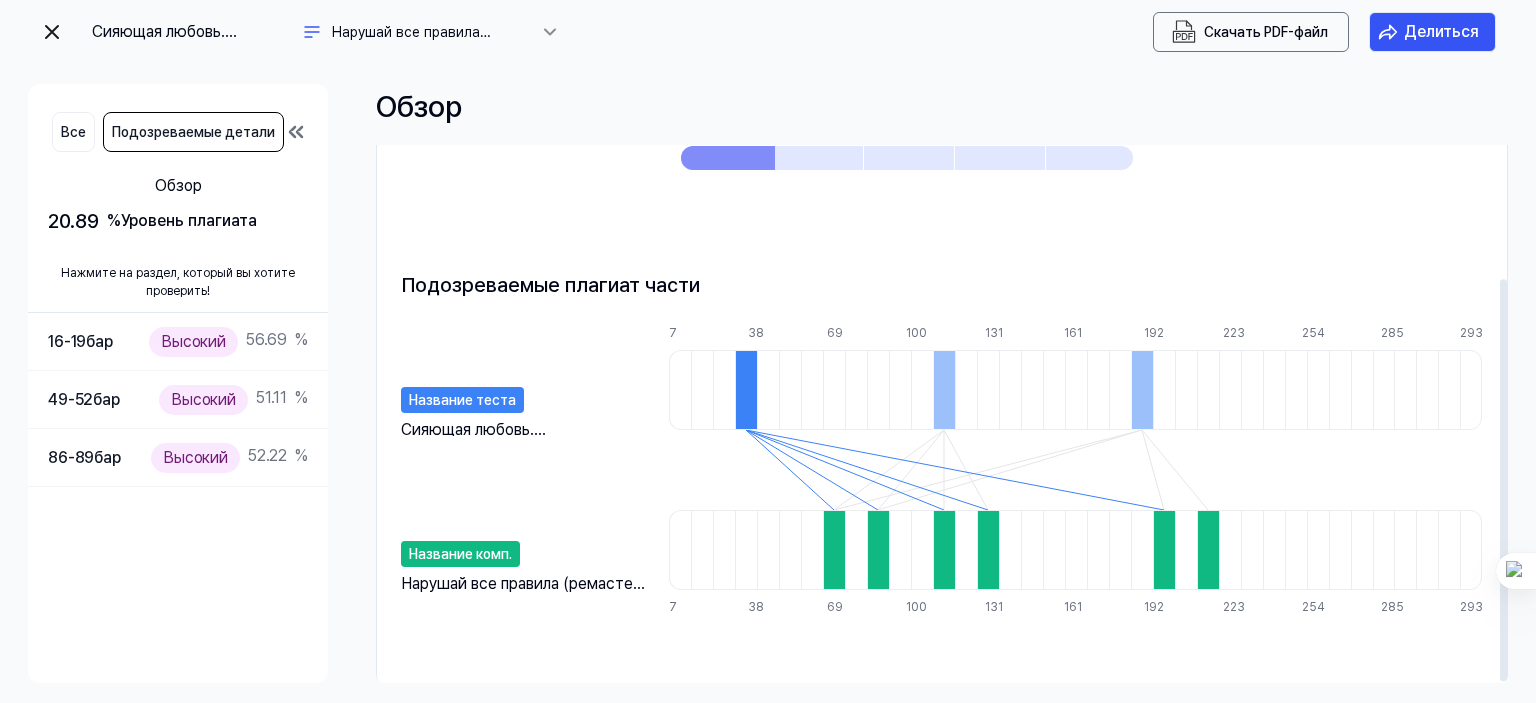 click at bounding box center (944, 390) 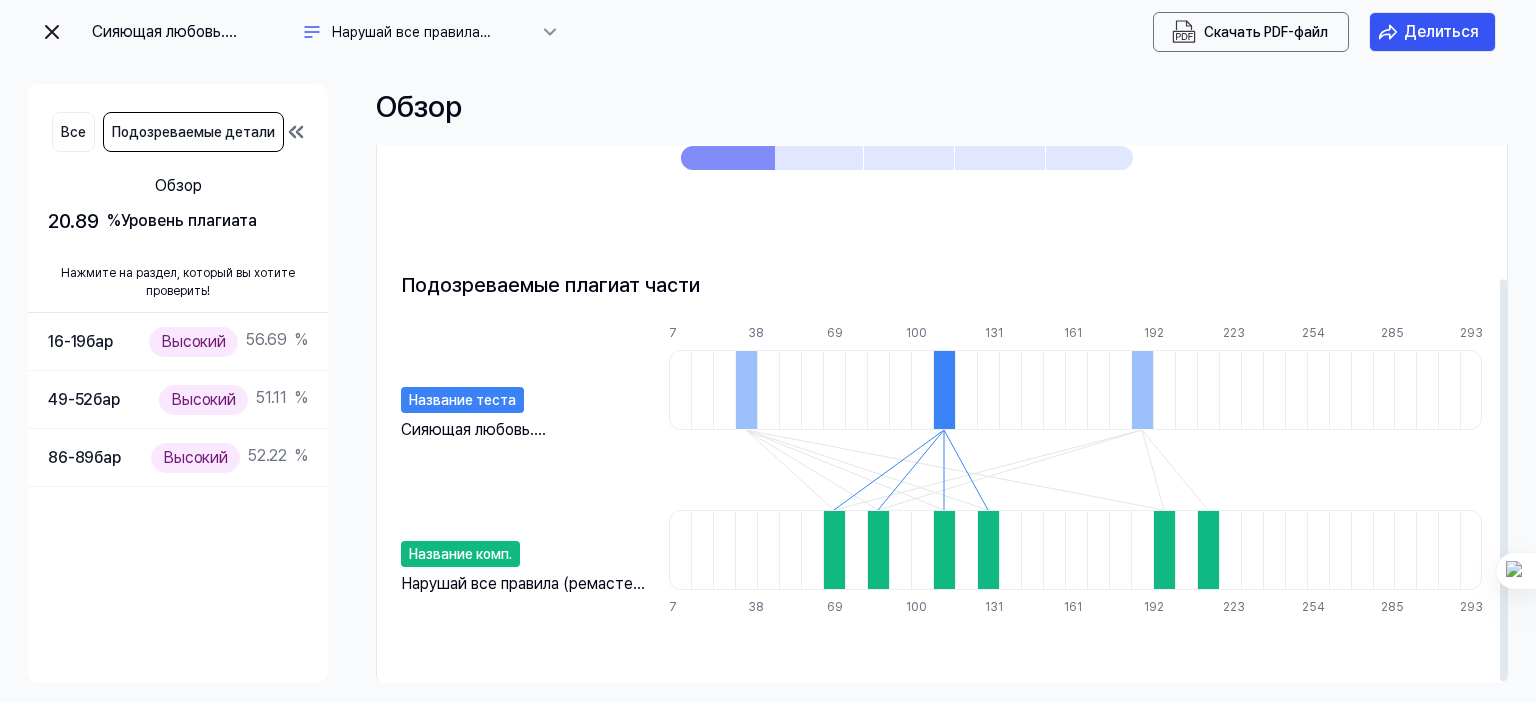 click at bounding box center (1142, 390) 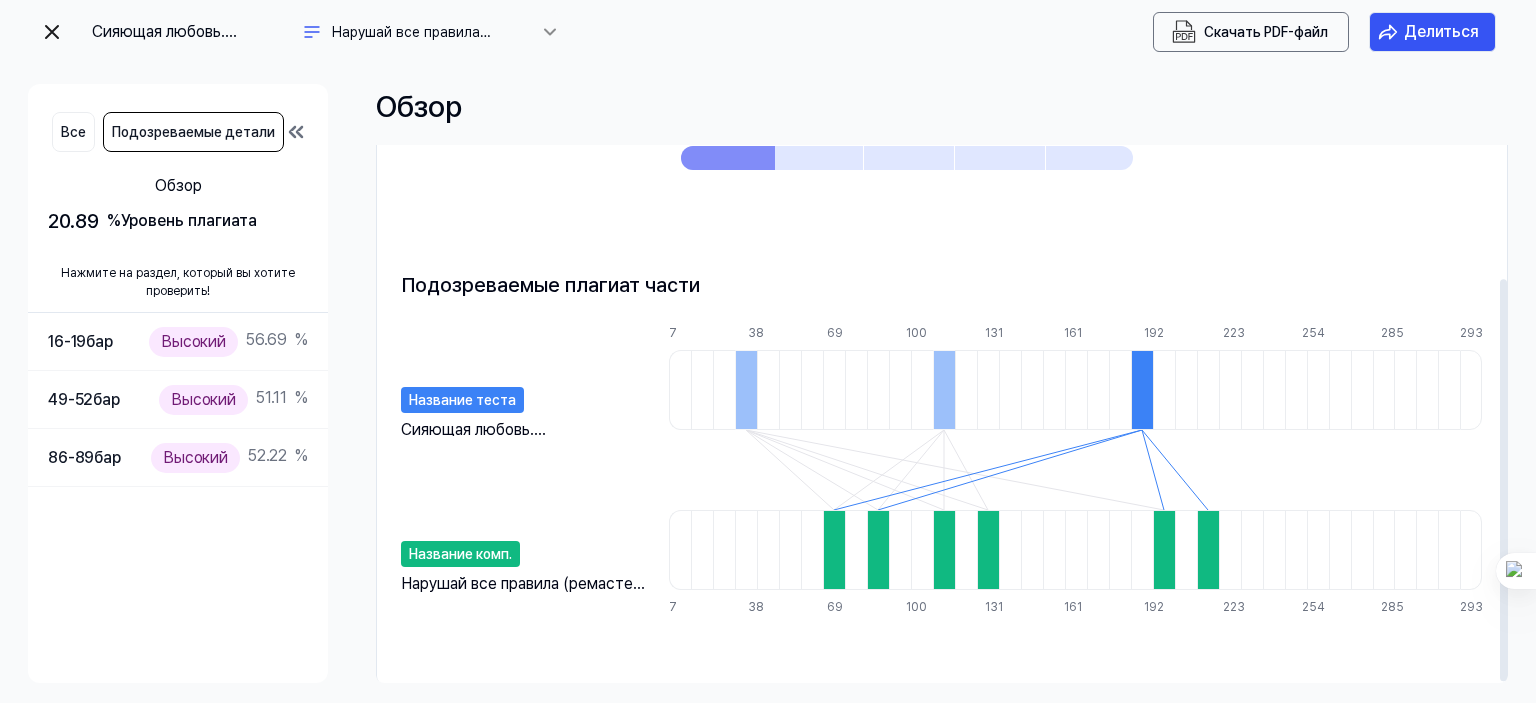 click at bounding box center (944, 390) 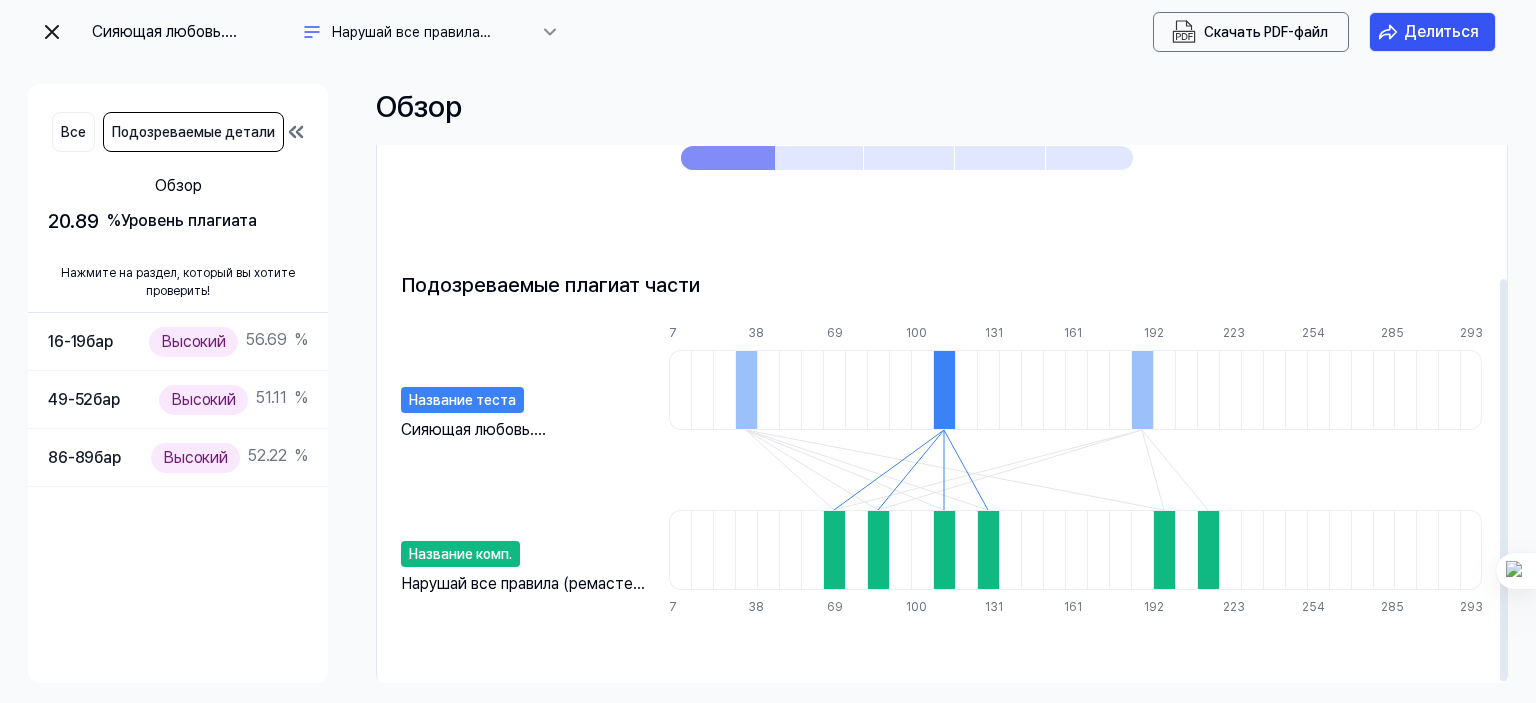 click at bounding box center (746, 390) 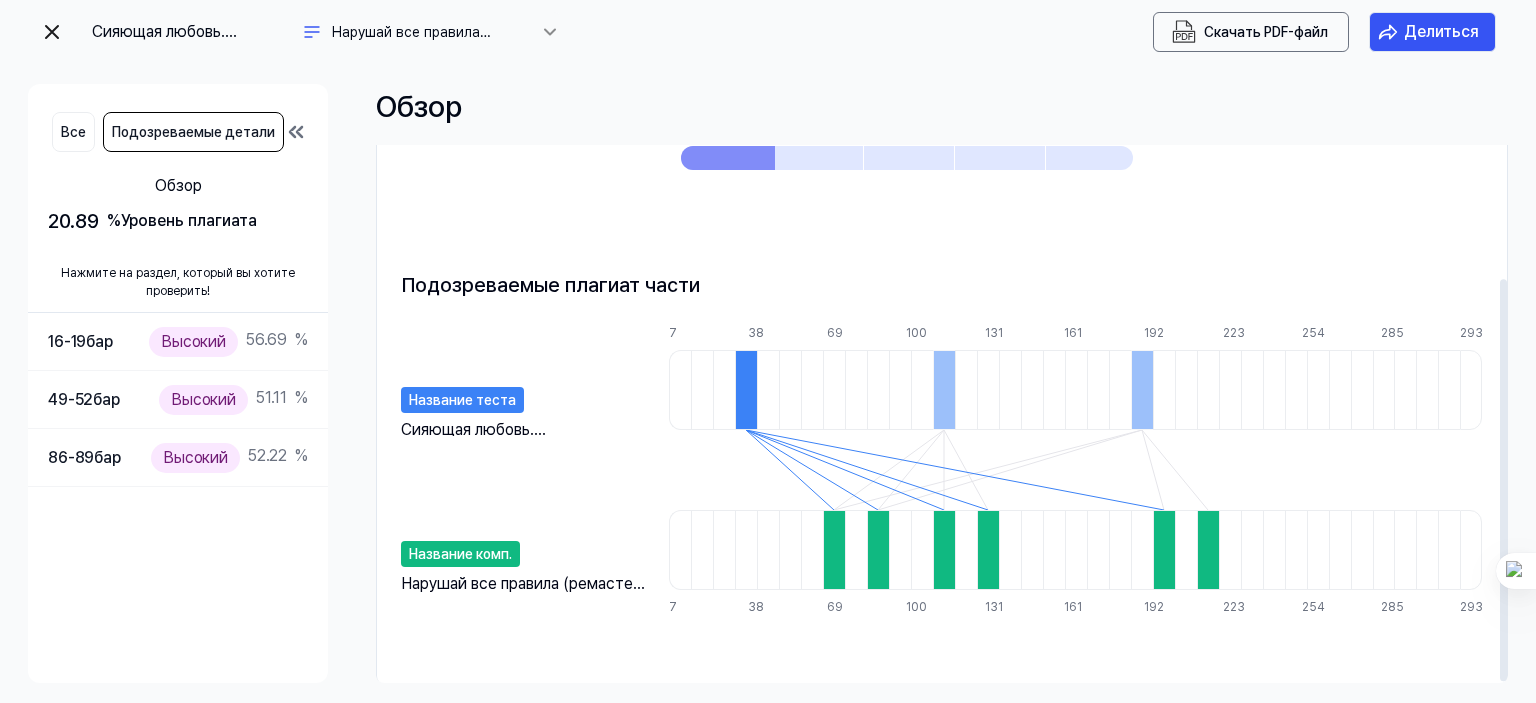 click at bounding box center (944, 390) 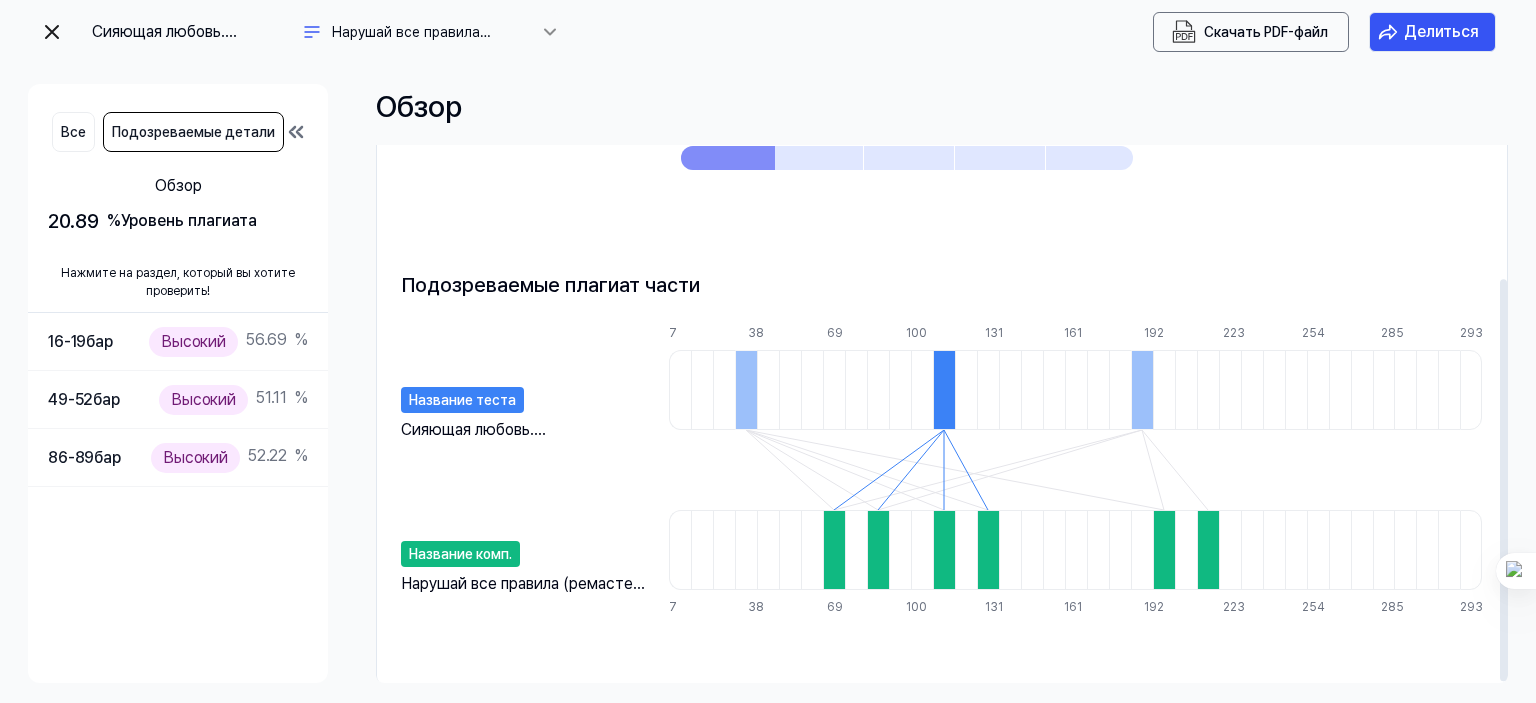 click at bounding box center (1142, 390) 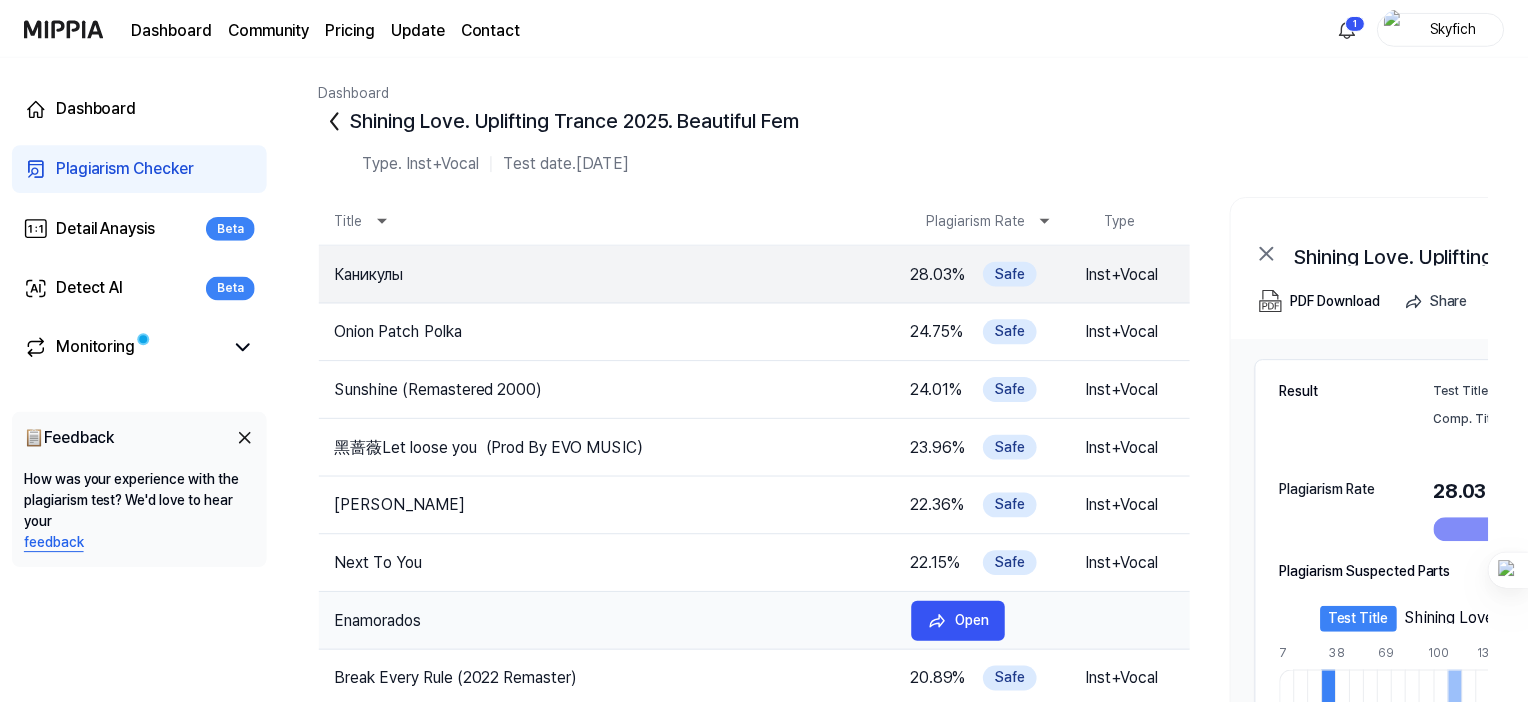 scroll, scrollTop: 308, scrollLeft: 0, axis: vertical 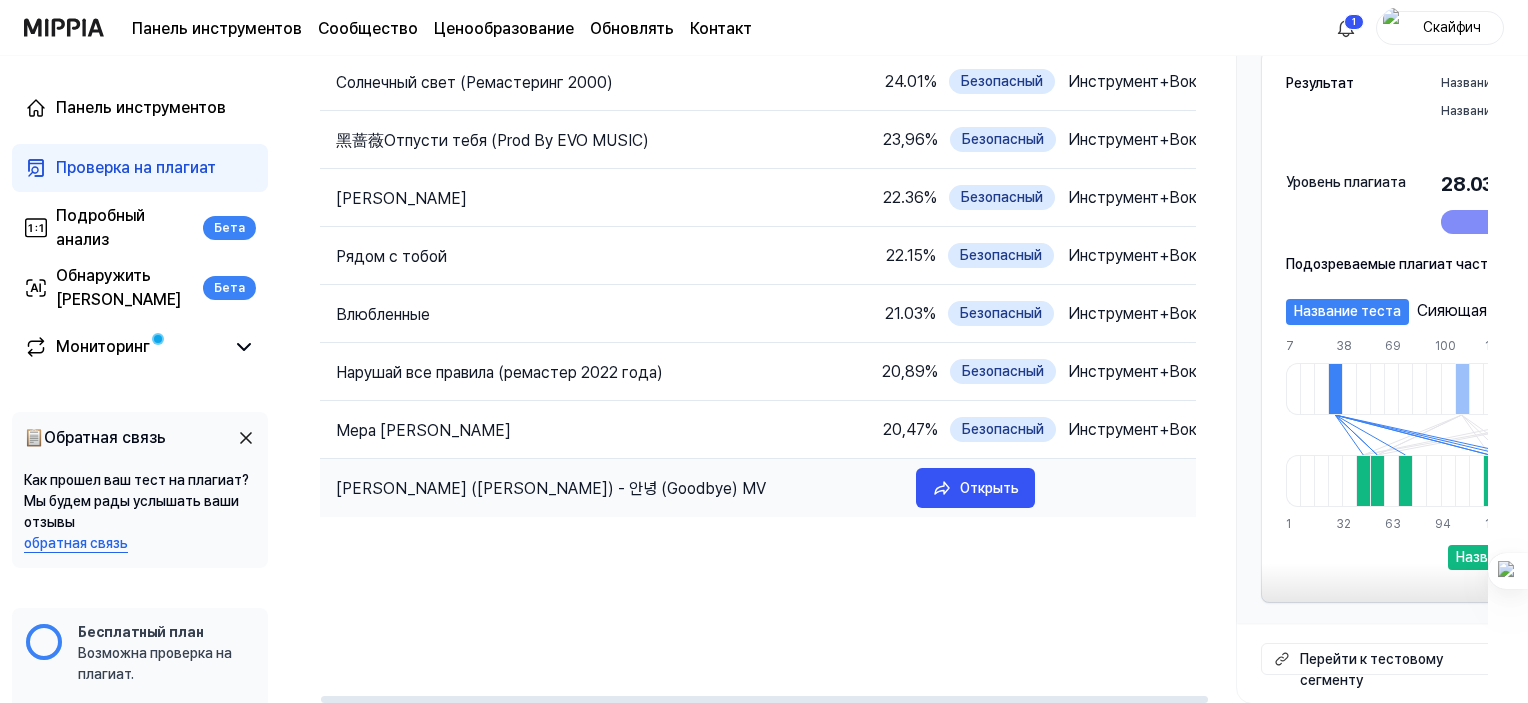 drag, startPoint x: 705, startPoint y: 492, endPoint x: 842, endPoint y: 480, distance: 137.52454 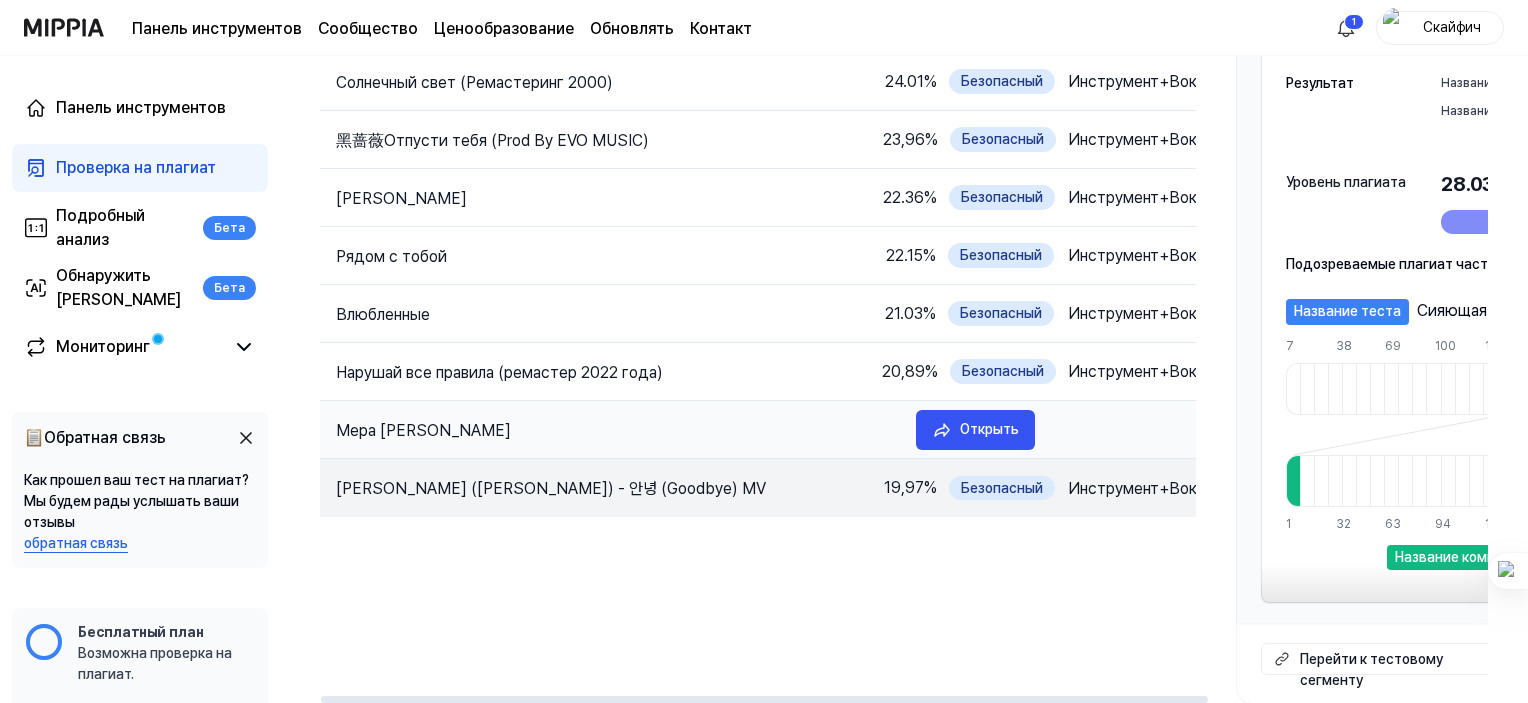 drag, startPoint x: 335, startPoint y: 429, endPoint x: 471, endPoint y: 430, distance: 136.00368 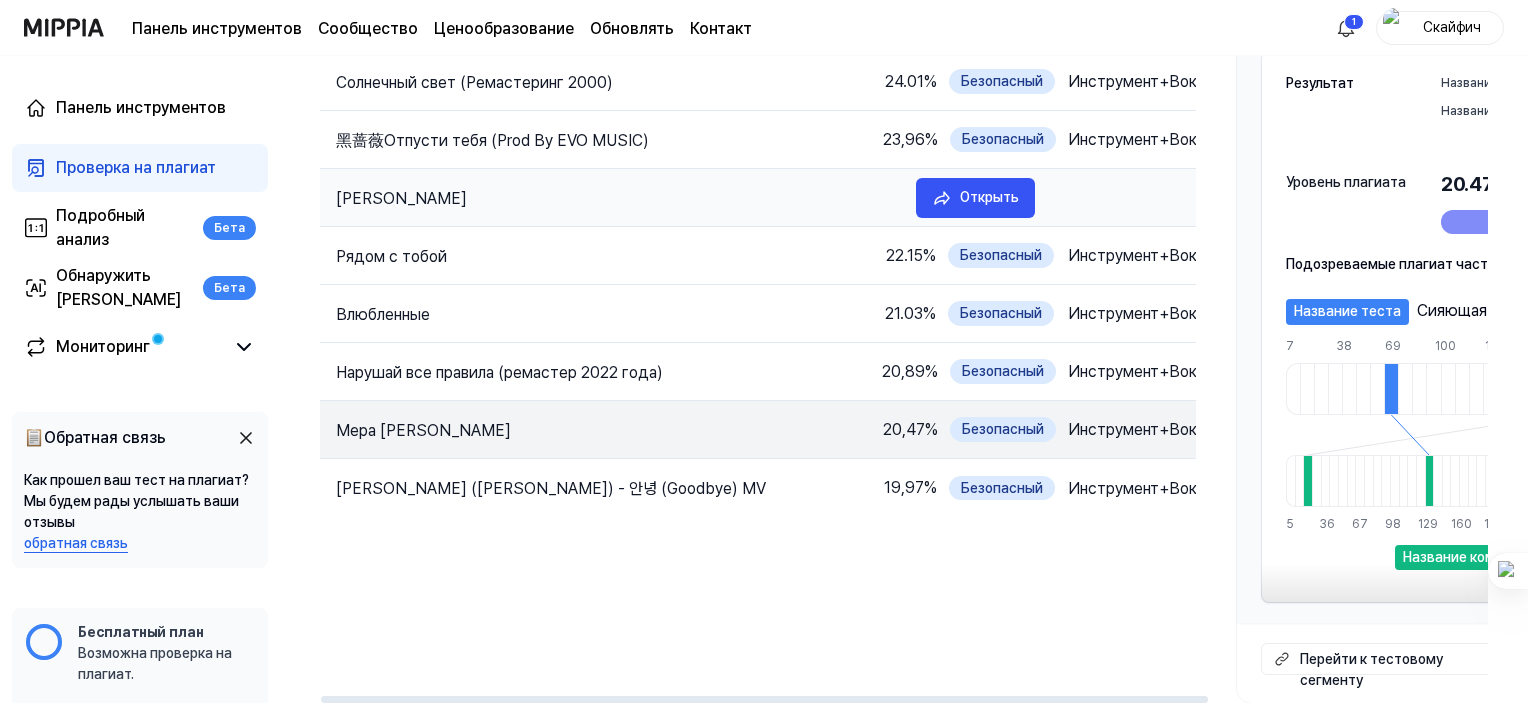 scroll, scrollTop: 108, scrollLeft: 0, axis: vertical 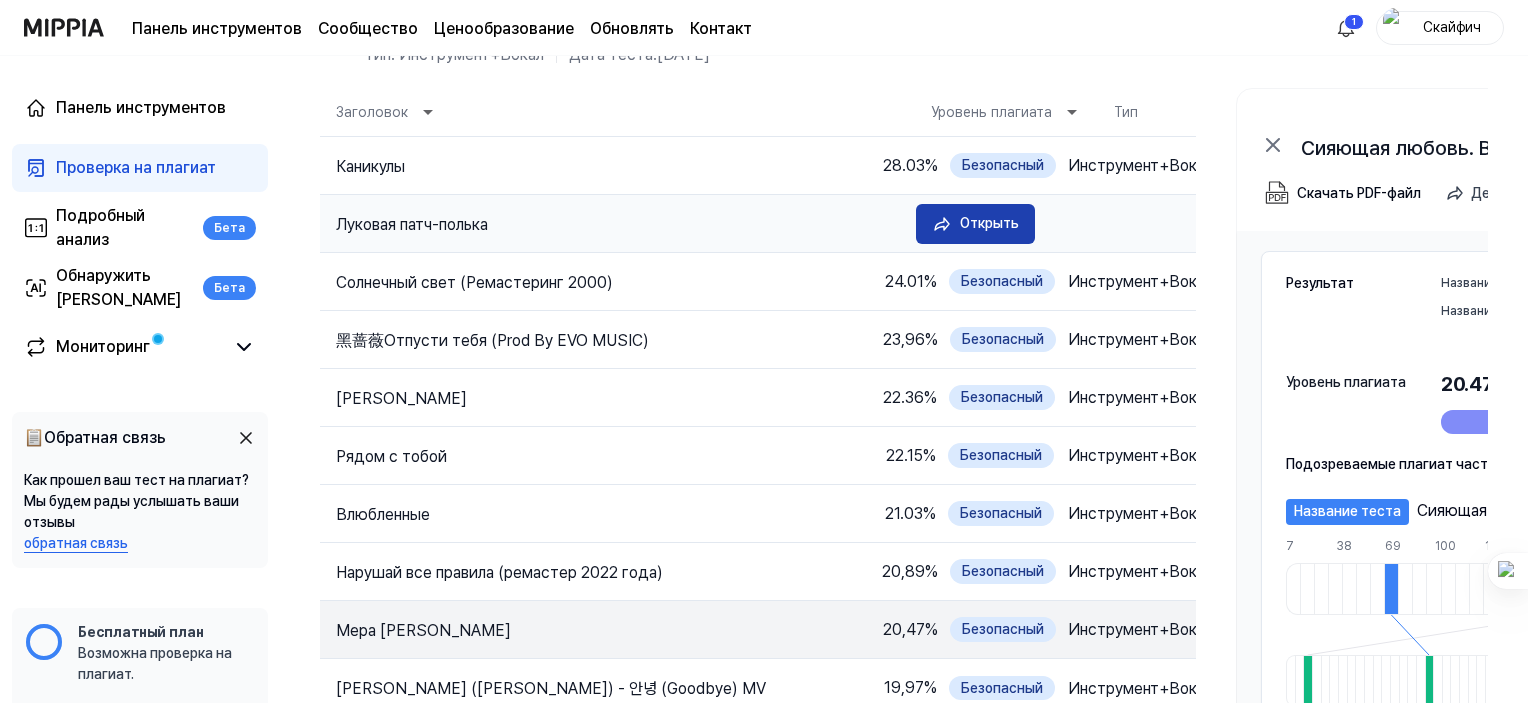 click on "Открыть" at bounding box center [989, 223] 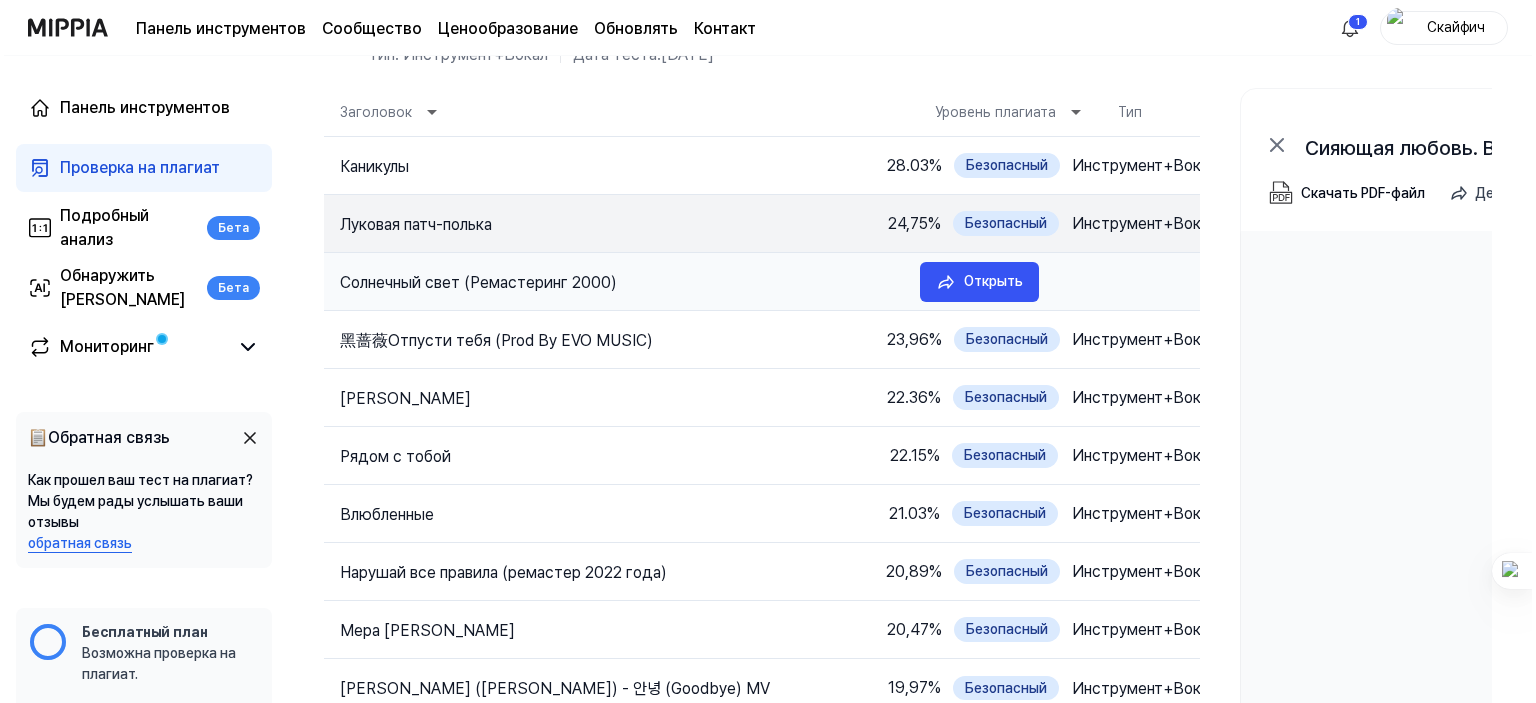 scroll, scrollTop: 0, scrollLeft: 0, axis: both 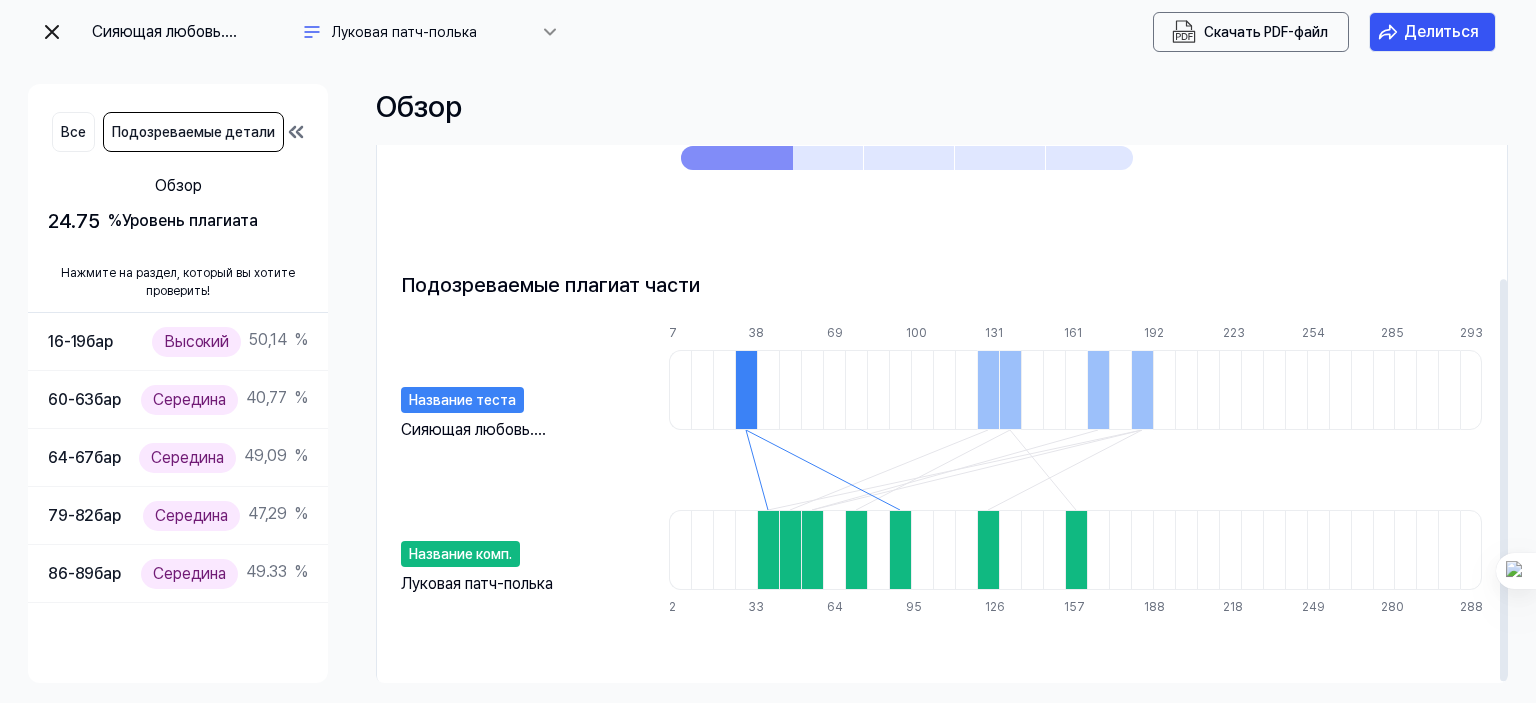 click at bounding box center (988, 390) 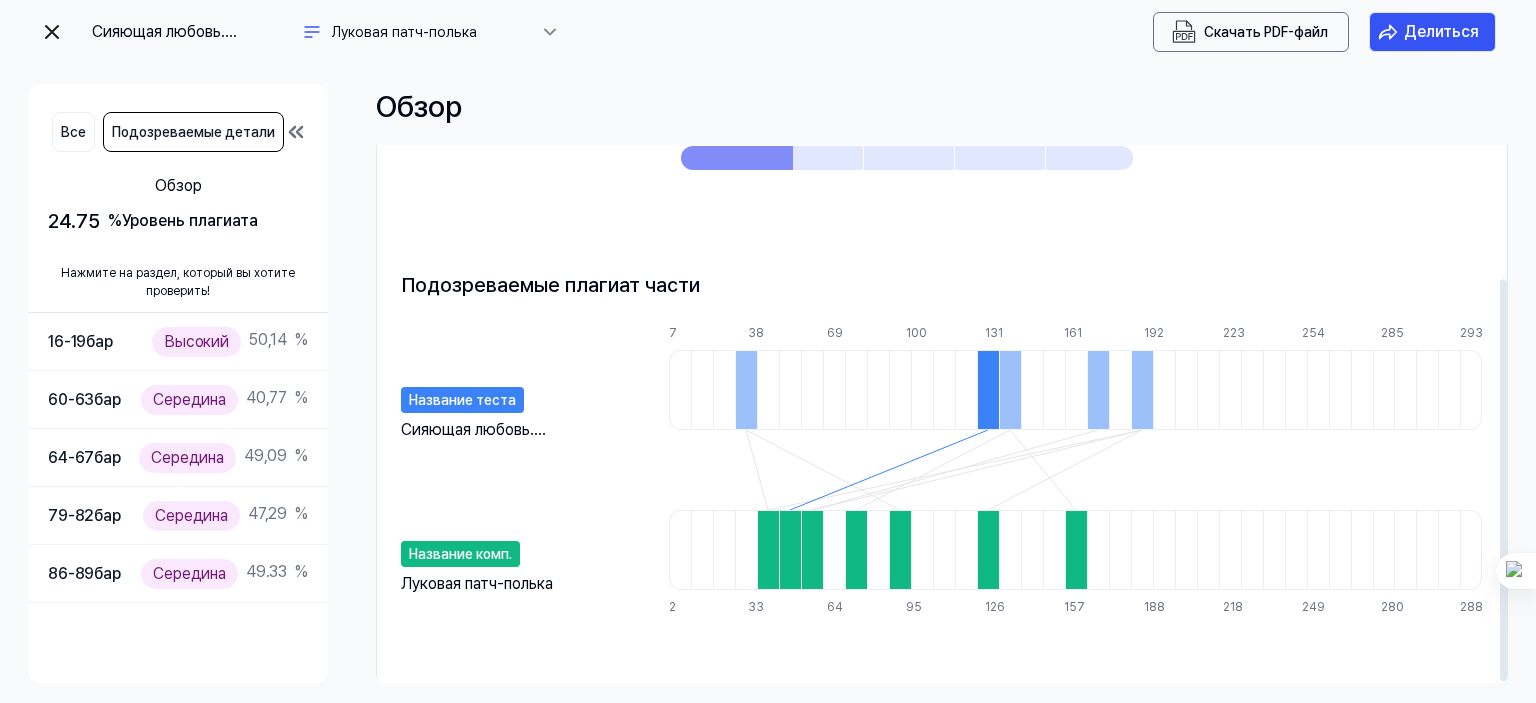 click at bounding box center (1010, 390) 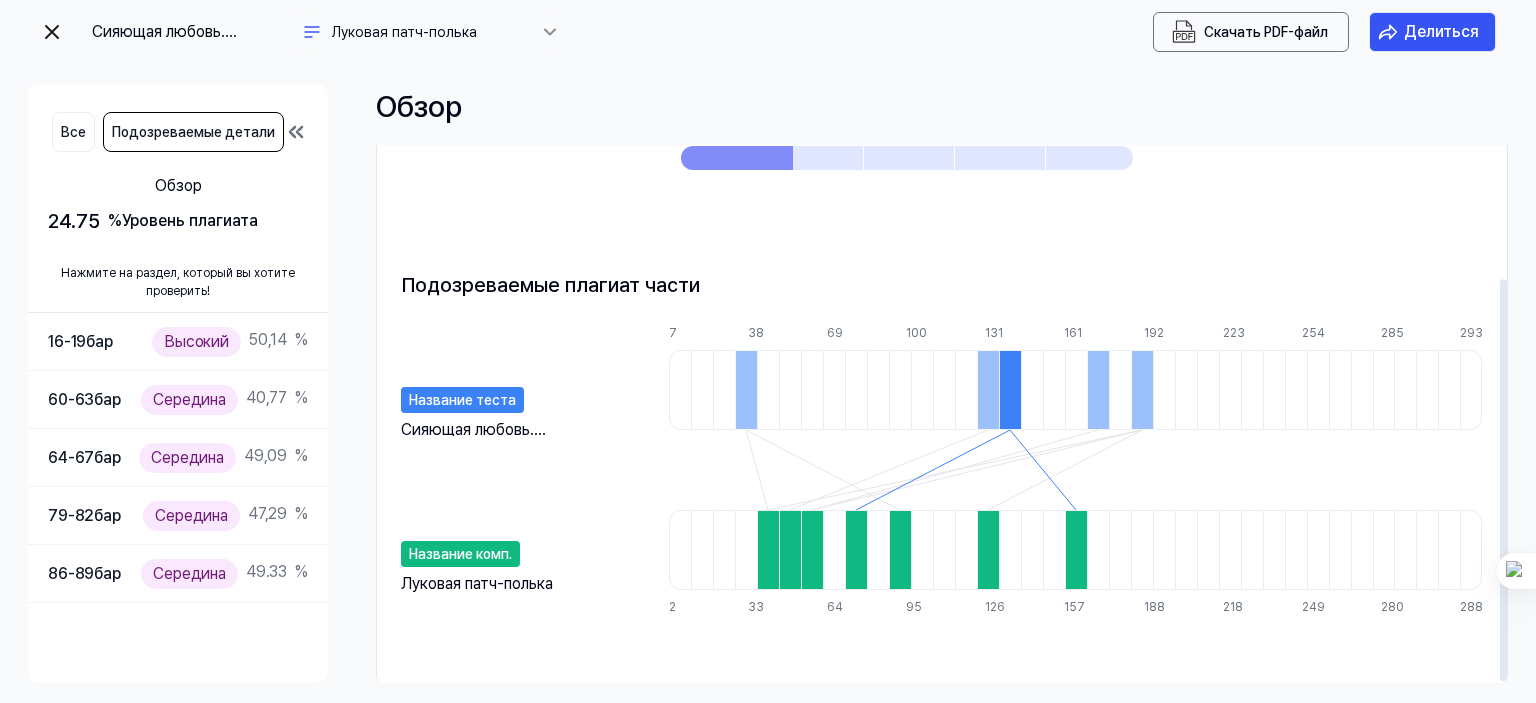 click at bounding box center (1098, 390) 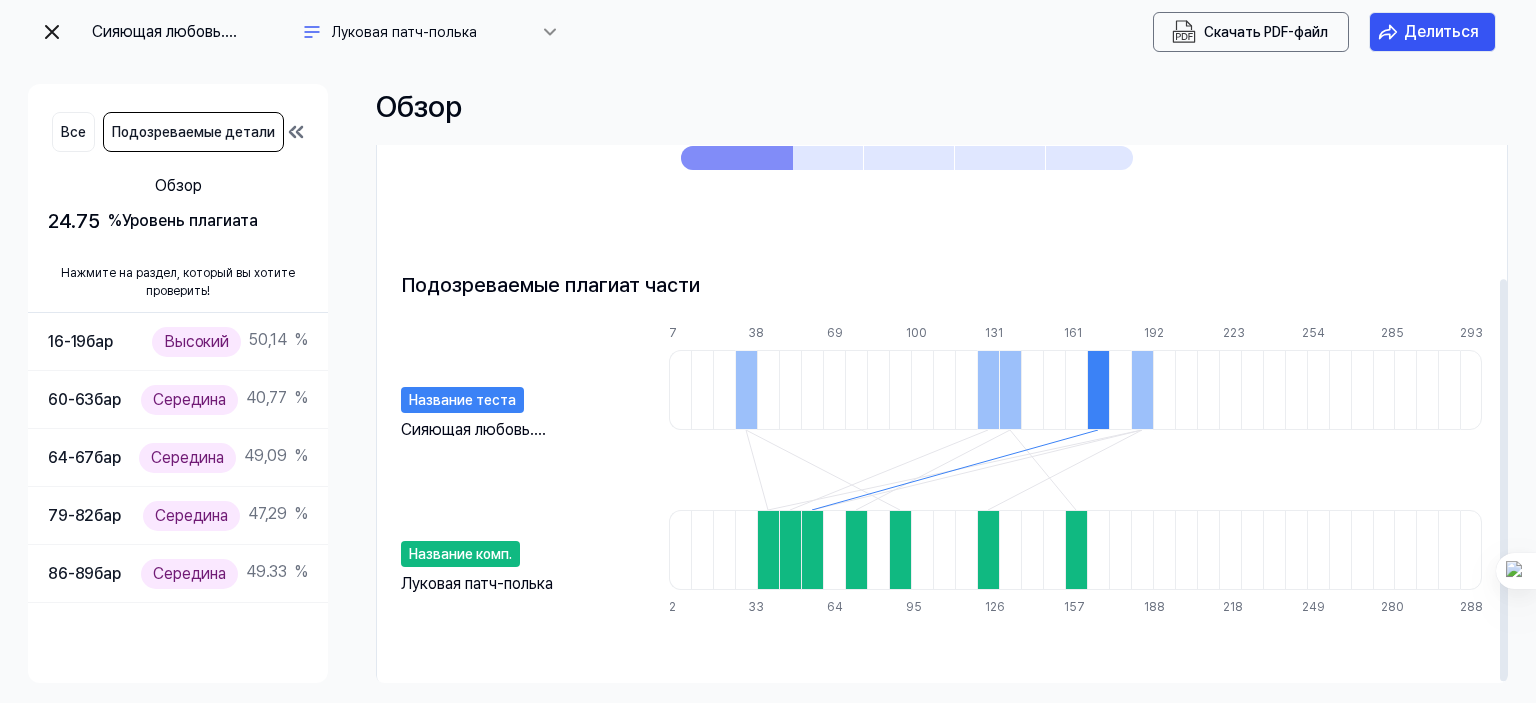 click at bounding box center (1142, 390) 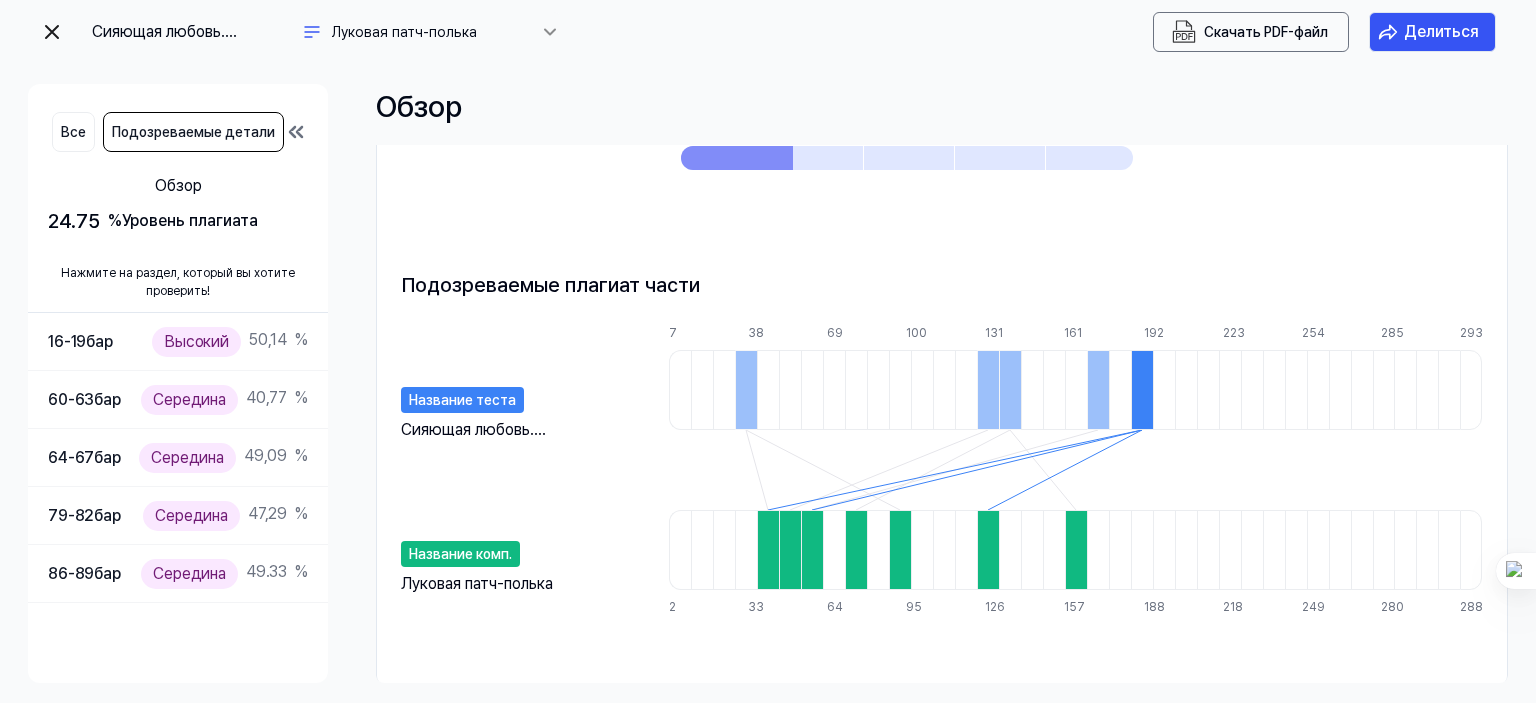 click at bounding box center [52, 32] 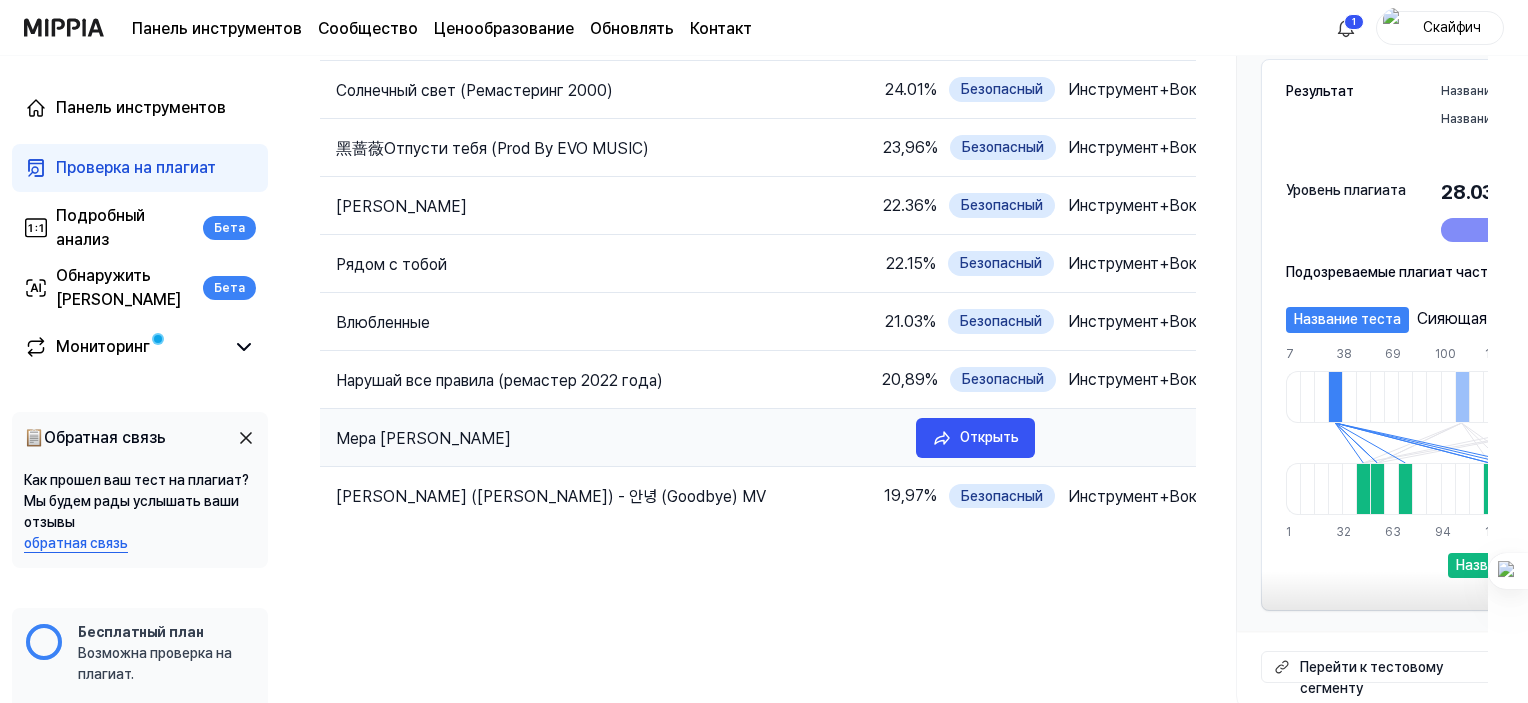 scroll, scrollTop: 308, scrollLeft: 0, axis: vertical 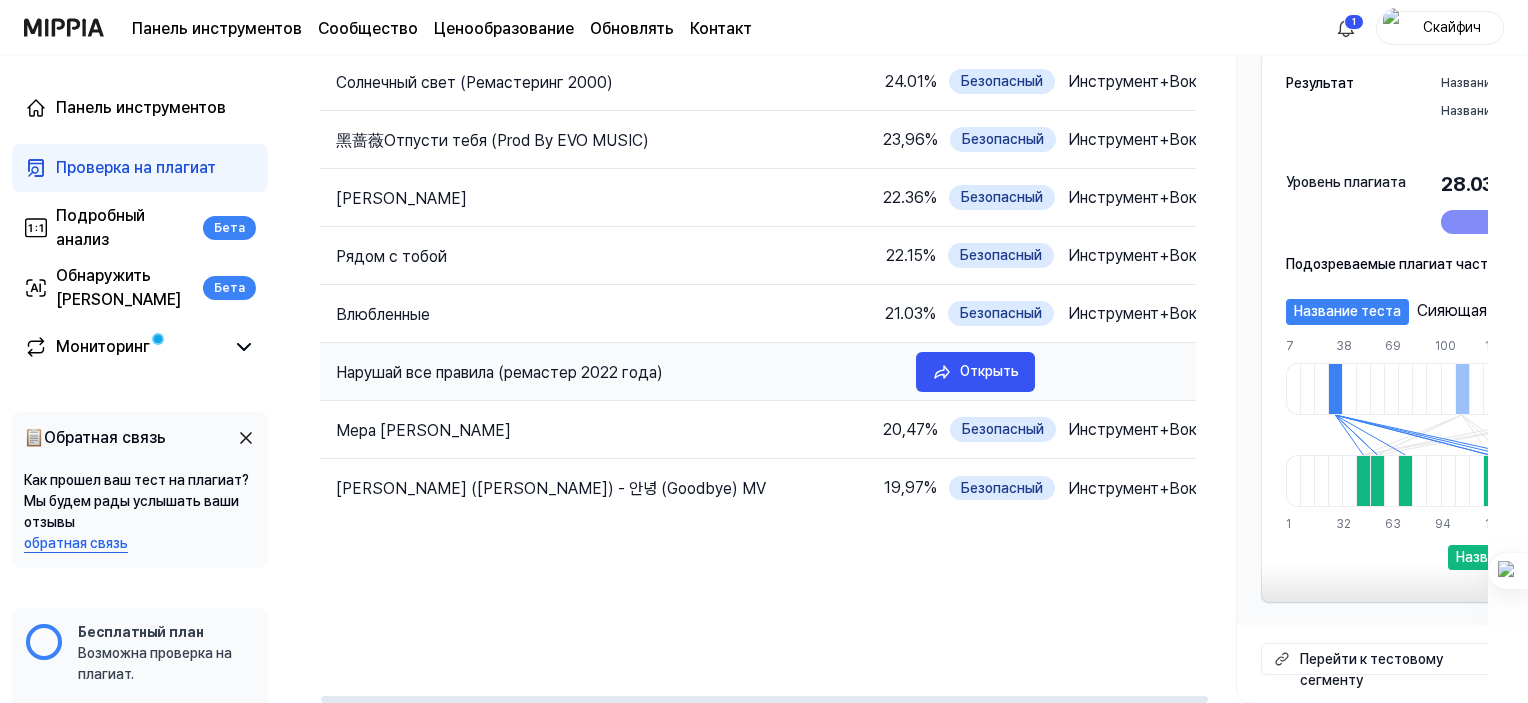 drag, startPoint x: 329, startPoint y: 369, endPoint x: 521, endPoint y: 377, distance: 192.1666 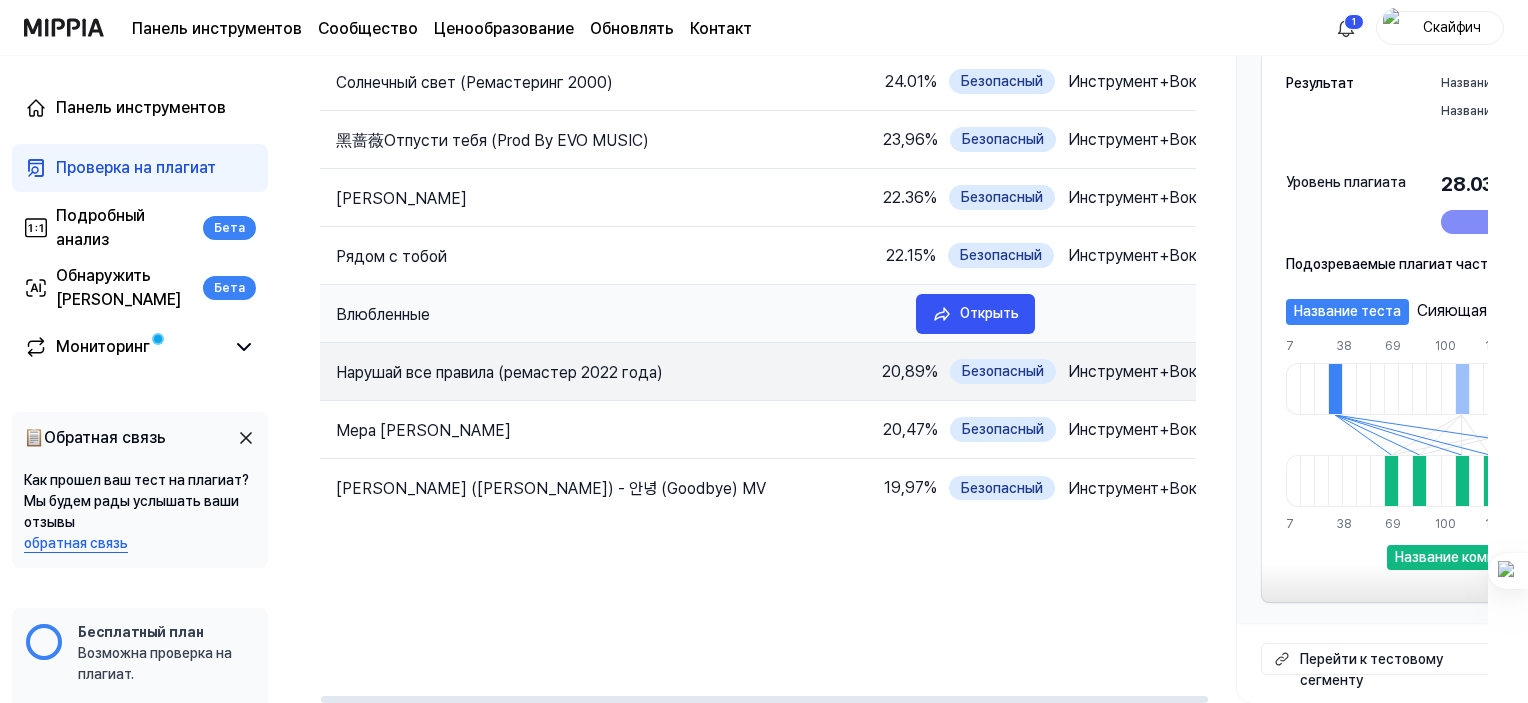 click on "Влюбленные" at bounding box center (383, 314) 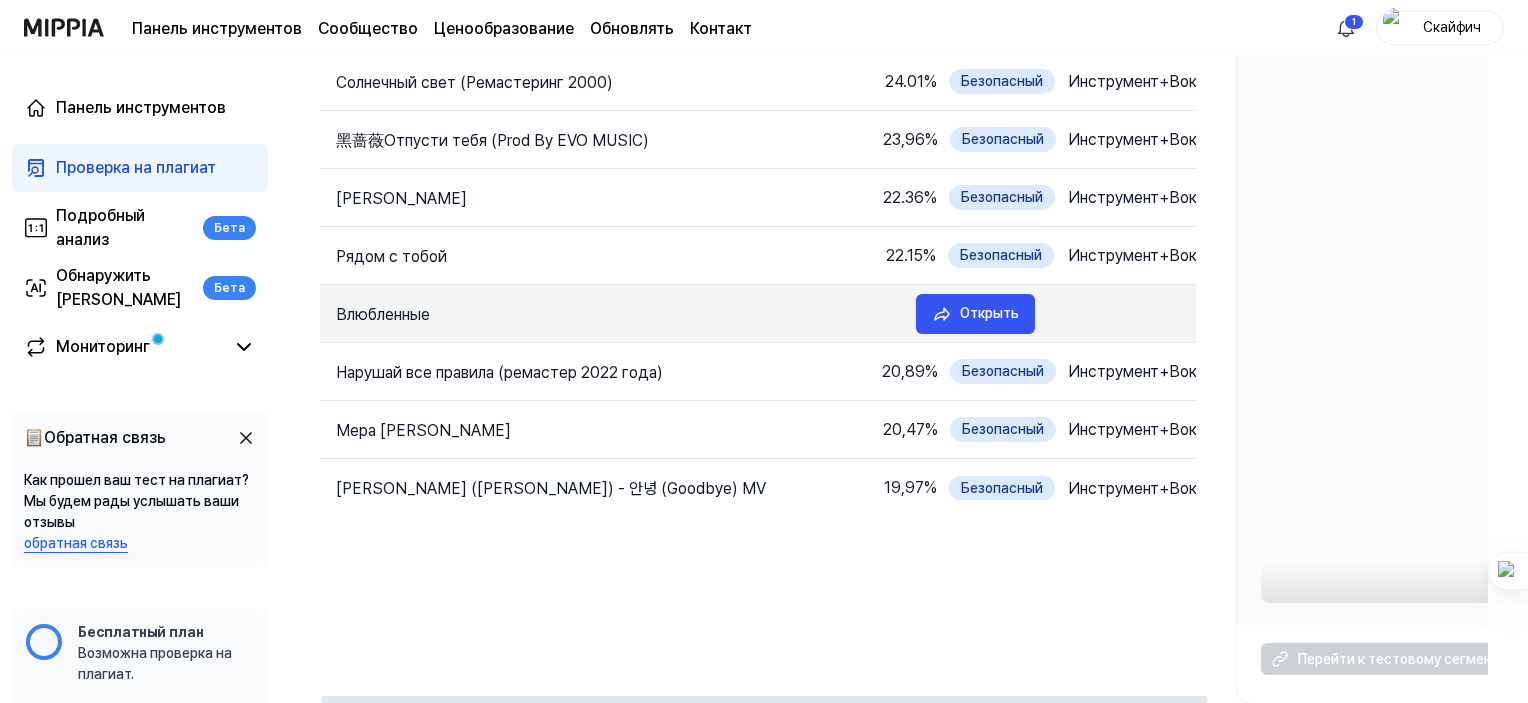 click on "Влюбленные" at bounding box center (383, 314) 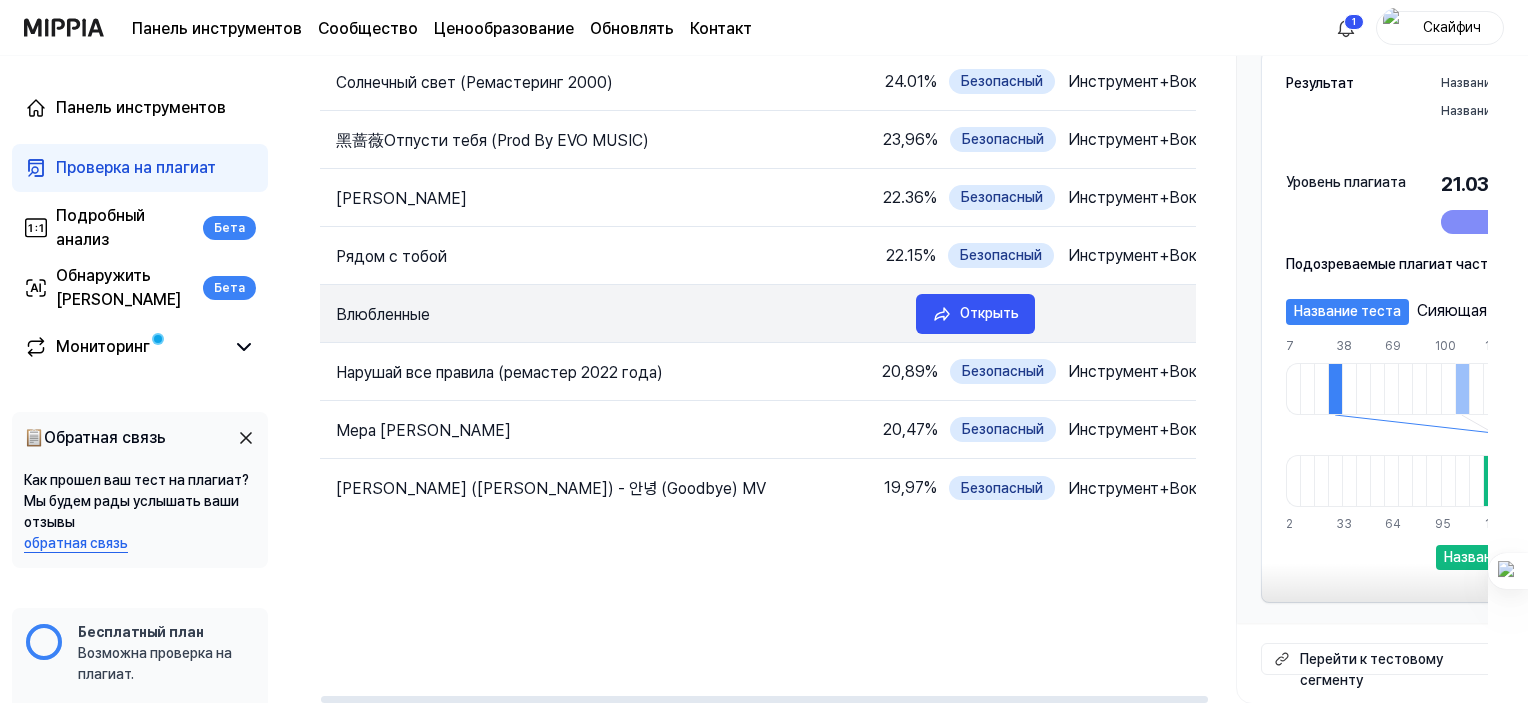 click on "Влюбленные" at bounding box center [383, 314] 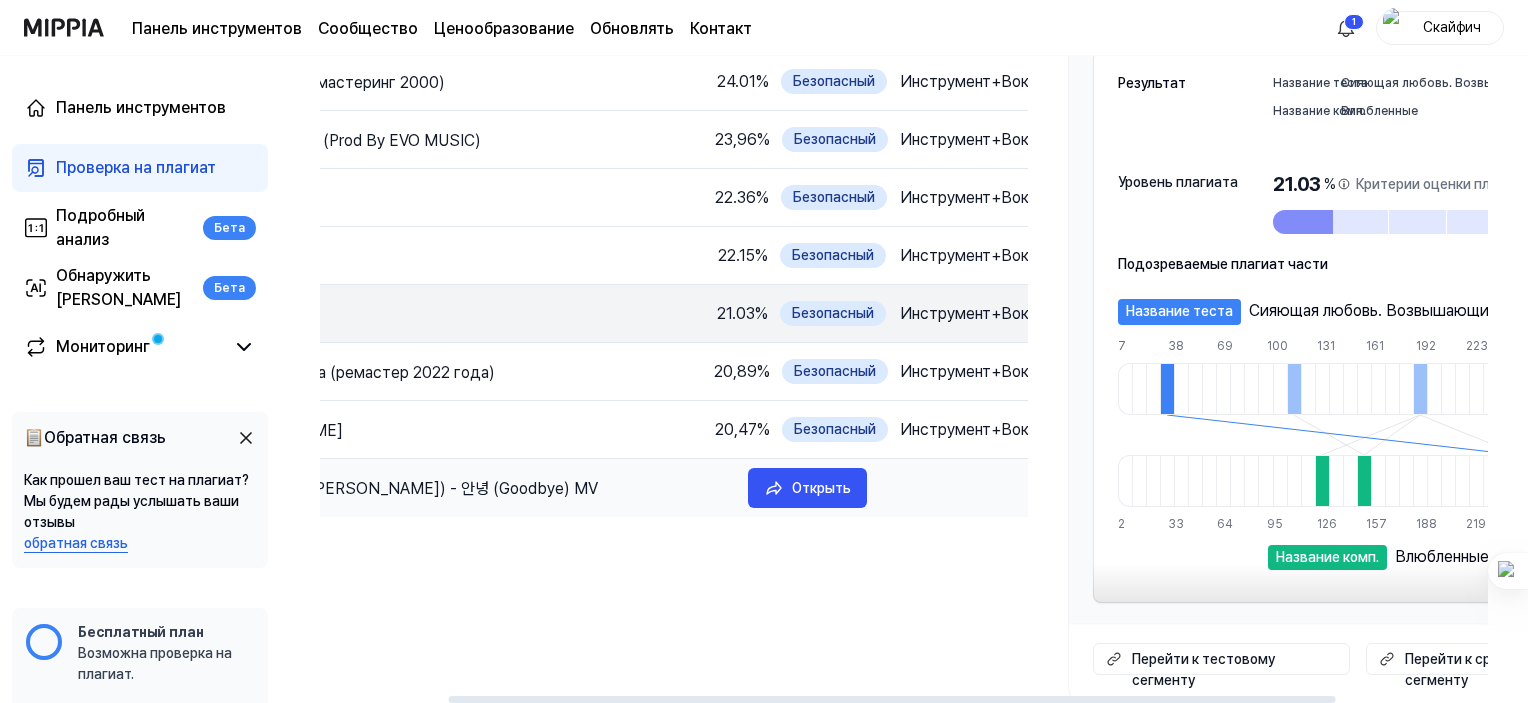 scroll, scrollTop: 0, scrollLeft: 368, axis: horizontal 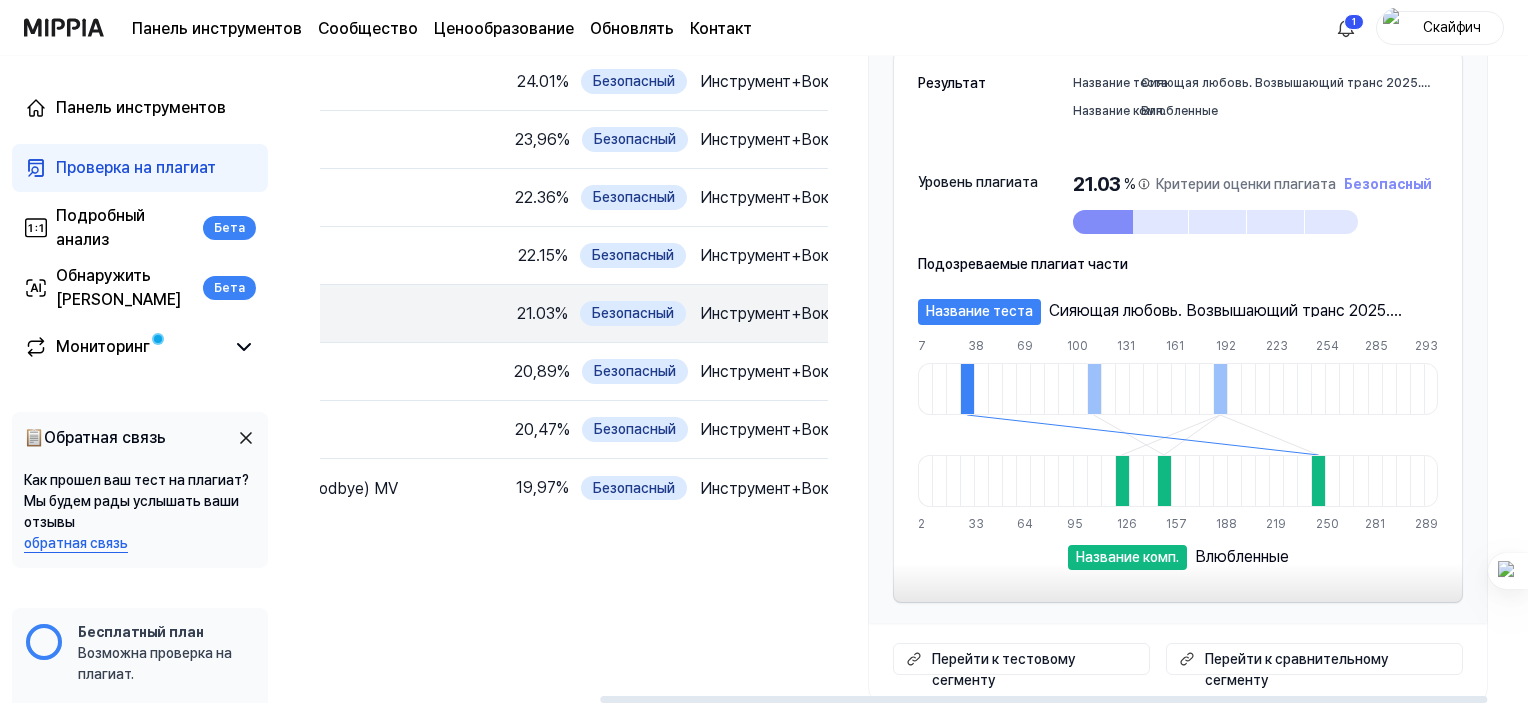 drag, startPoint x: 746, startPoint y: 535, endPoint x: 948, endPoint y: 531, distance: 202.0396 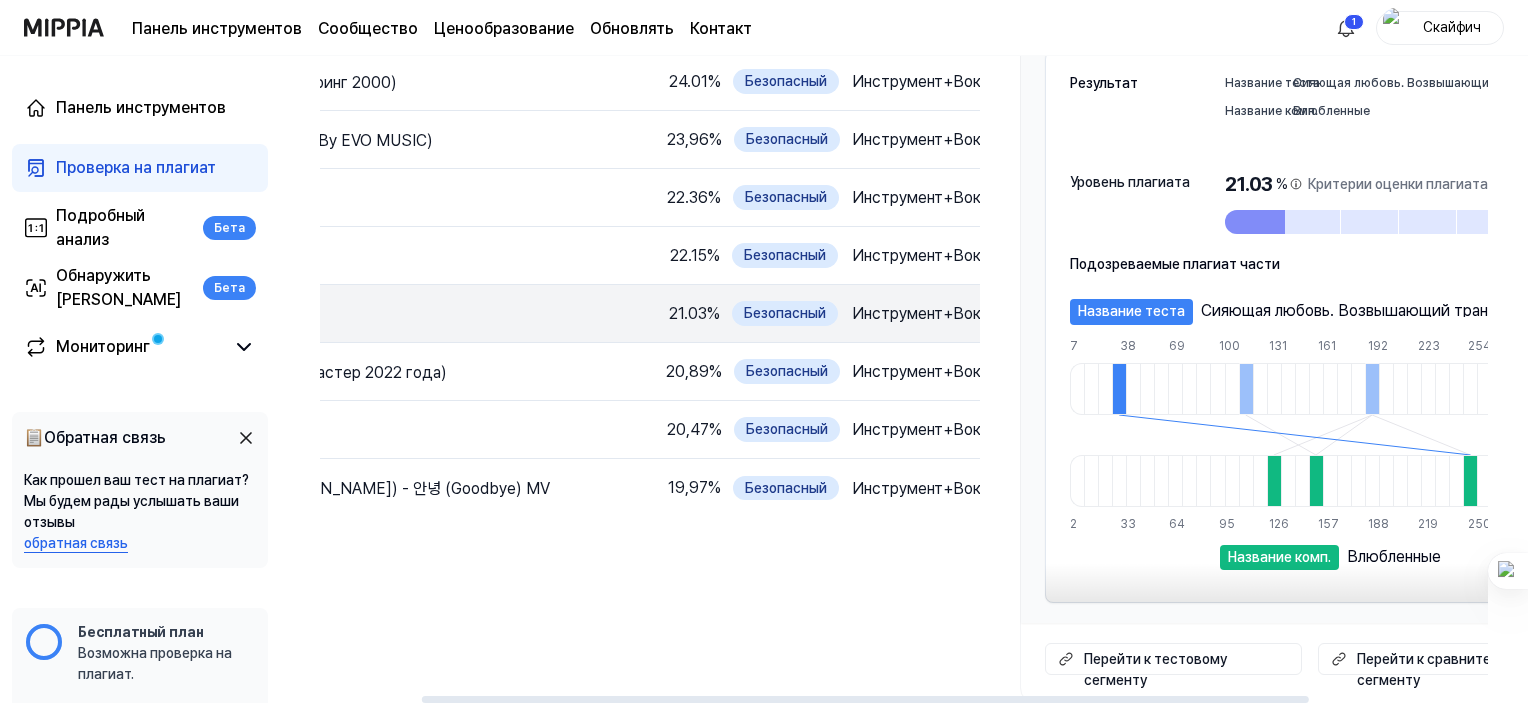 scroll, scrollTop: 0, scrollLeft: 0, axis: both 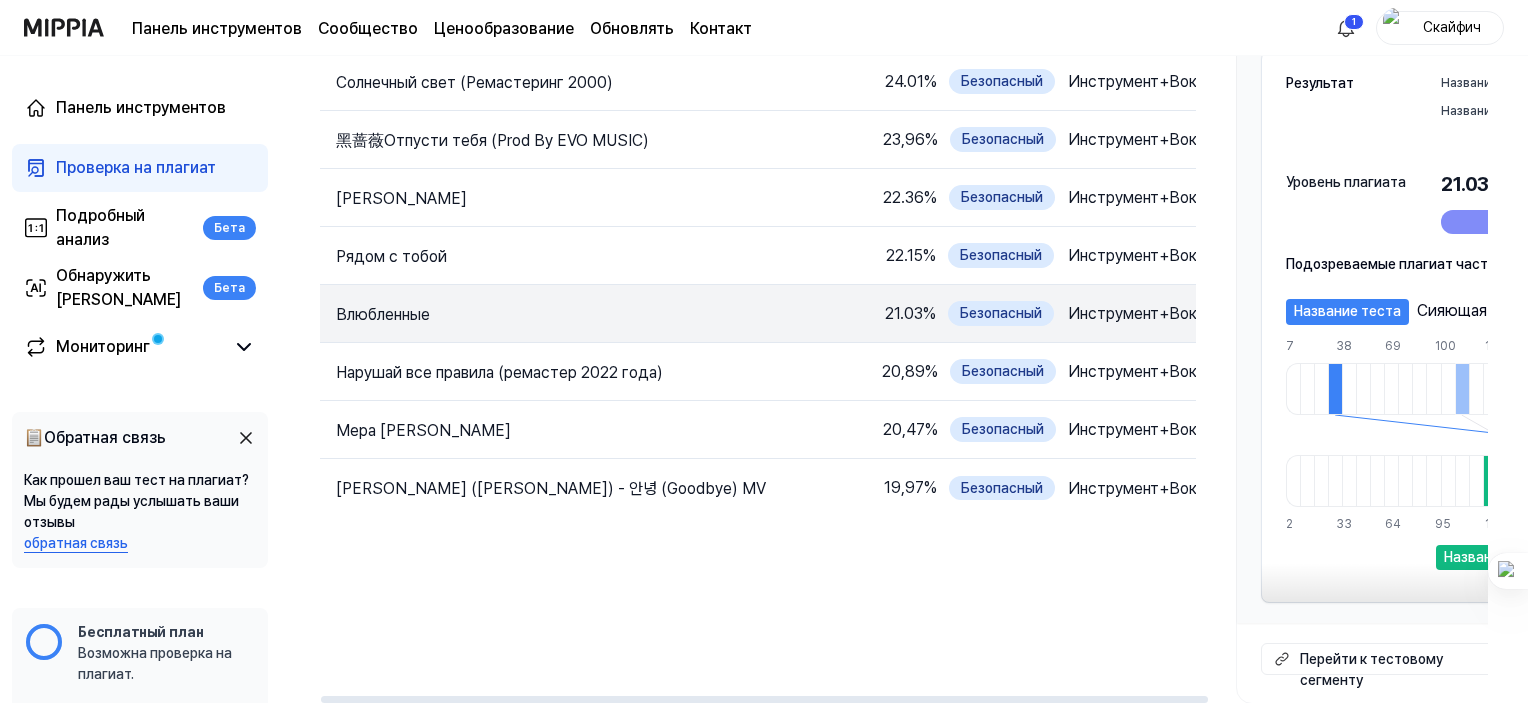 drag, startPoint x: 560, startPoint y: 563, endPoint x: 1092, endPoint y: 552, distance: 532.1137 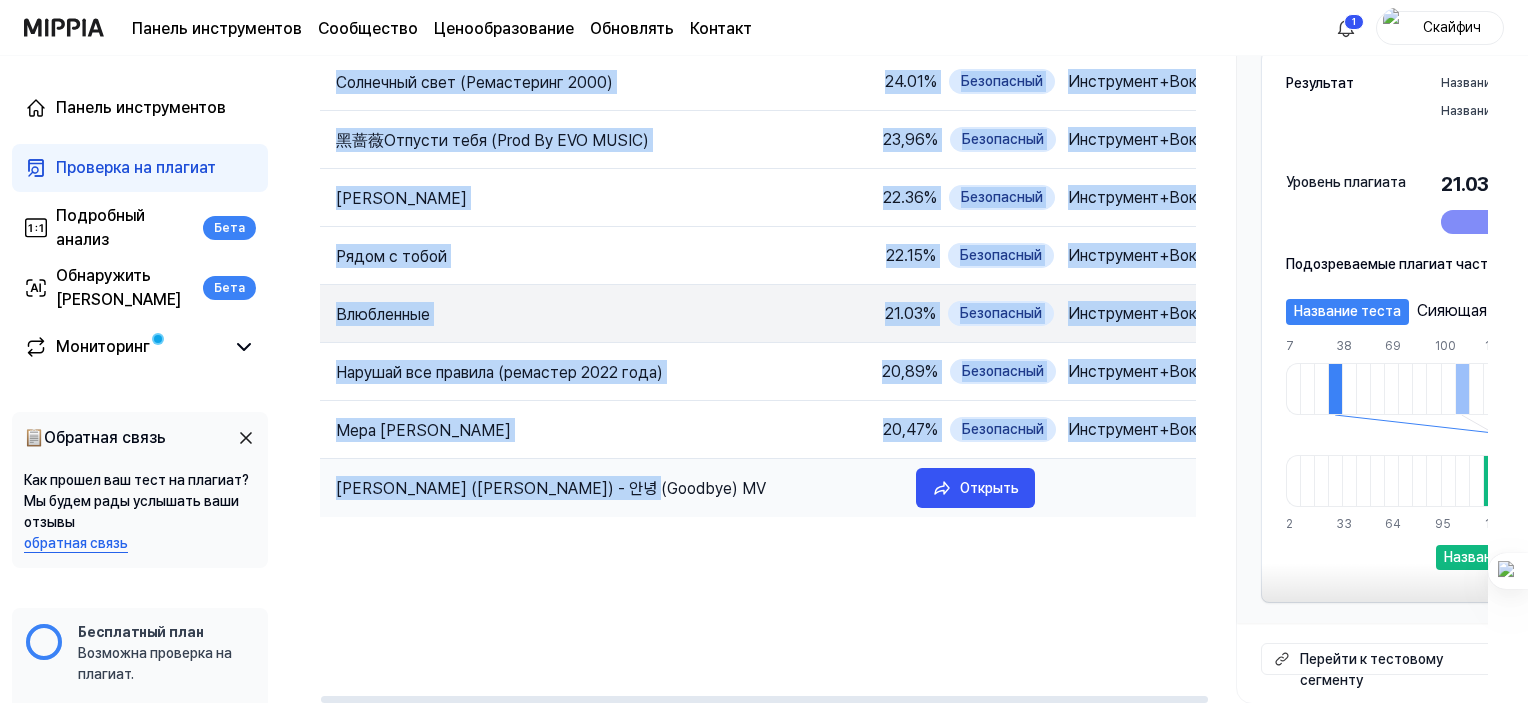 drag, startPoint x: 315, startPoint y: 489, endPoint x: 642, endPoint y: 494, distance: 327.03824 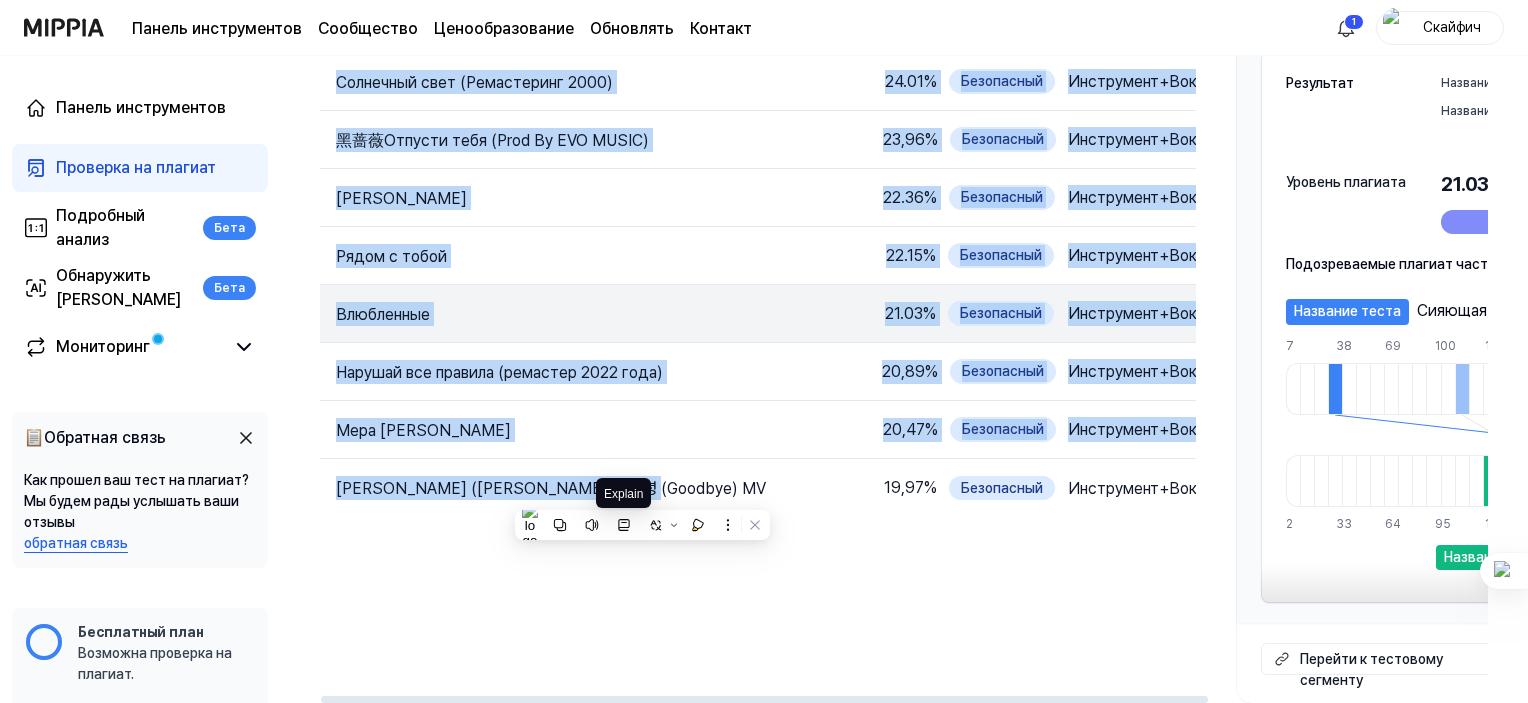 click 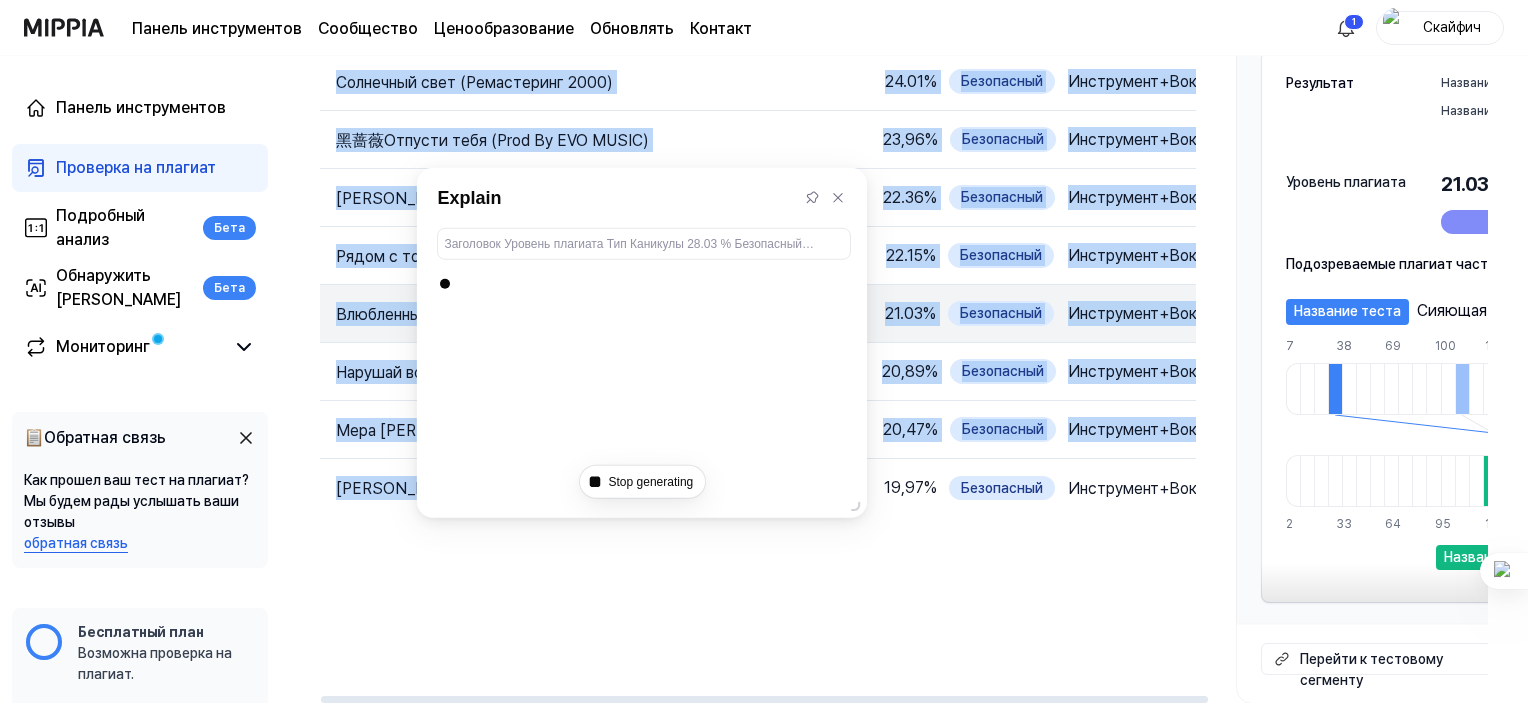 click on "Каникулы 28.03  % Безопасный Инструмент+Вокал Открыть Луковая патч-полька 24,75  % Безопасный Инструмент+Вокал Открыть Солнечный свет (Ремастеринг 2000) 24.01  % Безопасный Инструмент+Вокал Открыть 黑蔷薇Отпусти тебя (Prod By EVO MUSIC) 23,96  % Безопасный Инструмент+Вокал Открыть Обати Риндуку 22.36  % Безопасный Инструмент+Вокал Открыть Рядом с тобой 22.15  % Безопасный Инструмент+Вокал Открыть Влюбленные 21.03  % Безопасный Инструмент+Вокал Открыть Нарушай все правила (ремастер 2022 года) 20,89  % Безопасный Инструмент+Вокал Открыть Мера Пия Гхар Аая 20,47  % Безопасный Инструмент+Вокал 19,97" at bounding box center [758, 320] 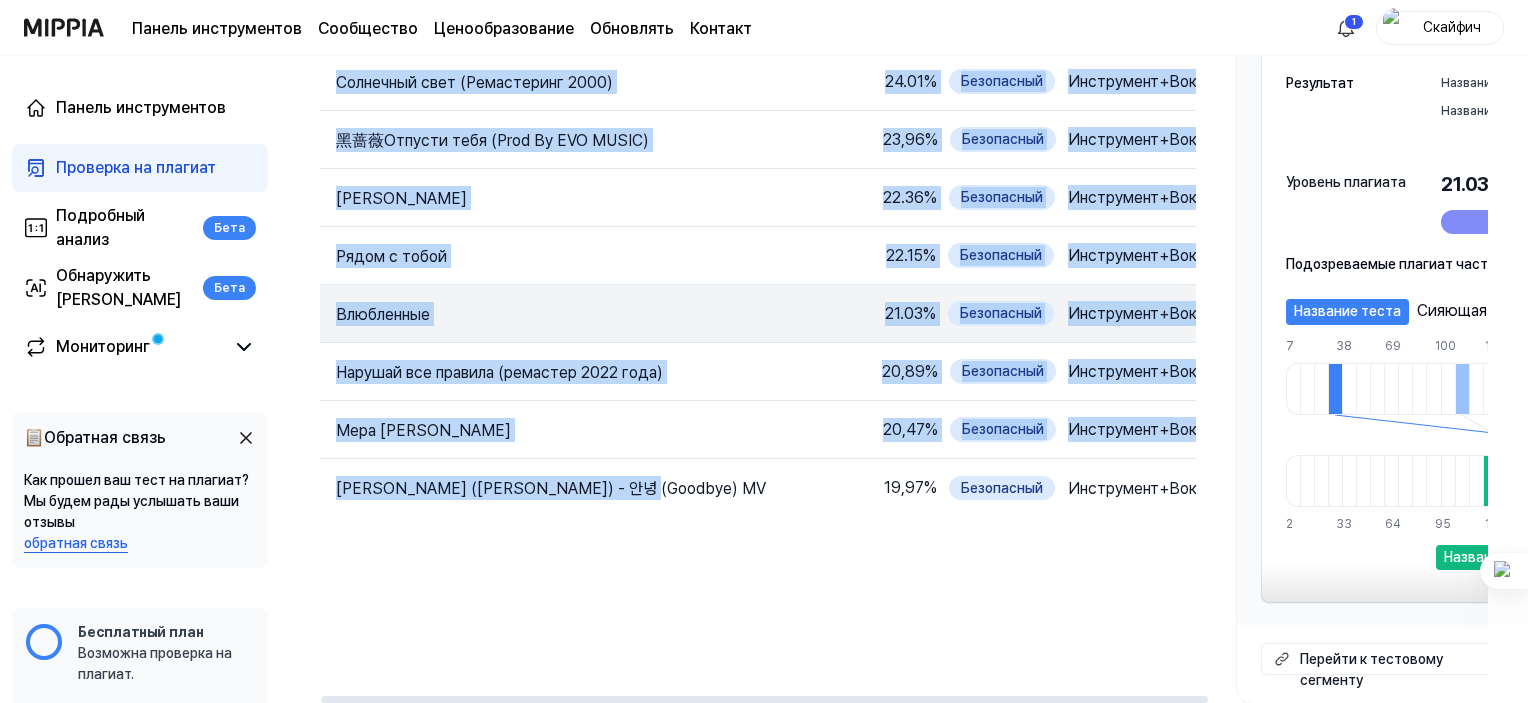 click on "Каникулы 28.03  % Безопасный Инструмент+Вокал Открыть Луковая патч-полька 24,75  % Безопасный Инструмент+Вокал Открыть Солнечный свет (Ремастеринг 2000) 24.01  % Безопасный Инструмент+Вокал Открыть 黑蔷薇Отпусти тебя (Prod By EVO MUSIC) 23,96  % Безопасный Инструмент+Вокал Открыть Обати Риндуку 22.36  % Безопасный Инструмент+Вокал Открыть Рядом с тобой 22.15  % Безопасный Инструмент+Вокал Открыть Влюбленные 21.03  % Безопасный Инструмент+Вокал Открыть Нарушай все правила (ремастер 2022 года) 20,89  % Безопасный Инструмент+Вокал Открыть Мера Пия Гхар Аая 20,47  % Безопасный Инструмент+Вокал 19,97" at bounding box center (758, 320) 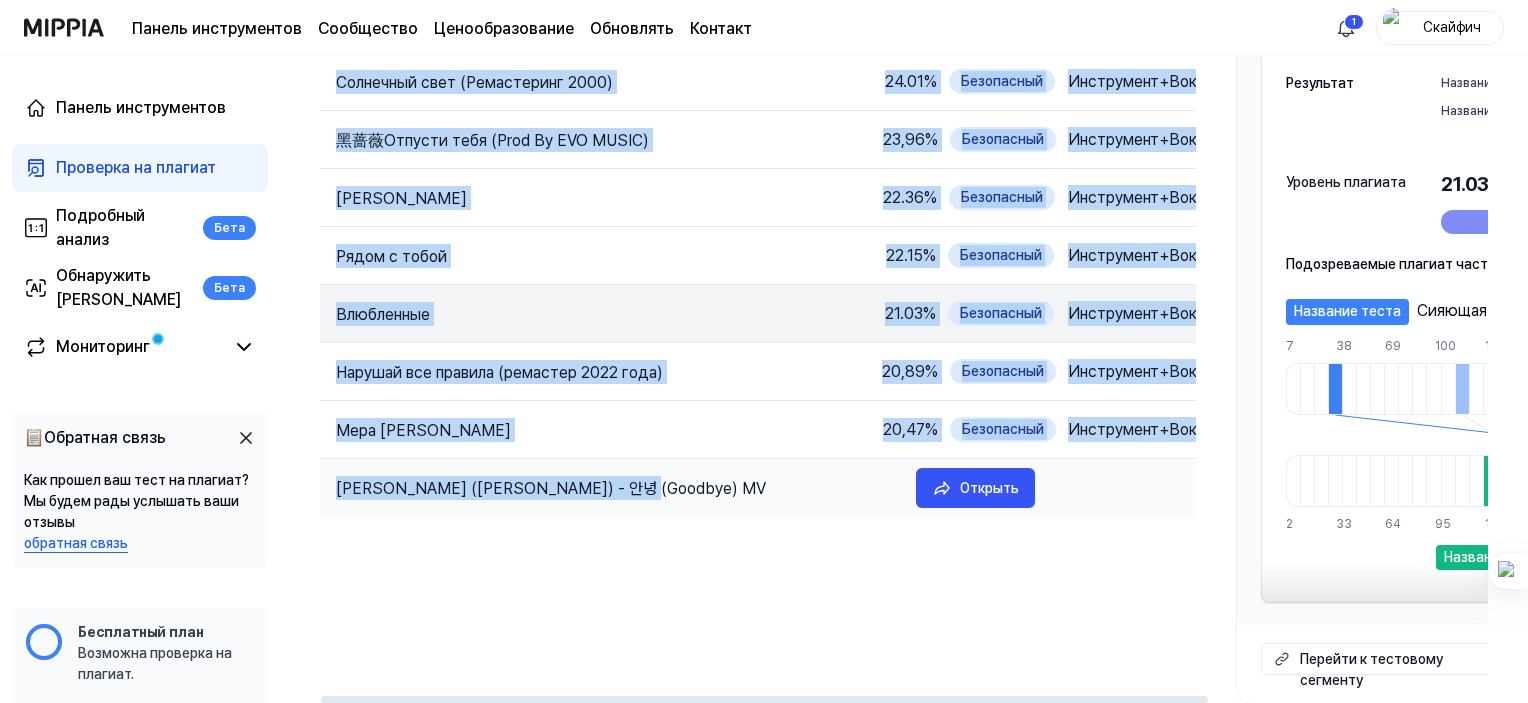 drag, startPoint x: 680, startPoint y: 568, endPoint x: 586, endPoint y: 487, distance: 124.08465 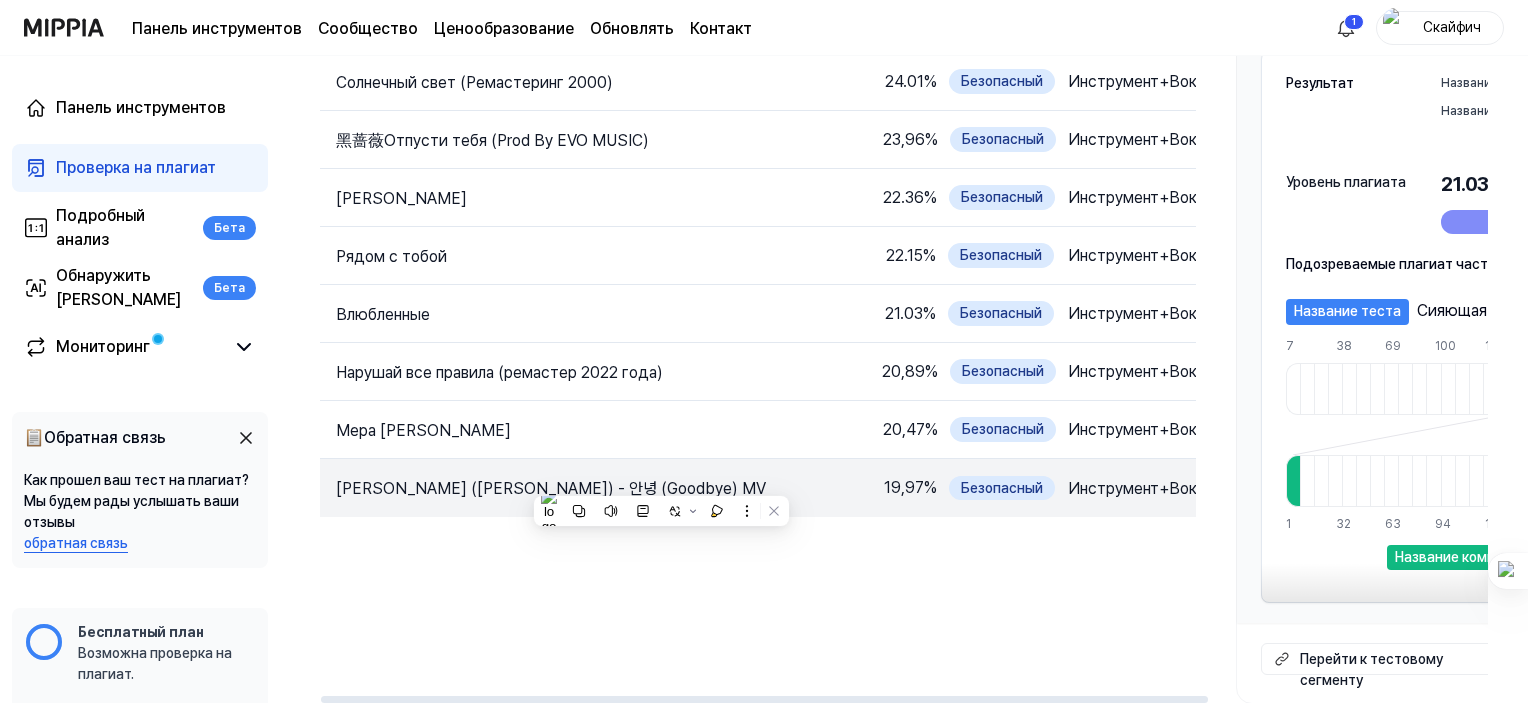 click on "Каникулы 28.03  % Безопасный Инструмент+Вокал Открыть Луковая патч-полька 24,75  % Безопасный Инструмент+Вокал Открыть Солнечный свет (Ремастеринг 2000) 24.01  % Безопасный Инструмент+Вокал Открыть 黑蔷薇Отпусти тебя (Prod By EVO MUSIC) 23,96  % Безопасный Инструмент+Вокал Открыть Обати Риндуку 22.36  % Безопасный Инструмент+Вокал Открыть Рядом с тобой 22.15  % Безопасный Инструмент+Вокал Открыть Влюбленные 21.03  % Безопасный Инструмент+Вокал Открыть Нарушай все правила (ремастер 2022 года) 20,89  % Безопасный Инструмент+Вокал Открыть Мера Пия Гхар Аая 20,47  % Безопасный Инструмент+Вокал 19,97" at bounding box center (758, 320) 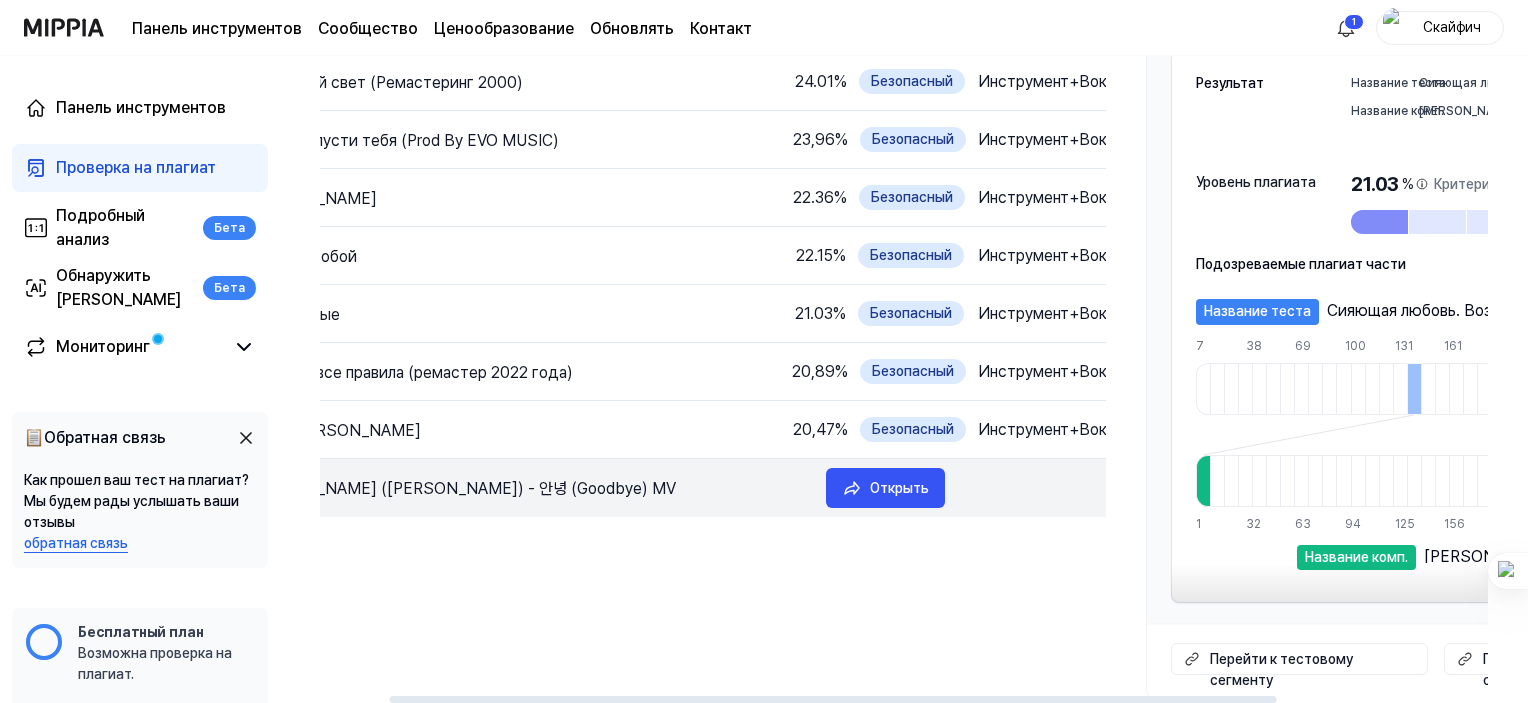 scroll, scrollTop: 0, scrollLeft: 0, axis: both 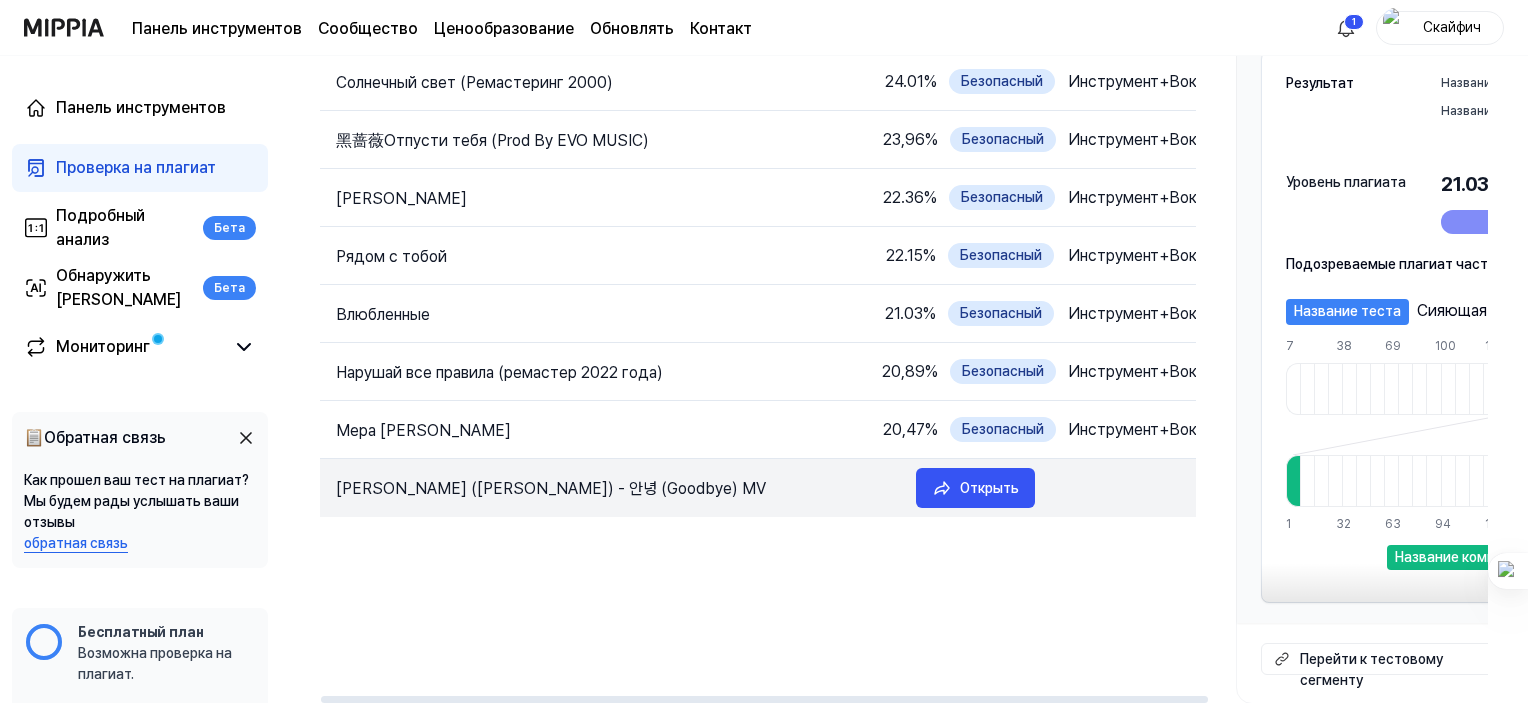 drag, startPoint x: 659, startPoint y: 488, endPoint x: 783, endPoint y: 491, distance: 124.036285 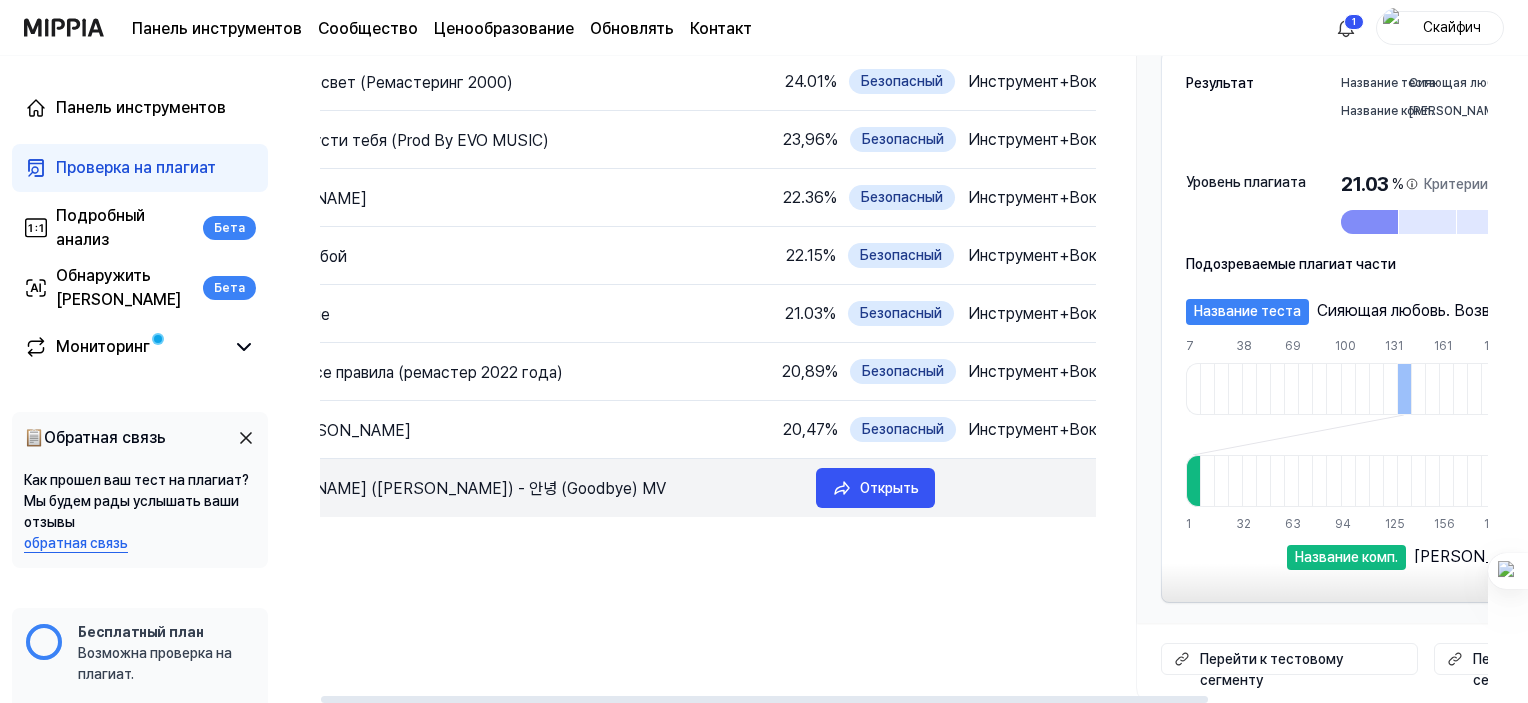 scroll, scrollTop: 0, scrollLeft: 0, axis: both 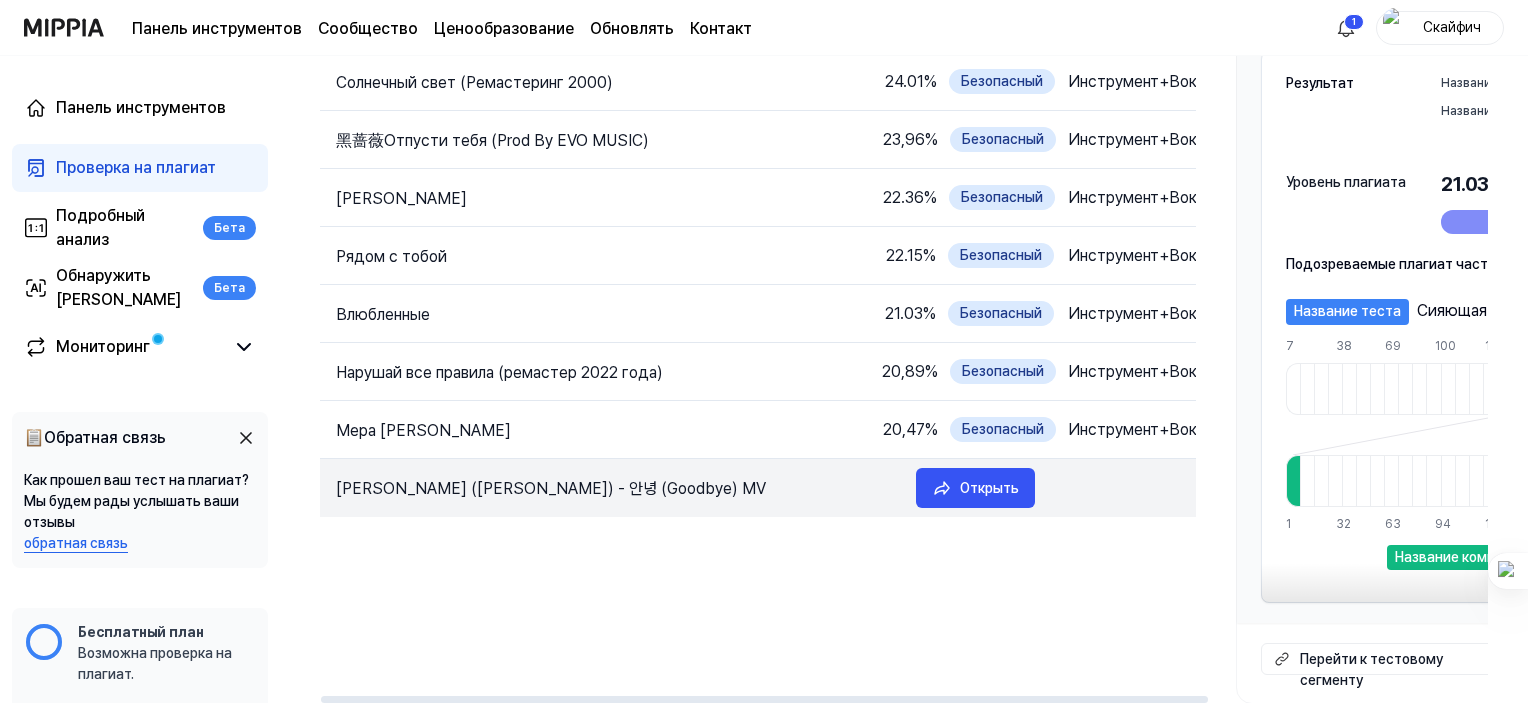drag, startPoint x: 684, startPoint y: 496, endPoint x: 769, endPoint y: 513, distance: 86.683334 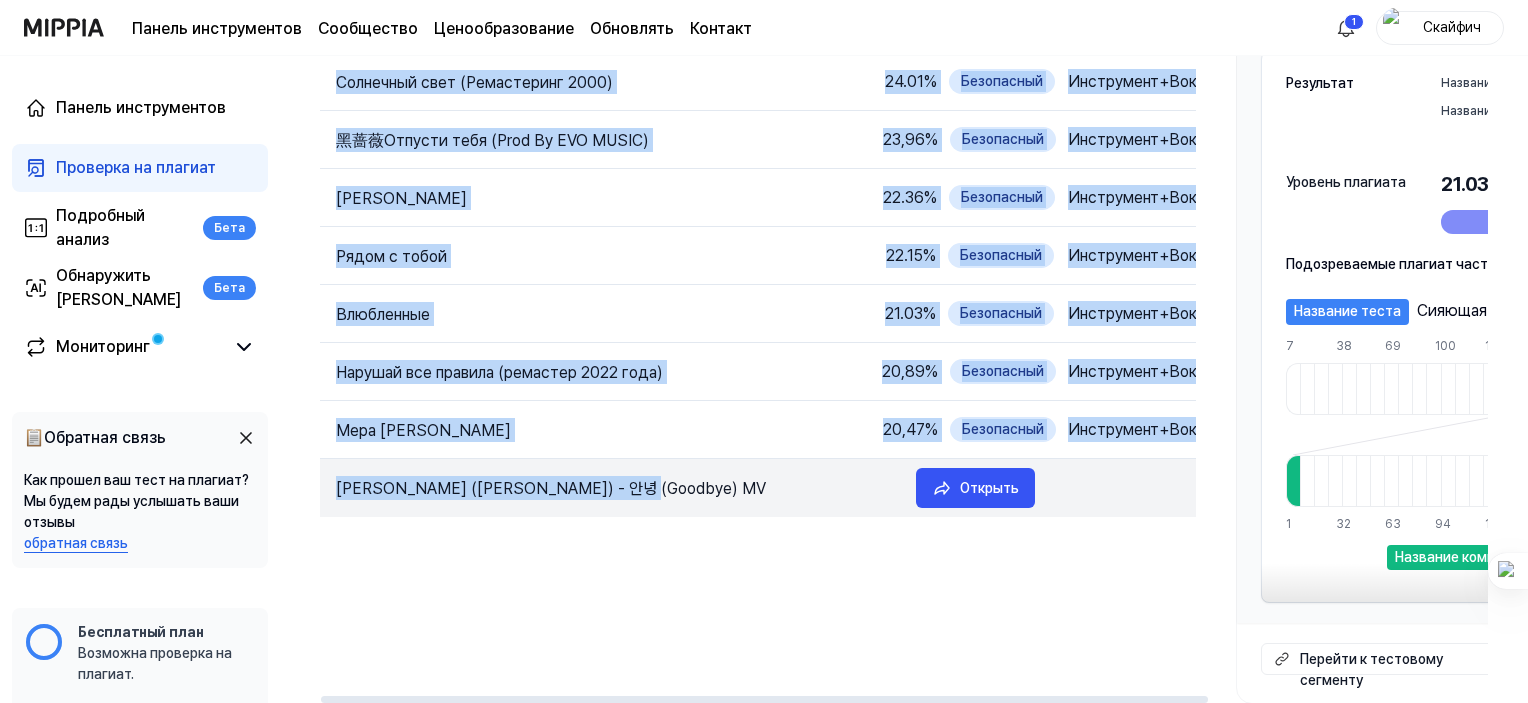 drag, startPoint x: 308, startPoint y: 451, endPoint x: 655, endPoint y: 491, distance: 349.29788 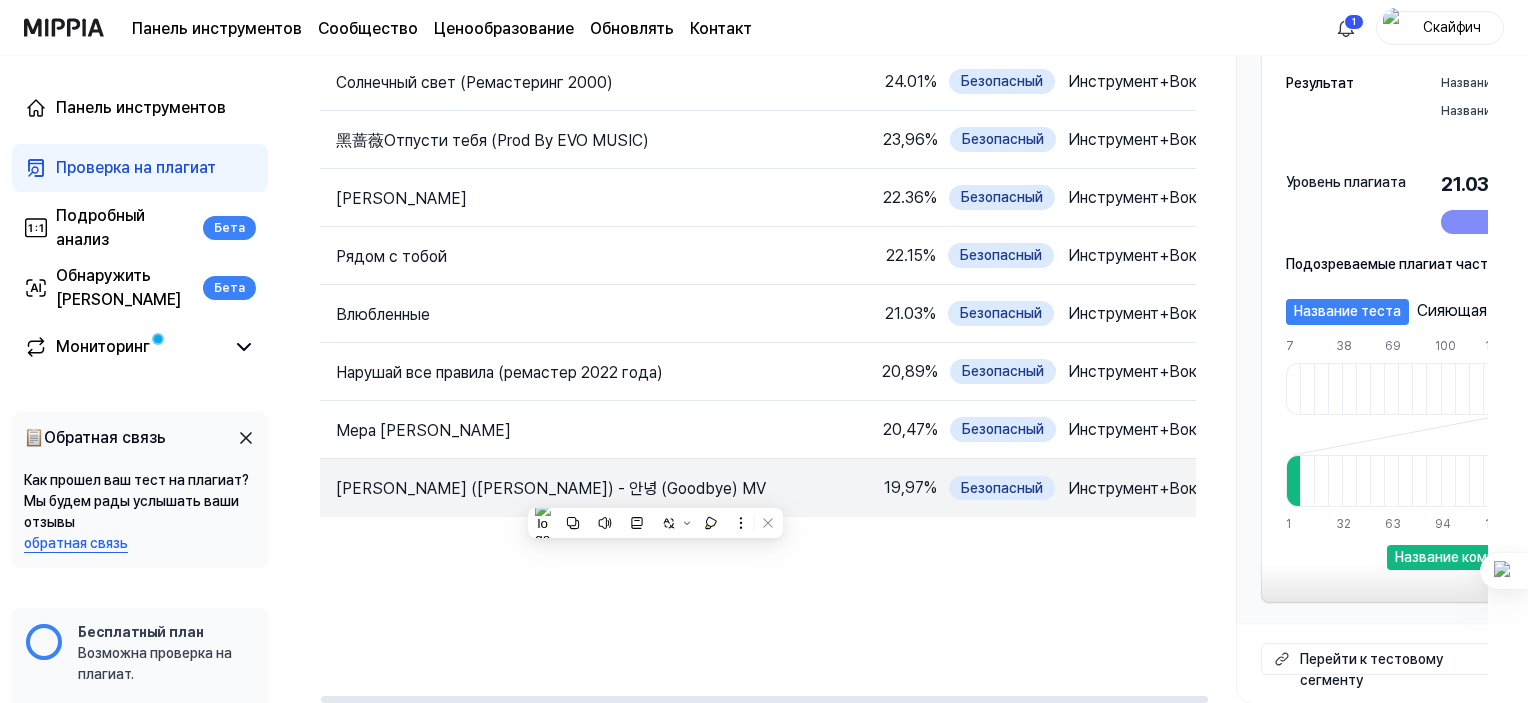 click on "Панель инструментов Сообщество Ценообразование Обновлять Контакт 1 Скайфич Панель инструментов Проверка на плагиат Подробный анализ Бета Обнаружить ИИ Бета Мониторинг 📋  Обратная связь Как прошел ваш тест на плагиат? Мы будем рады услышать ваши отзывы обратная связь Бесплатный план Возможна проверка на плагиат. Начать Панель инструментов [PERSON_NAME] любовь. Возвышающий транс 2025. Красивая фем Тип.    Инструмент+Вокал Дата теста:  [DATE] Заголовок Уровень плагиата Тип Каникулы 28.03  % Безопасный Инструмент+Вокал Открыть Луковая патч-полька 24,75  % Открыть %" at bounding box center (764, 43) 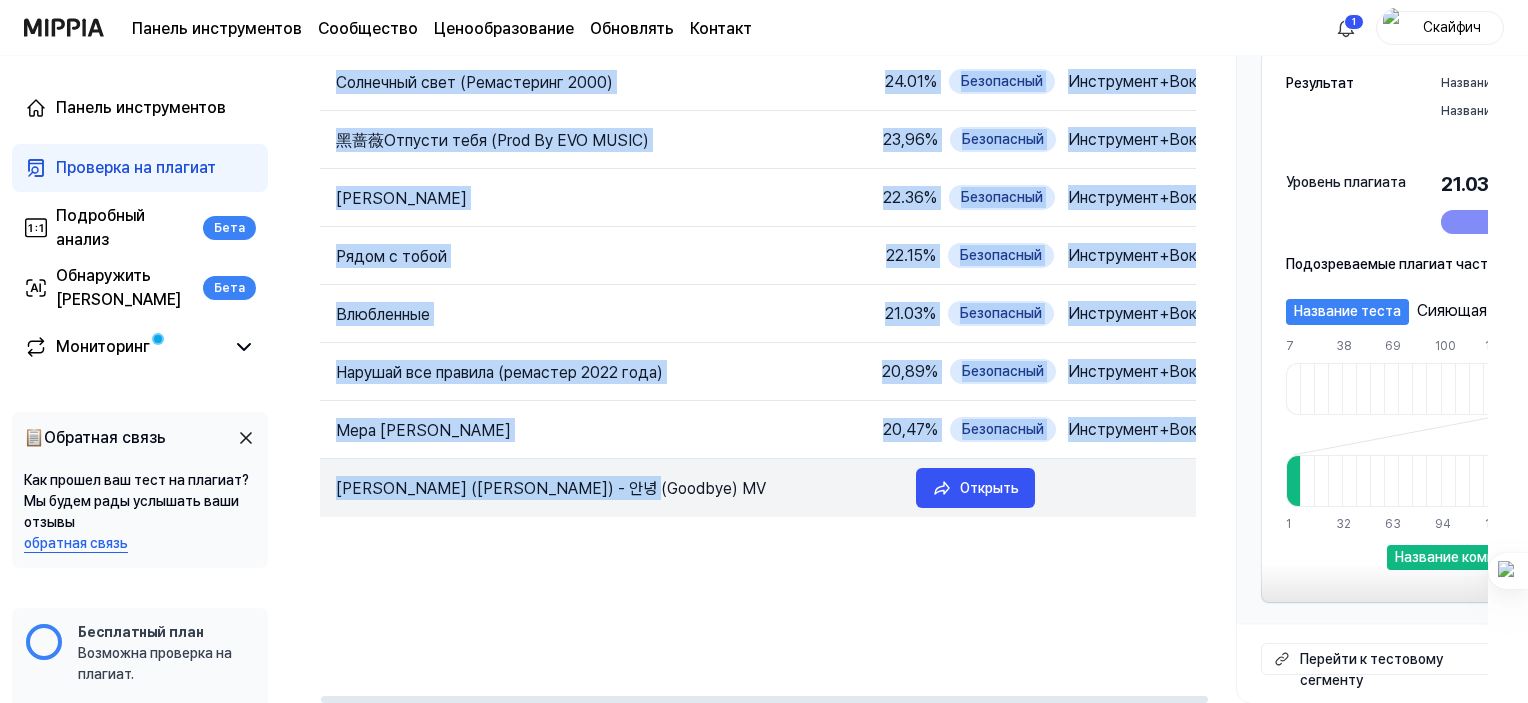 drag, startPoint x: 305, startPoint y: 468, endPoint x: 640, endPoint y: 495, distance: 336.0863 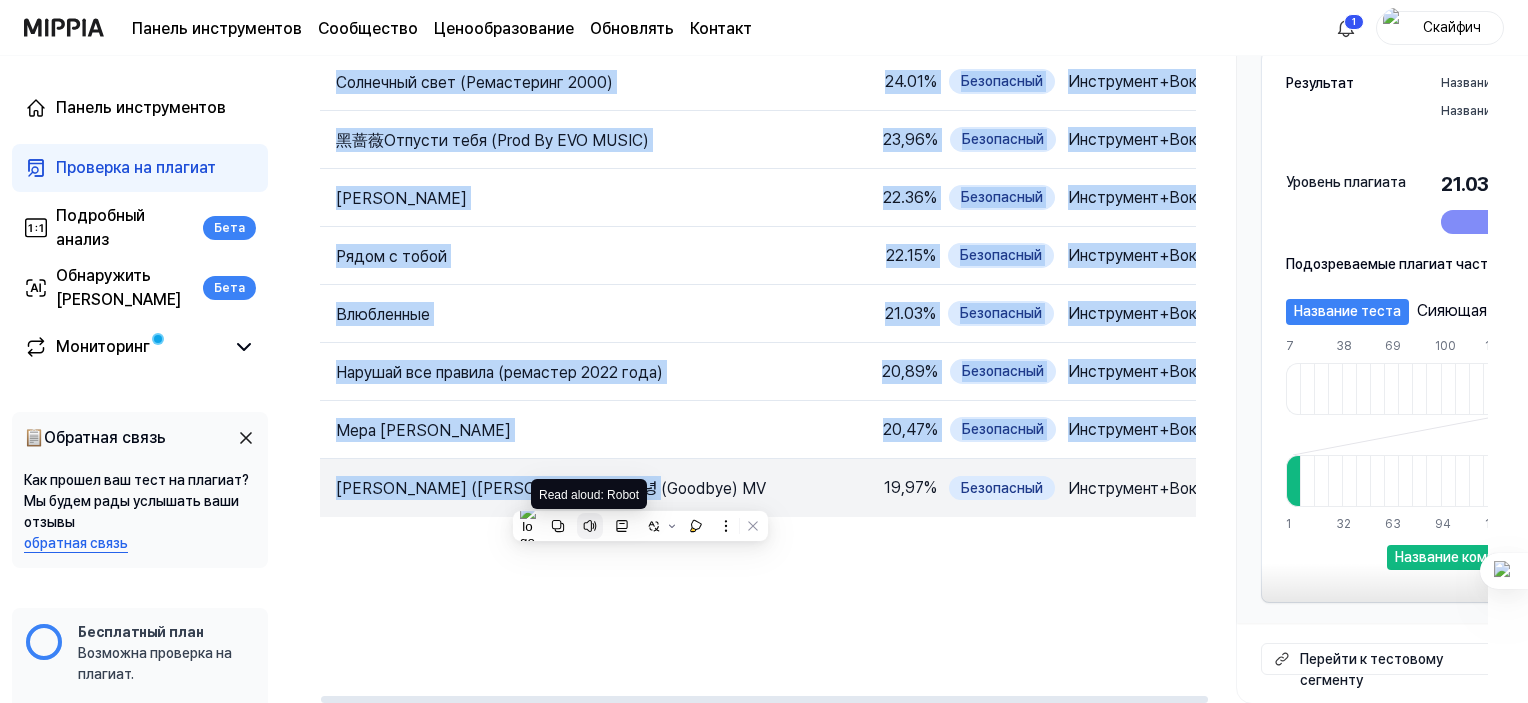 click at bounding box center (590, 526) 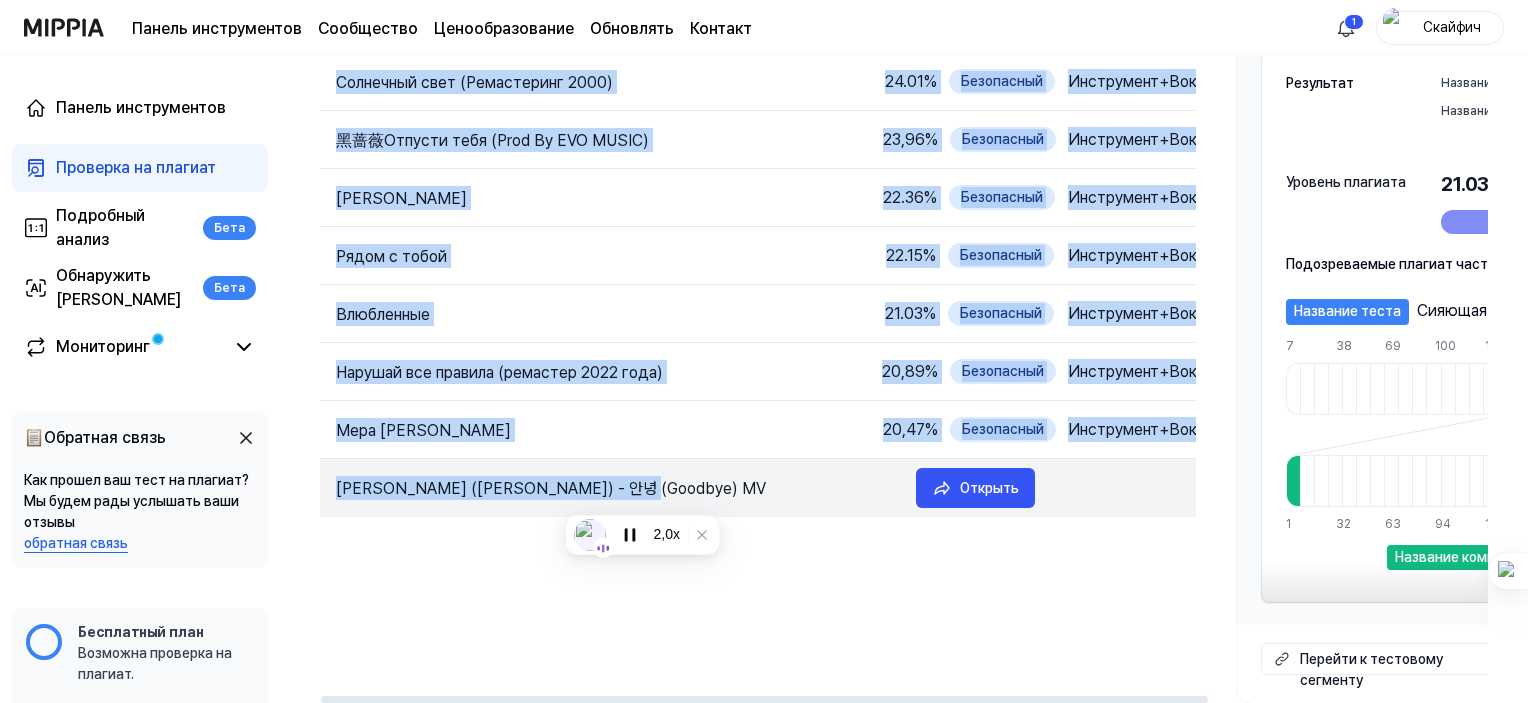 drag, startPoint x: 308, startPoint y: 491, endPoint x: 647, endPoint y: 488, distance: 339.01328 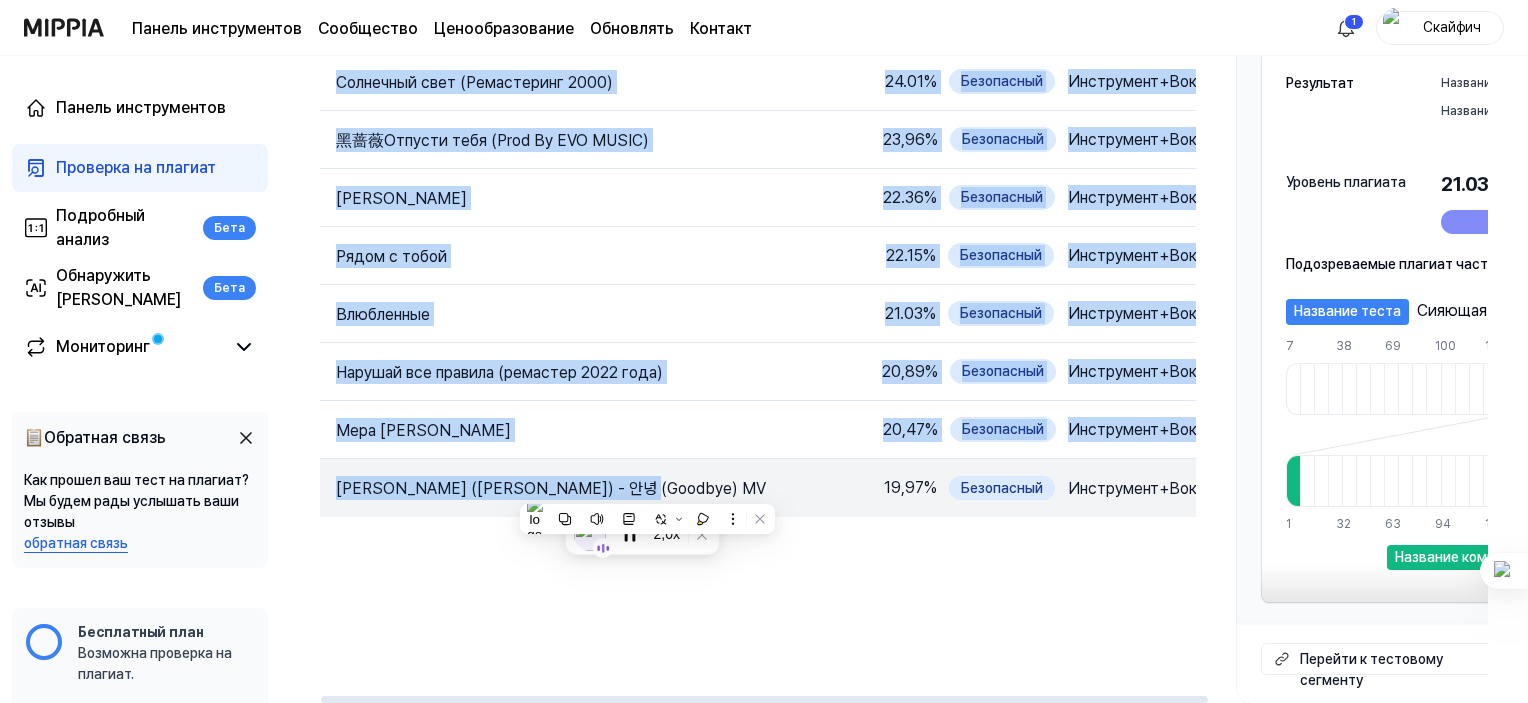 click on "Каникулы 28.03  % Безопасный Инструмент+Вокал Открыть Луковая патч-полька 24,75  % Безопасный Инструмент+Вокал Открыть Солнечный свет (Ремастеринг 2000) 24.01  % Безопасный Инструмент+Вокал Открыть 黑蔷薇Отпусти тебя (Prod By EVO MUSIC) 23,96  % Безопасный Инструмент+Вокал Открыть Обати Риндуку 22.36  % Безопасный Инструмент+Вокал Открыть Рядом с тобой 22.15  % Безопасный Инструмент+Вокал Открыть Влюбленные 21.03  % Безопасный Инструмент+Вокал Открыть Нарушай все правила (ремастер 2022 года) 20,89  % Безопасный Инструмент+Вокал Открыть Мера Пия Гхар Аая 20,47  % Безопасный Инструмент+Вокал 19,97" at bounding box center (758, 320) 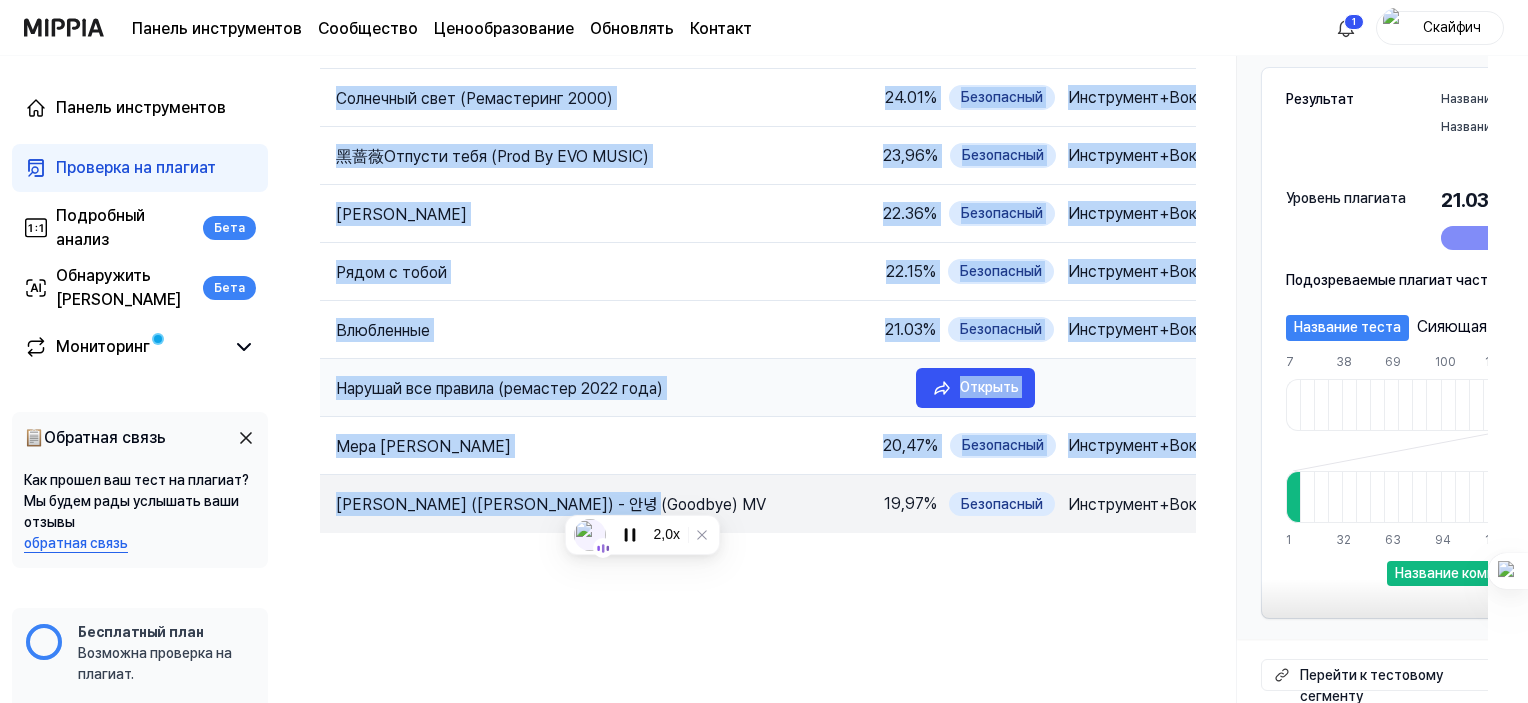 scroll, scrollTop: 308, scrollLeft: 0, axis: vertical 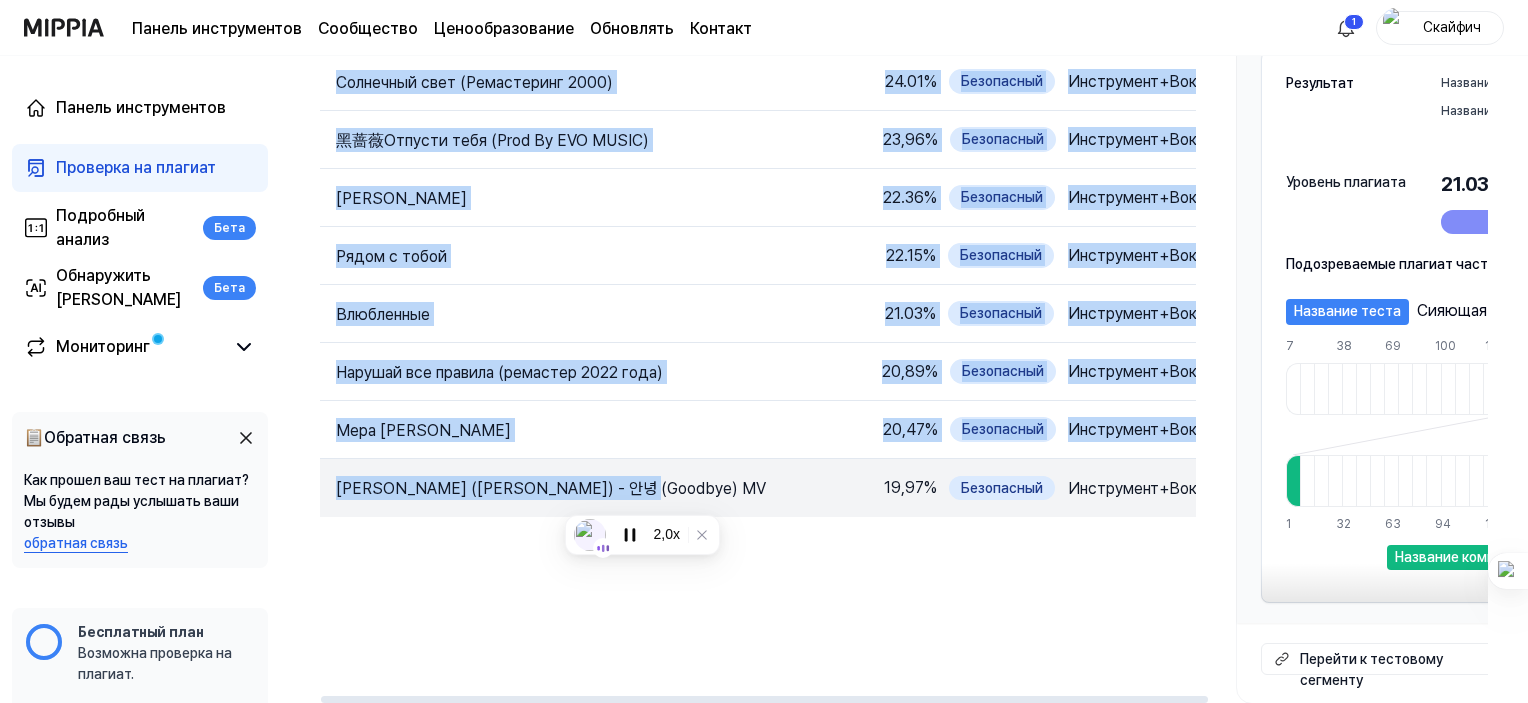 click on "Каникулы 28.03  % Безопасный Инструмент+Вокал Открыть Луковая патч-полька 24,75  % Безопасный Инструмент+Вокал Открыть Солнечный свет (Ремастеринг 2000) 24.01  % Безопасный Инструмент+Вокал Открыть 黑蔷薇Отпусти тебя (Prod By EVO MUSIC) 23,96  % Безопасный Инструмент+Вокал Открыть Обати Риндуку 22.36  % Безопасный Инструмент+Вокал Открыть Рядом с тобой 22.15  % Безопасный Инструмент+Вокал Открыть Влюбленные 21.03  % Безопасный Инструмент+Вокал Открыть Нарушай все правила (ремастер 2022 года) 20,89  % Безопасный Инструмент+Вокал Открыть Мера Пия Гхар Аая 20,47  % Безопасный Инструмент+Вокал 19,97" at bounding box center [758, 320] 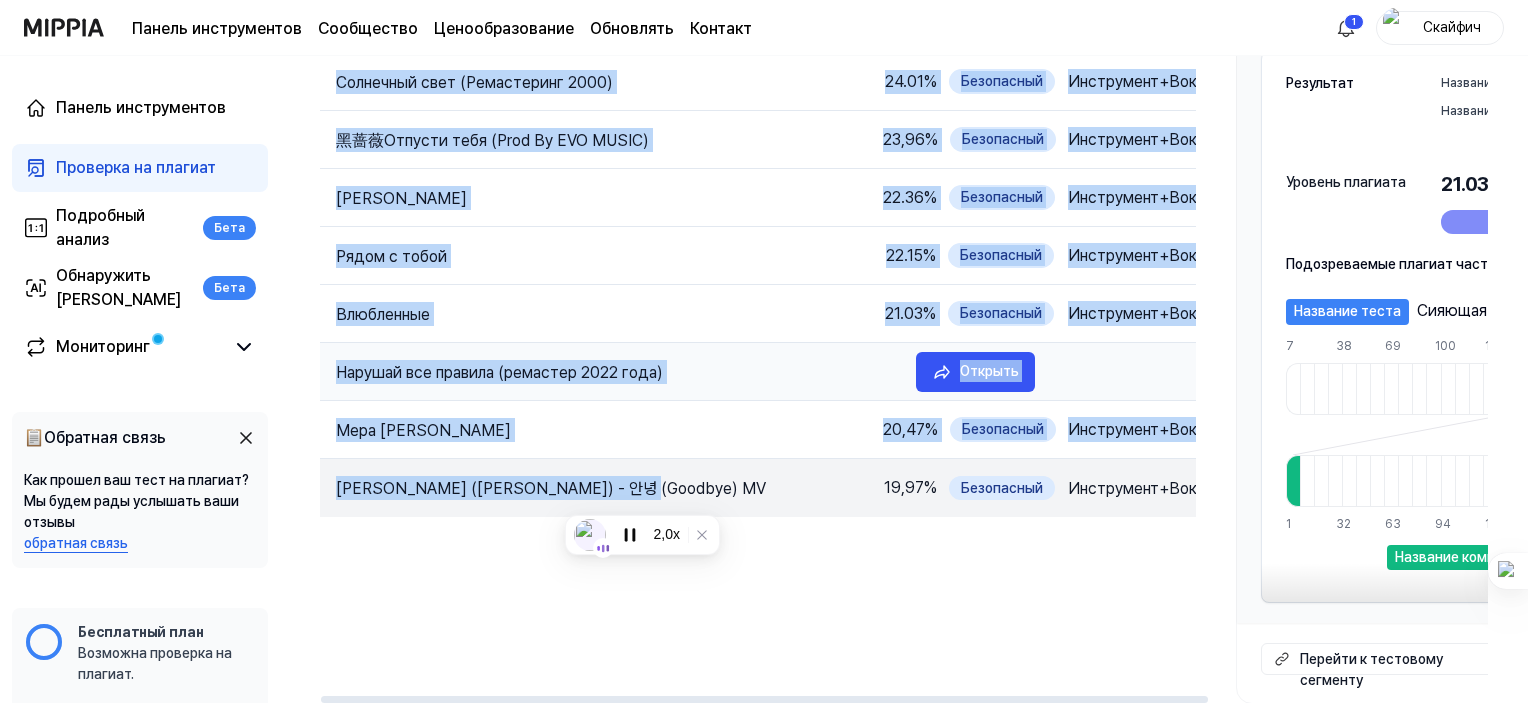scroll, scrollTop: 208, scrollLeft: 0, axis: vertical 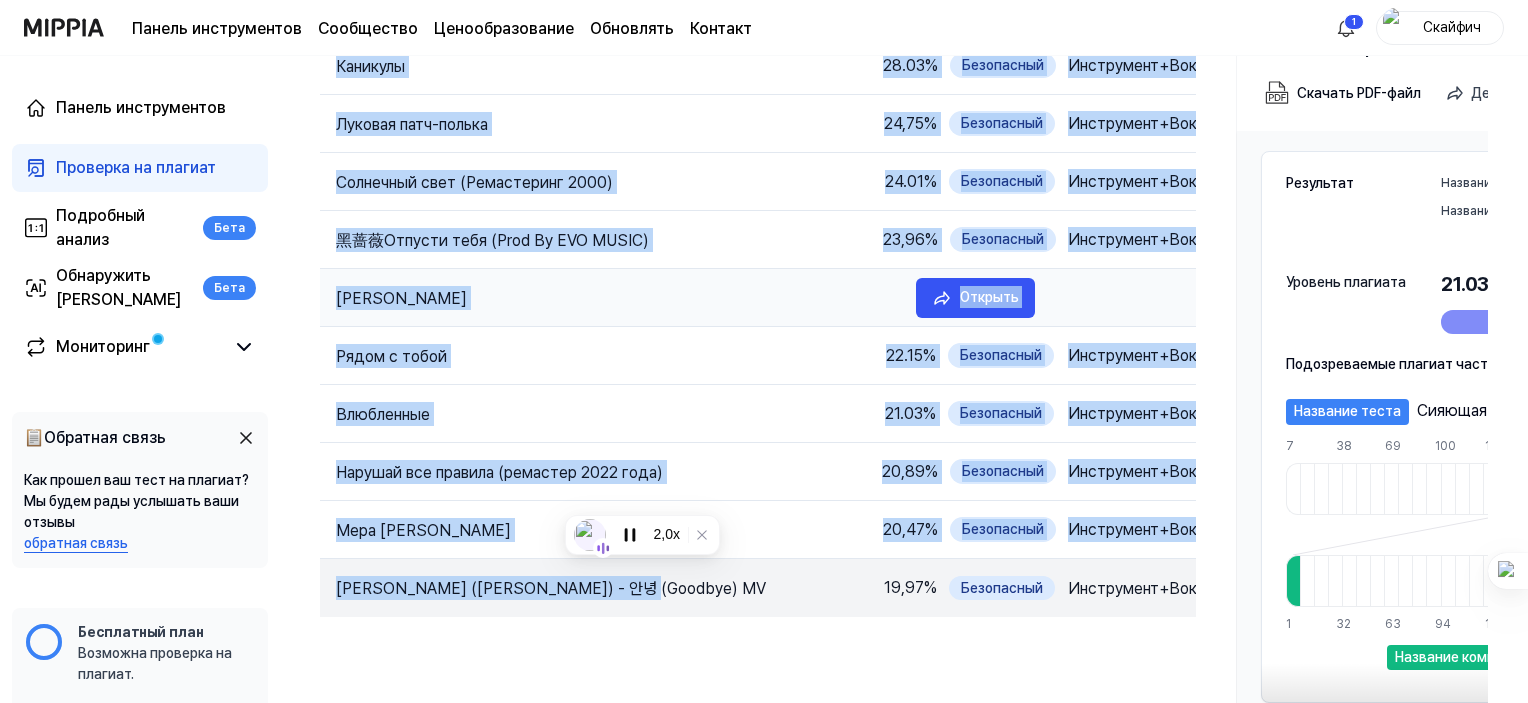 click on "Обати Риндуку 22.36  % Безопасный Инструмент+Вокал Открыть" at bounding box center (758, 298) 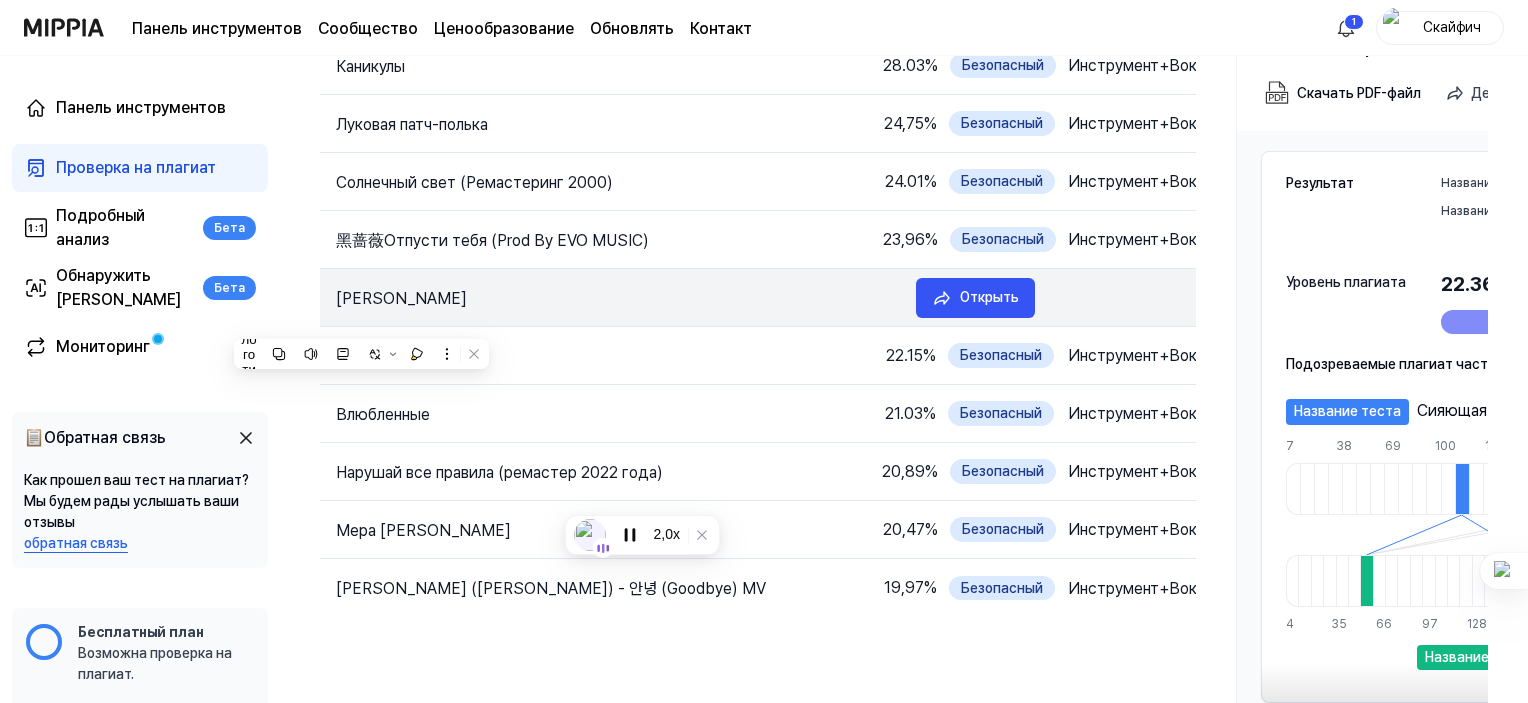 drag, startPoint x: 332, startPoint y: 292, endPoint x: 443, endPoint y: 303, distance: 111.54372 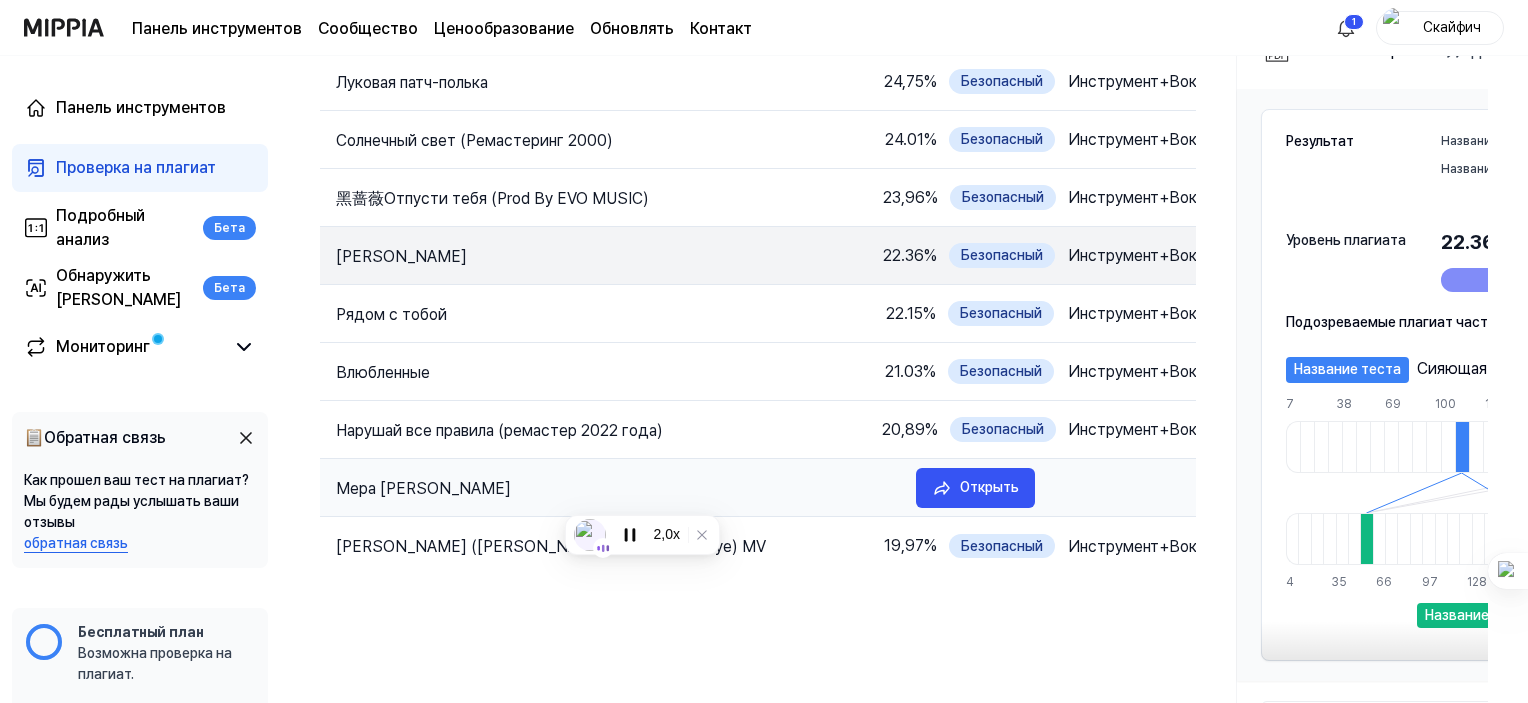scroll, scrollTop: 308, scrollLeft: 0, axis: vertical 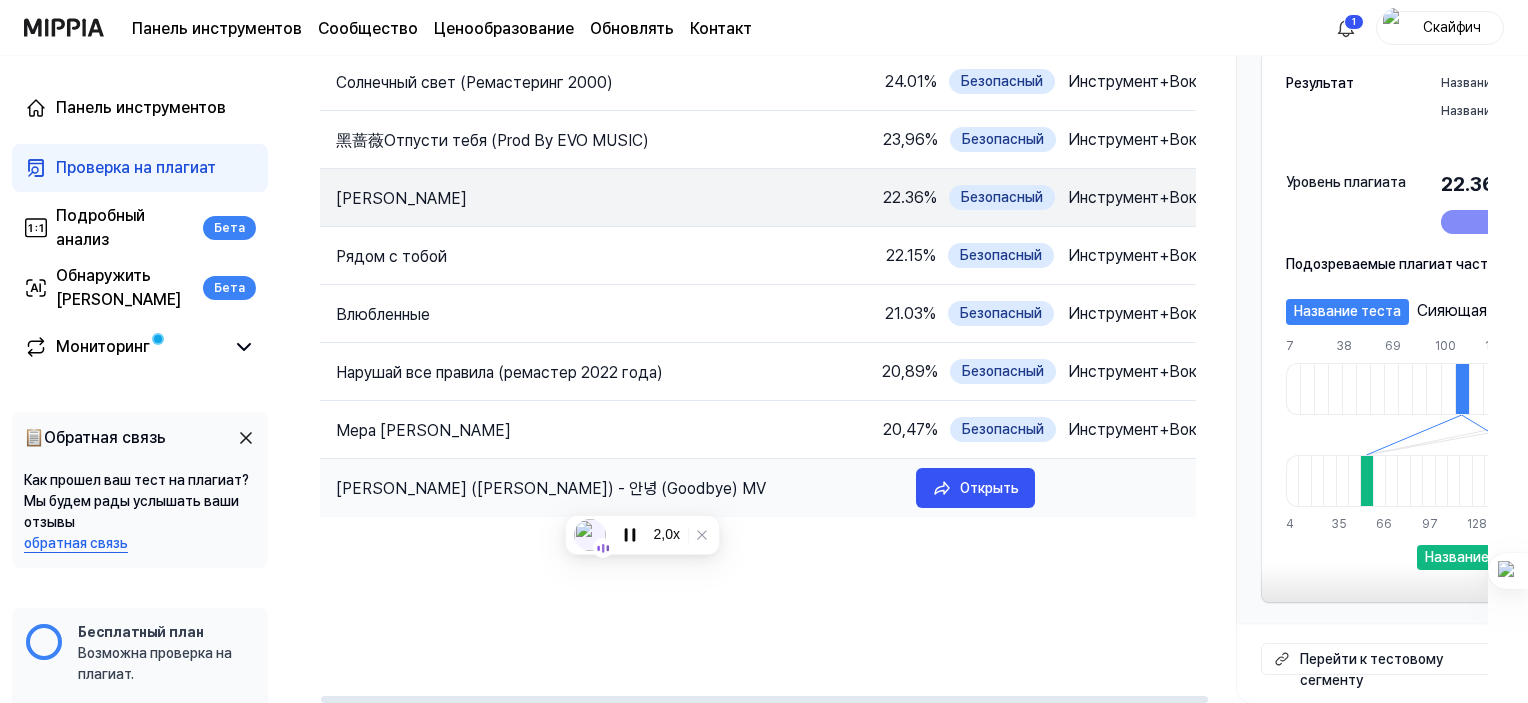 drag, startPoint x: 664, startPoint y: 494, endPoint x: 713, endPoint y: 468, distance: 55.470715 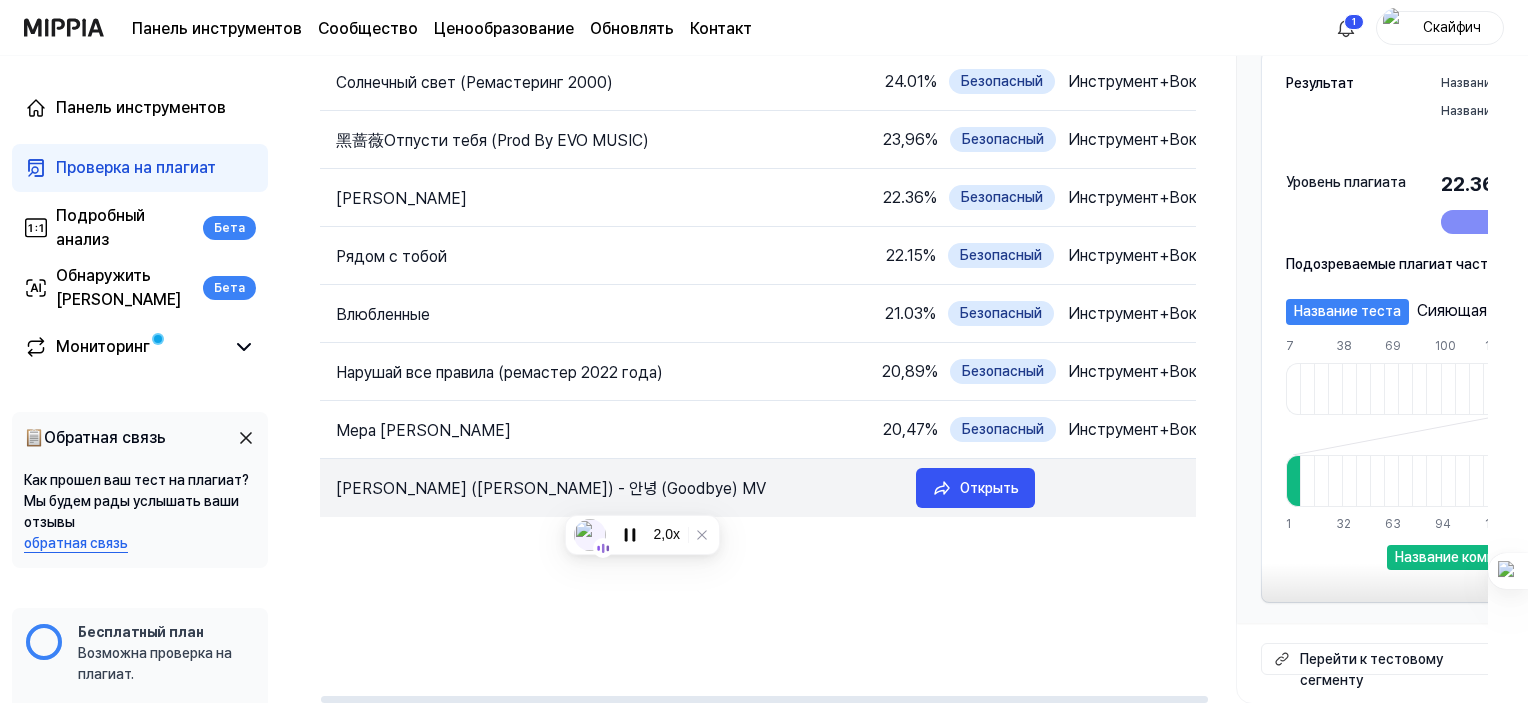 drag, startPoint x: 329, startPoint y: 479, endPoint x: 524, endPoint y: 487, distance: 195.16403 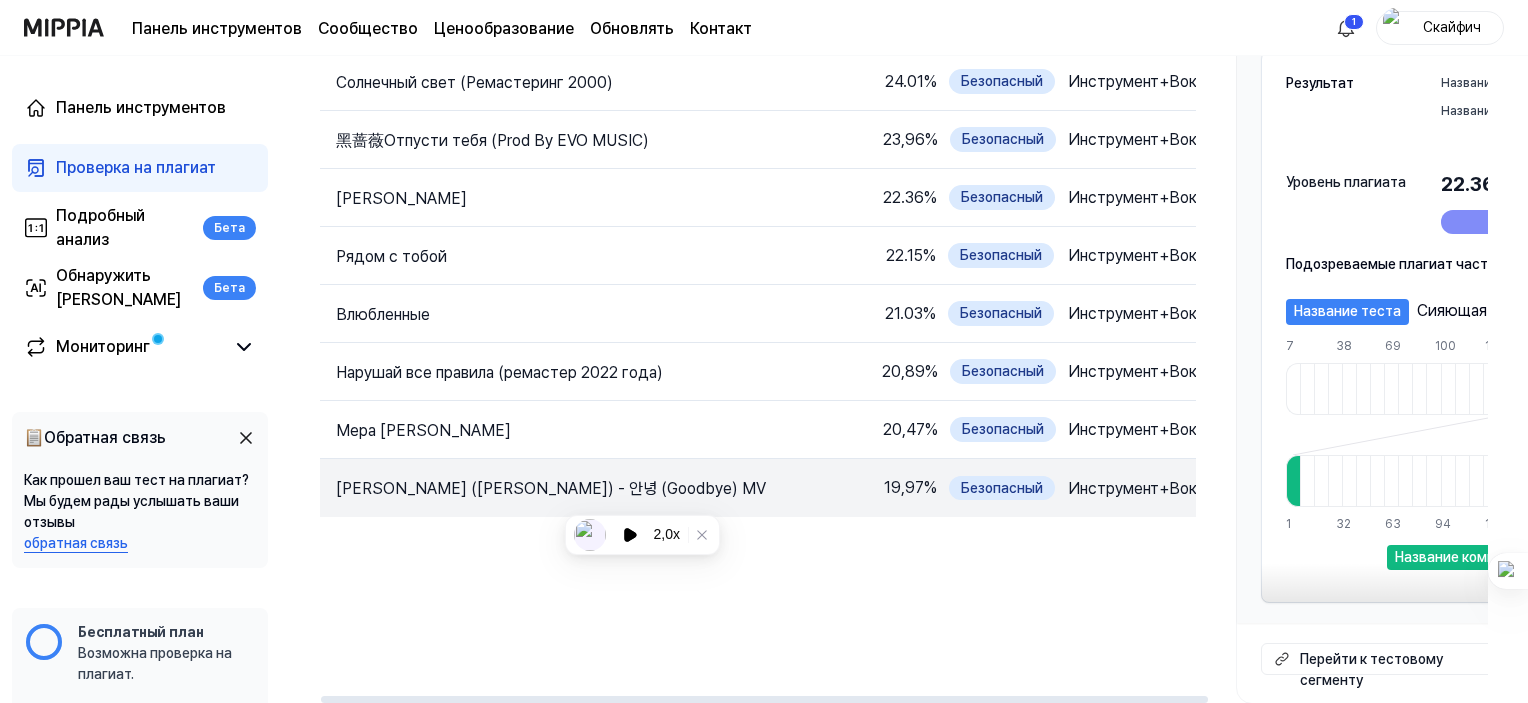 scroll, scrollTop: 308, scrollLeft: 0, axis: vertical 